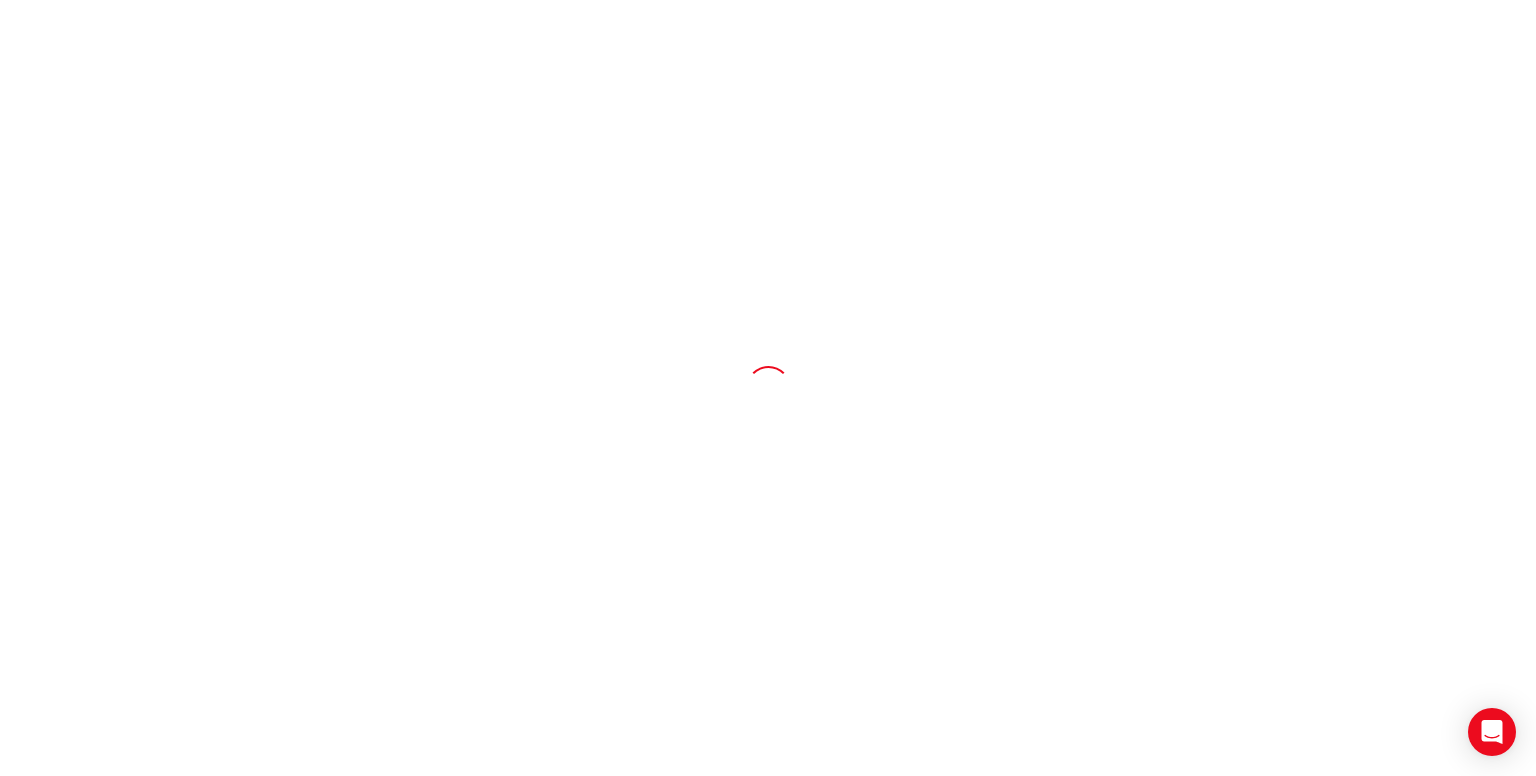 scroll, scrollTop: 0, scrollLeft: 0, axis: both 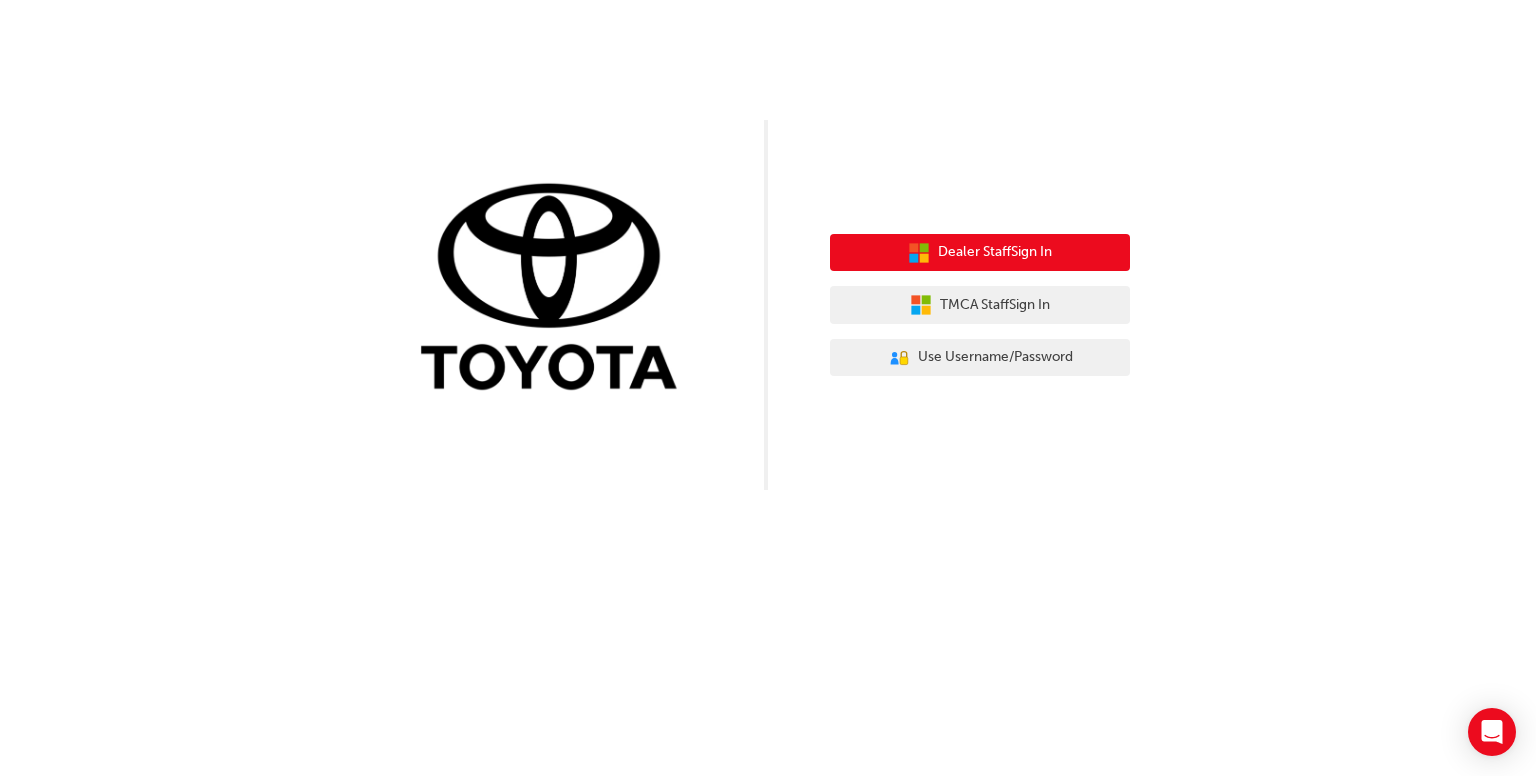 click on "Dealer Staff  Sign In" at bounding box center [980, 253] 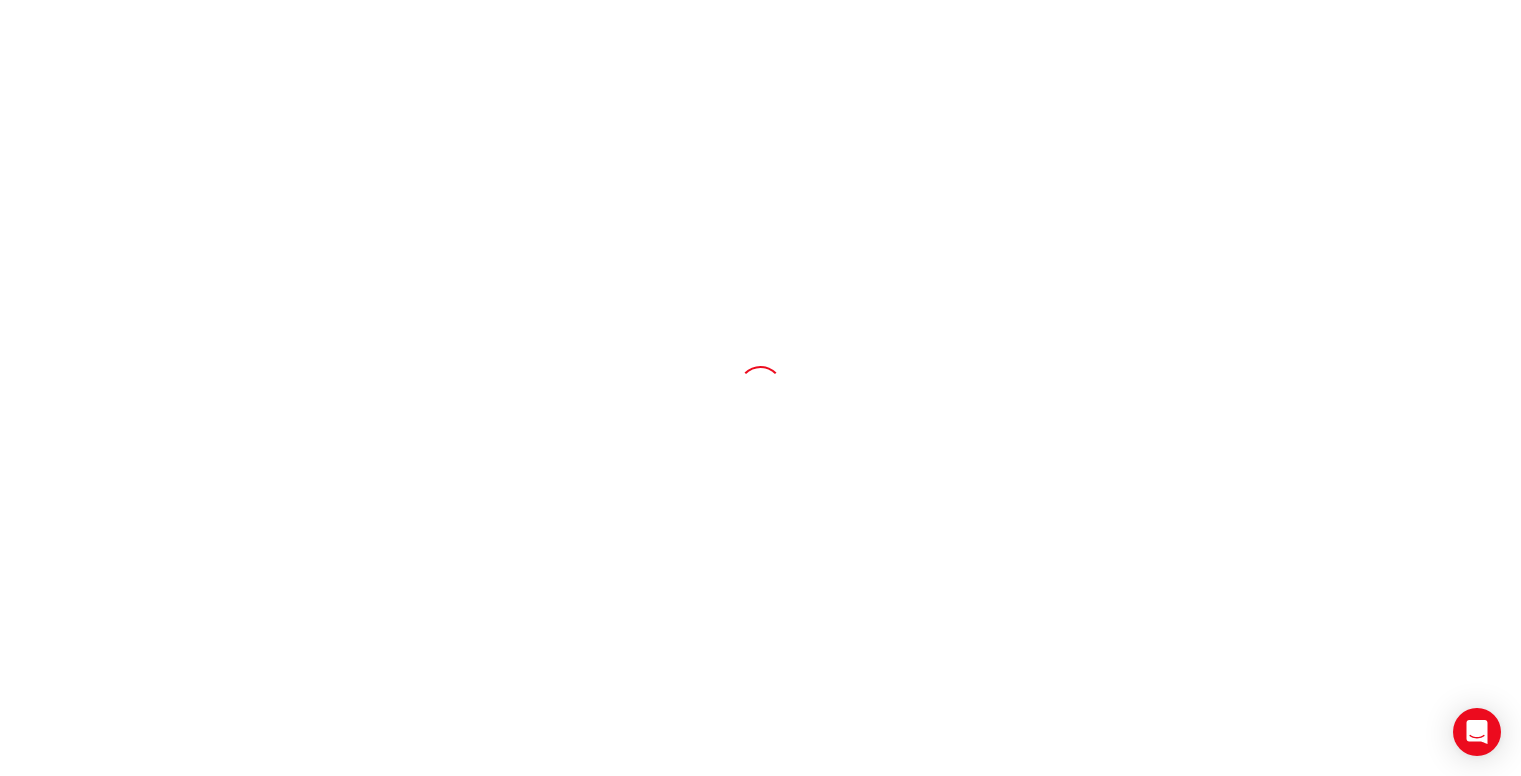 scroll, scrollTop: 0, scrollLeft: 0, axis: both 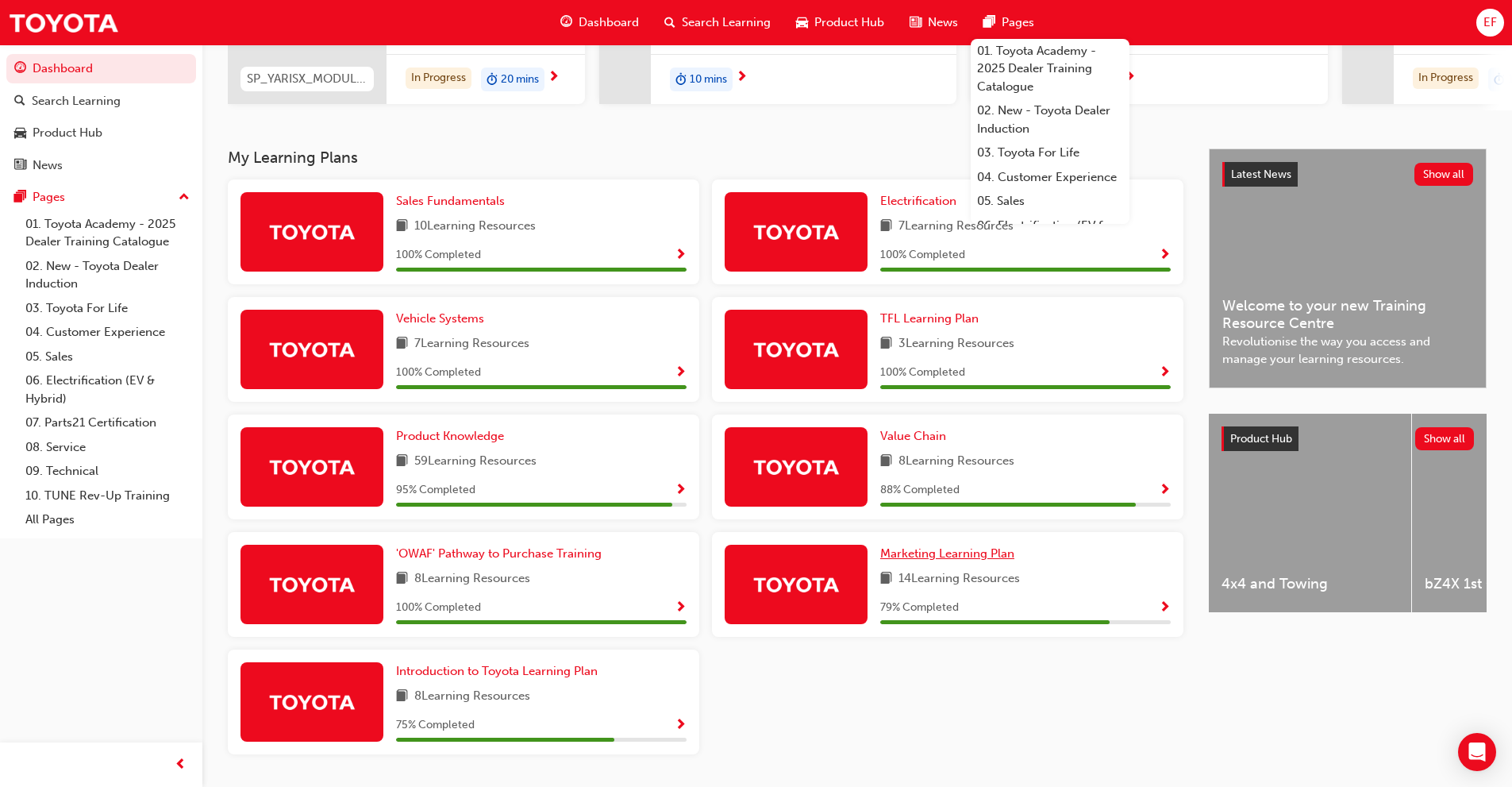 click on "Marketing Learning Plan" at bounding box center (947, 554) 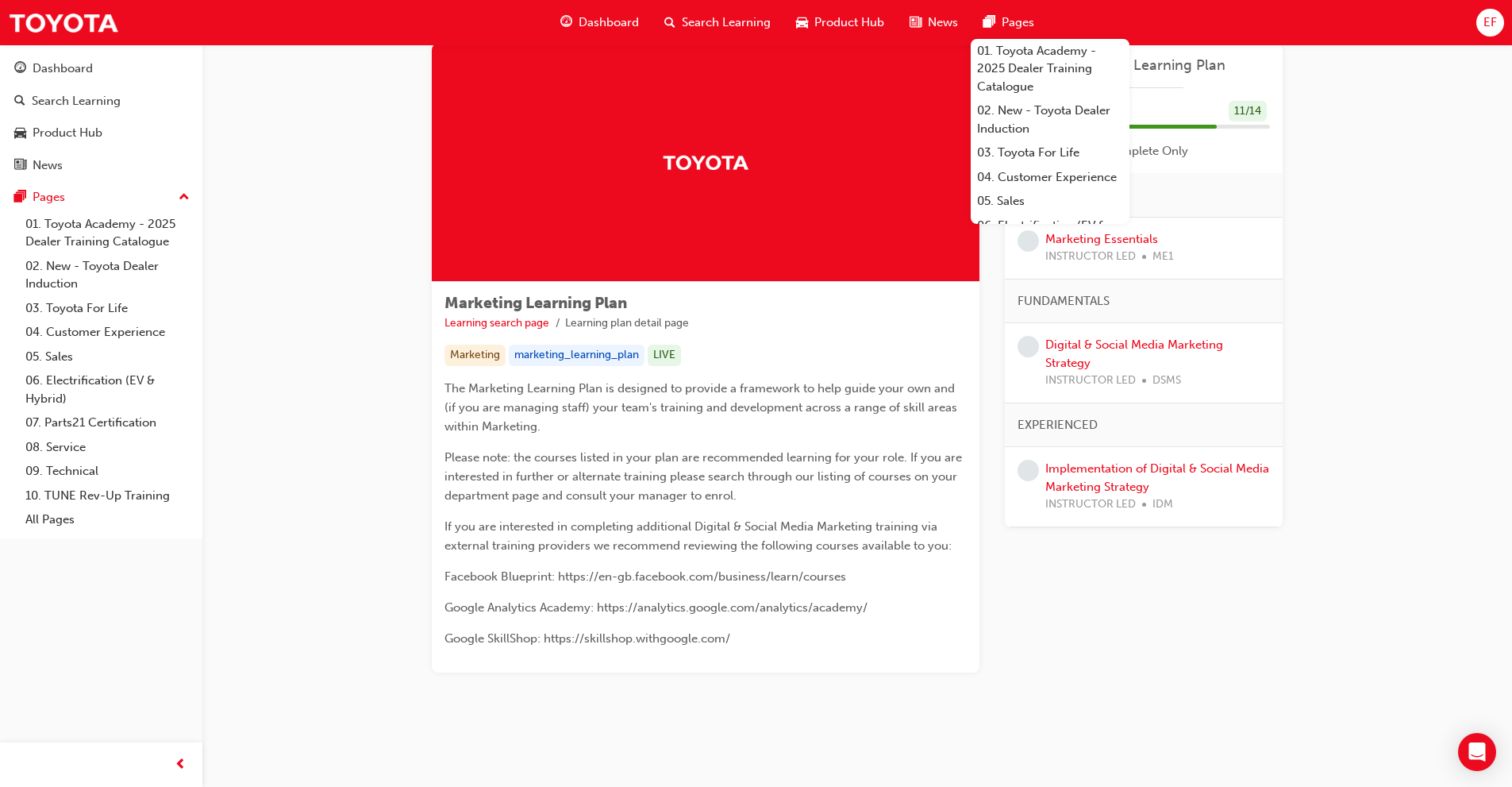 scroll, scrollTop: 41, scrollLeft: 0, axis: vertical 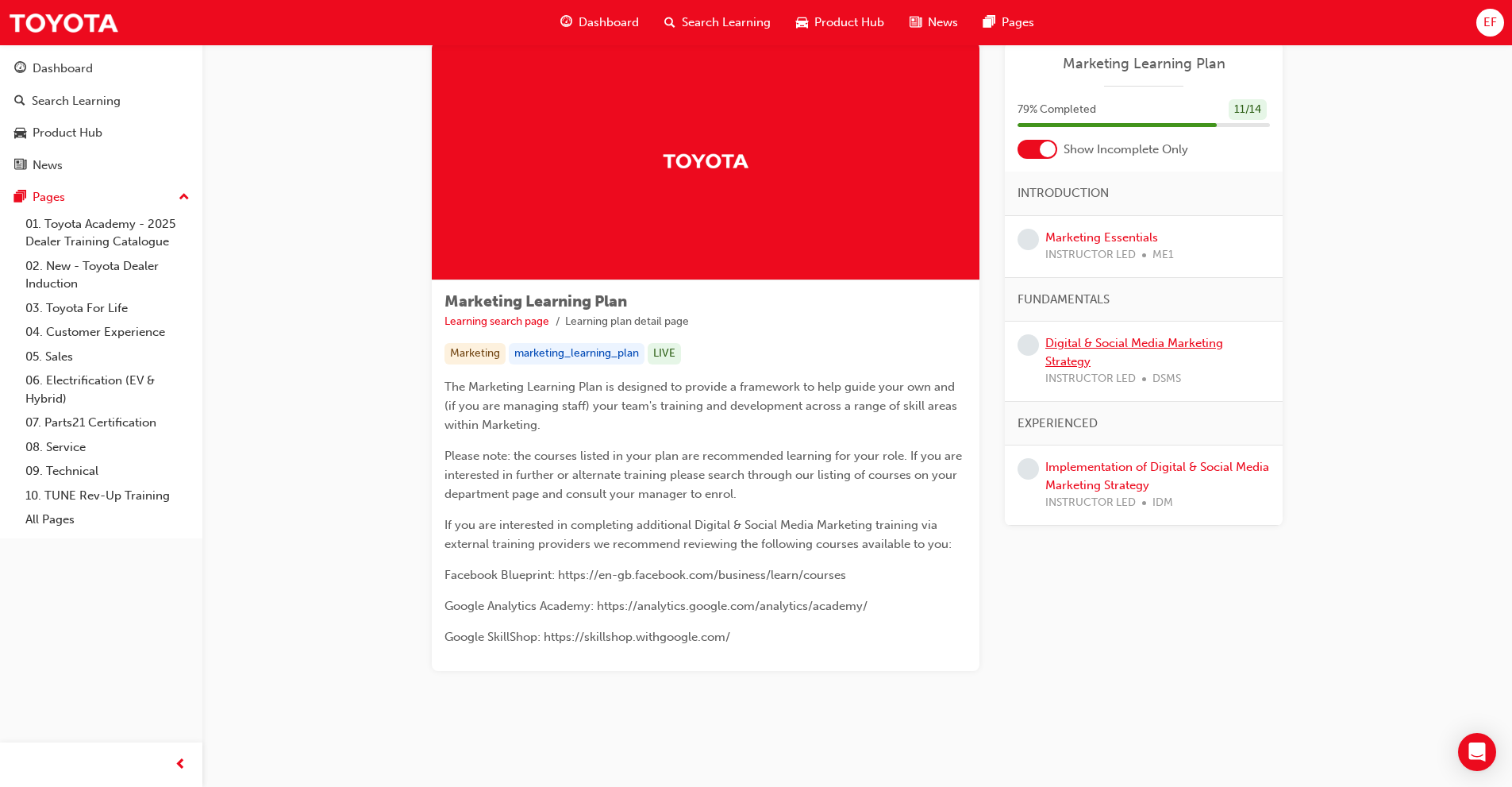 click on "Digital & Social Media Marketing Strategy" at bounding box center (1134, 352) 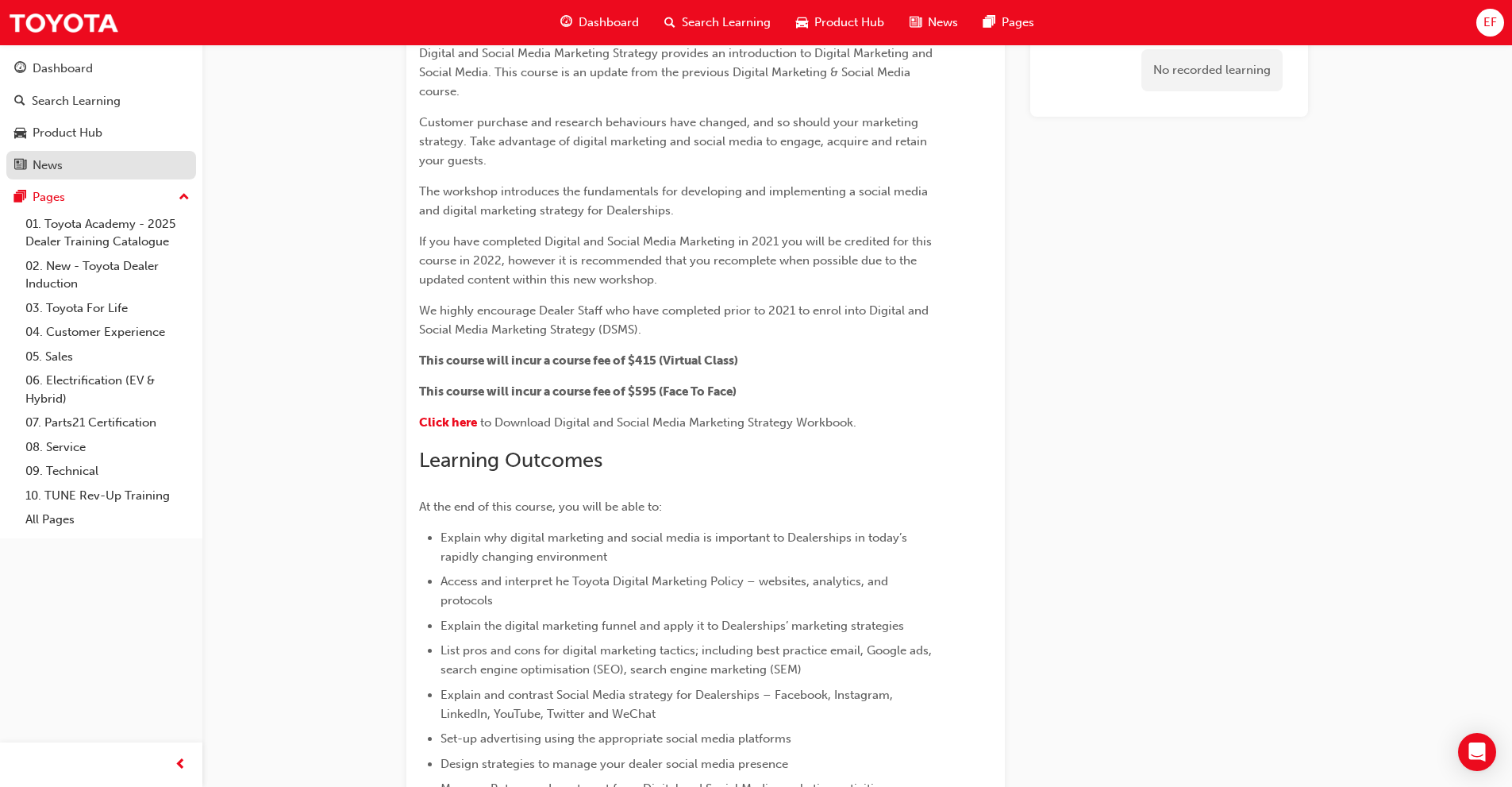 scroll, scrollTop: 0, scrollLeft: 0, axis: both 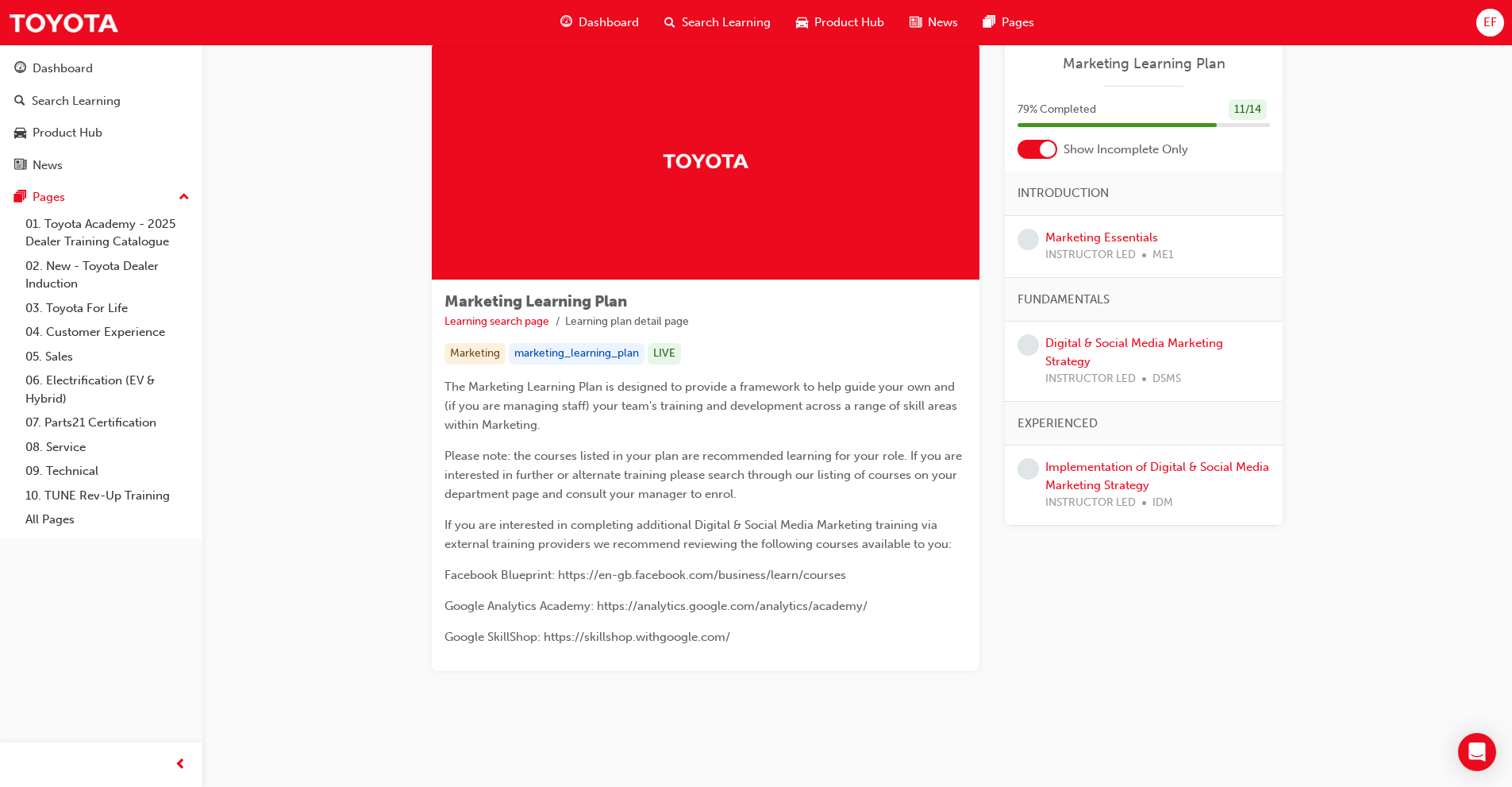click at bounding box center [1037, 149] 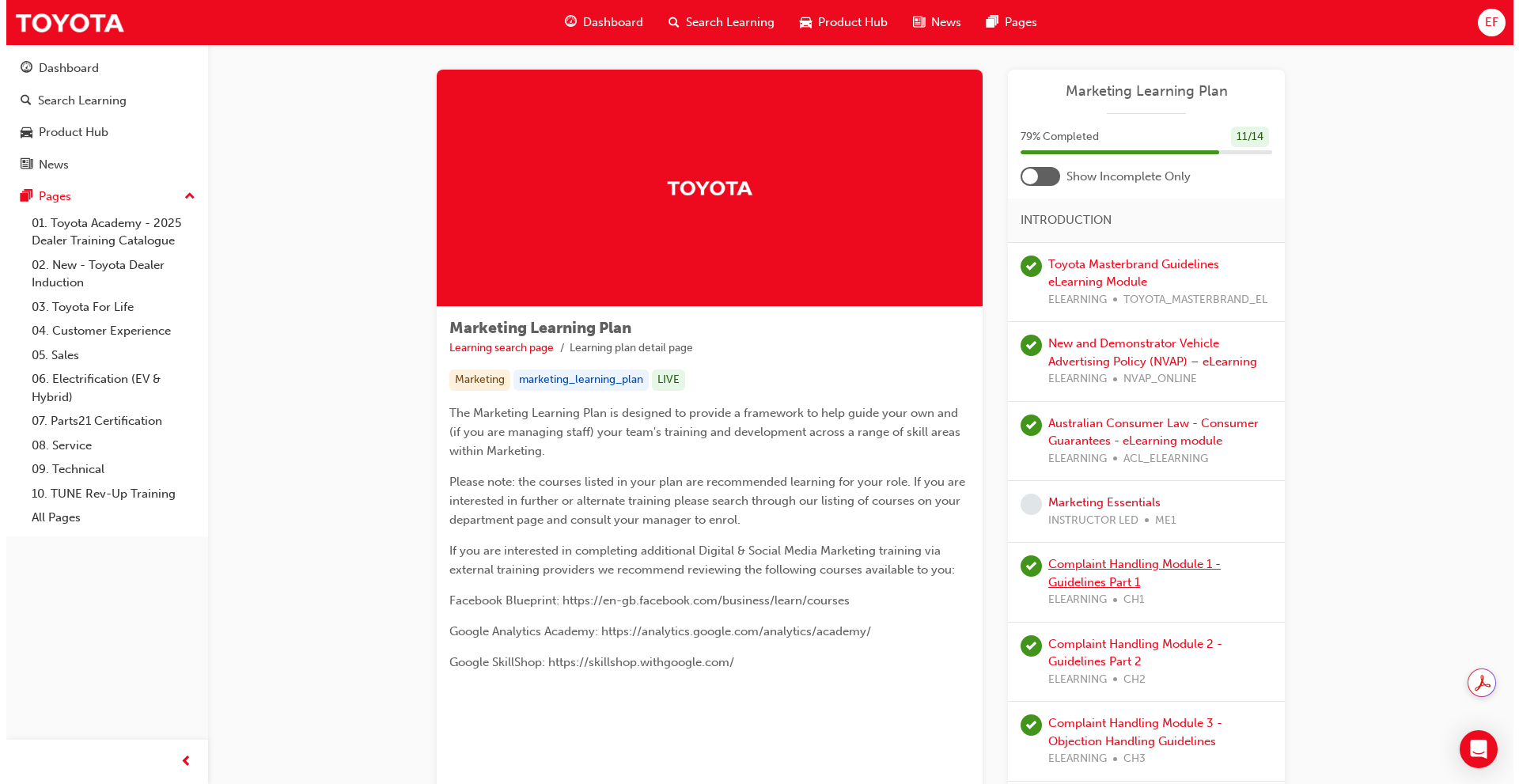 scroll, scrollTop: 0, scrollLeft: 0, axis: both 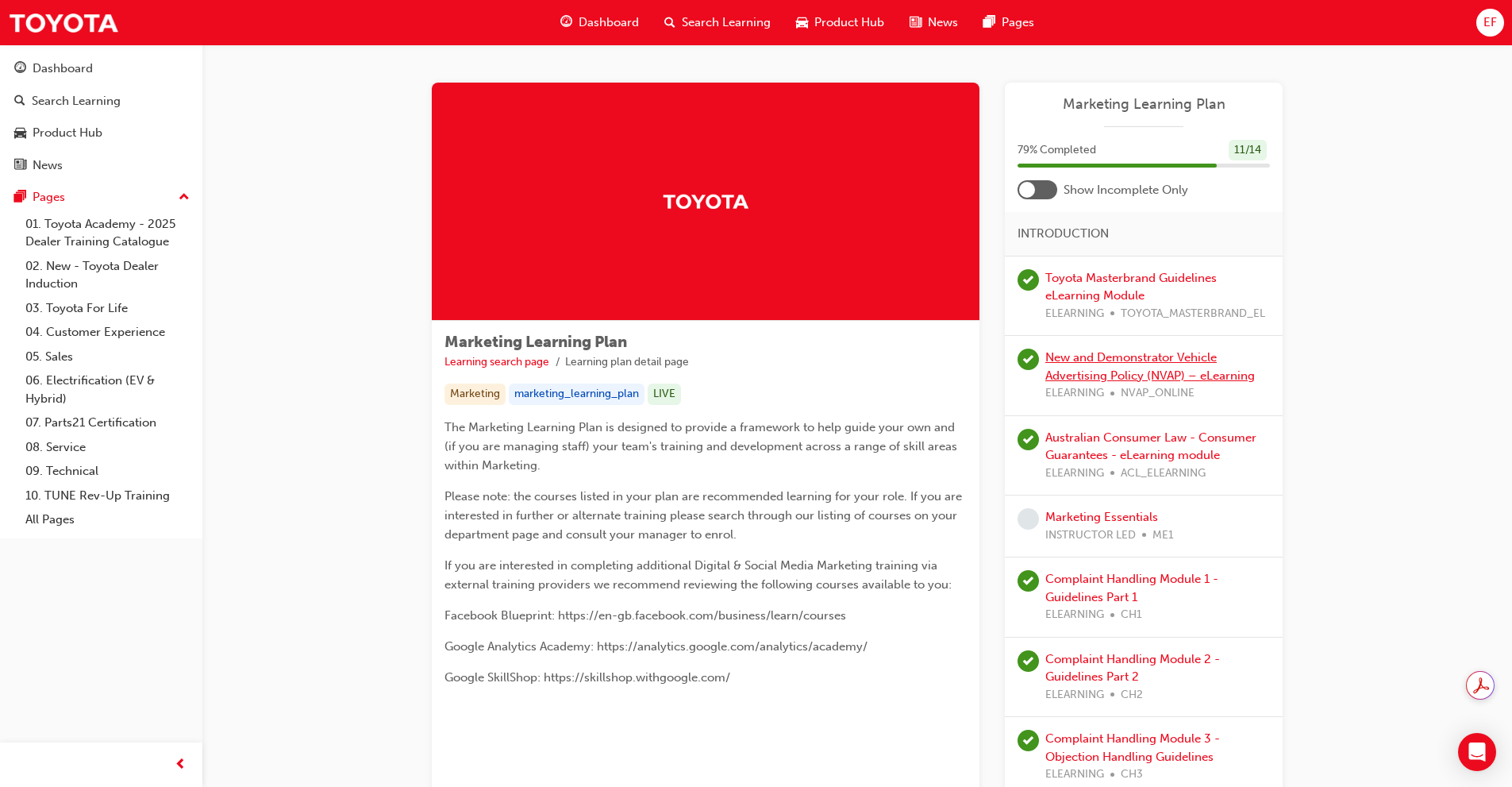 click on "New and Demonstrator Vehicle Advertising Policy (NVAP) – eLearning" at bounding box center [1150, 366] 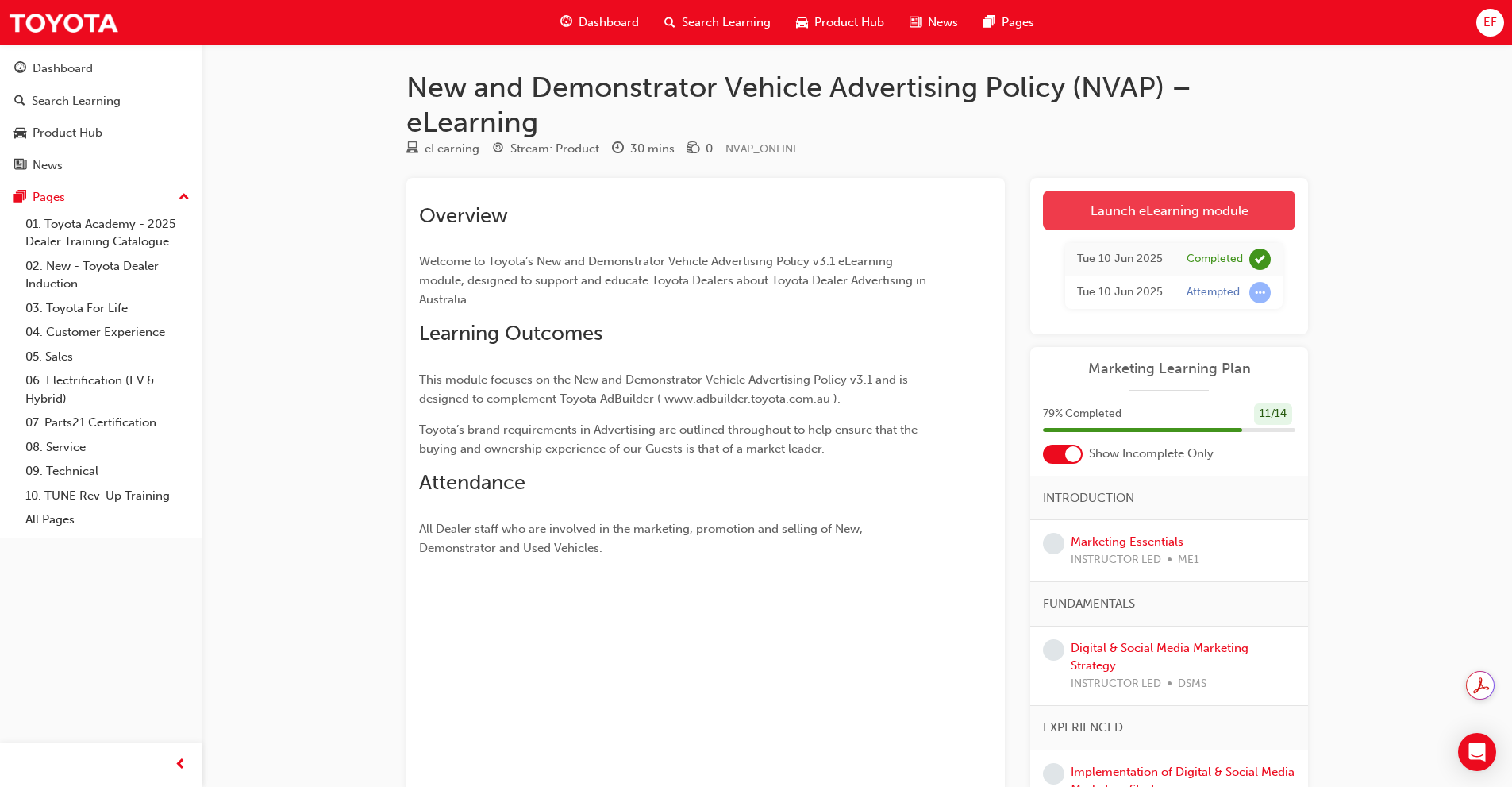 click on "Launch eLearning module" at bounding box center (1169, 210) 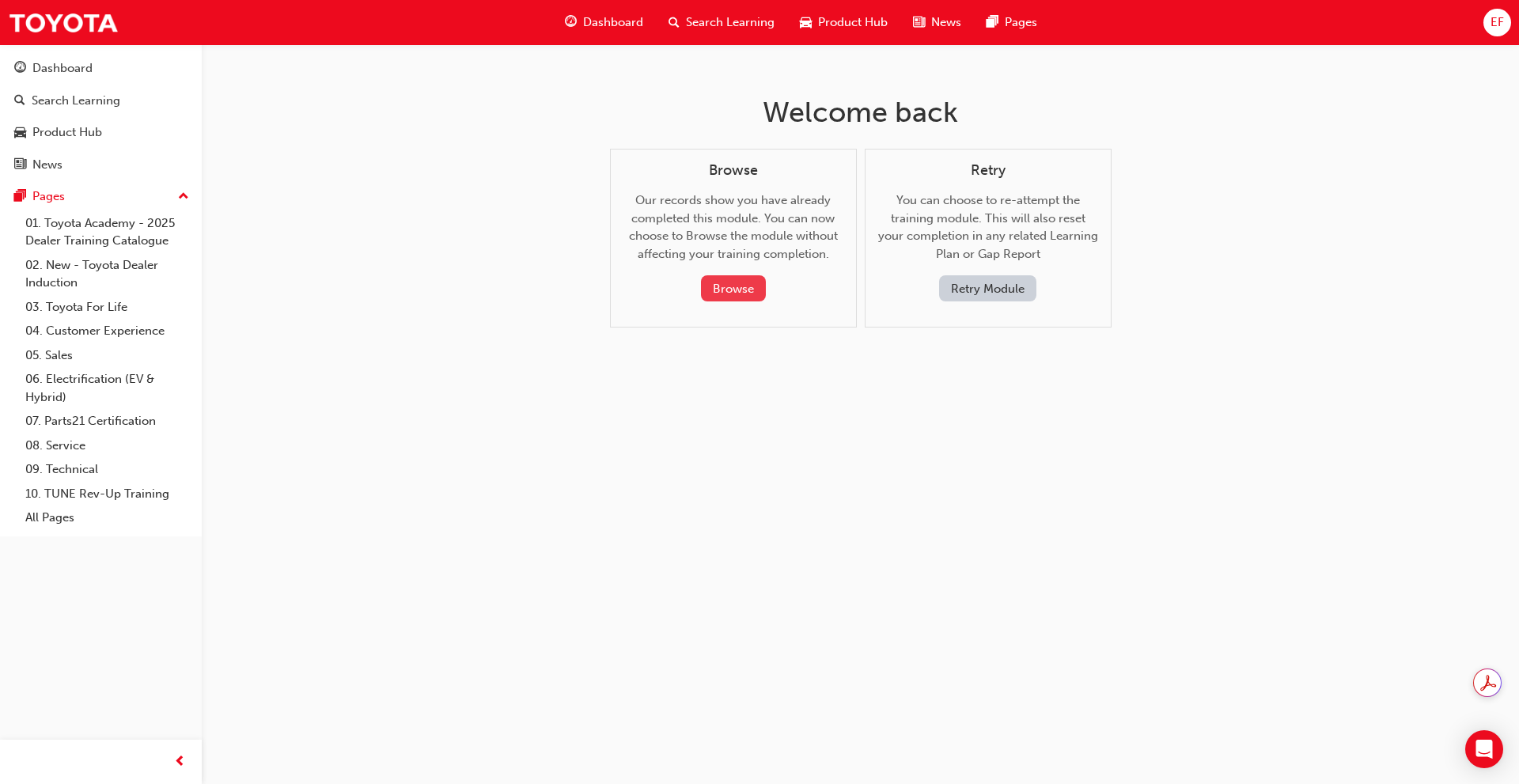 click on "Browse" at bounding box center (733, 288) 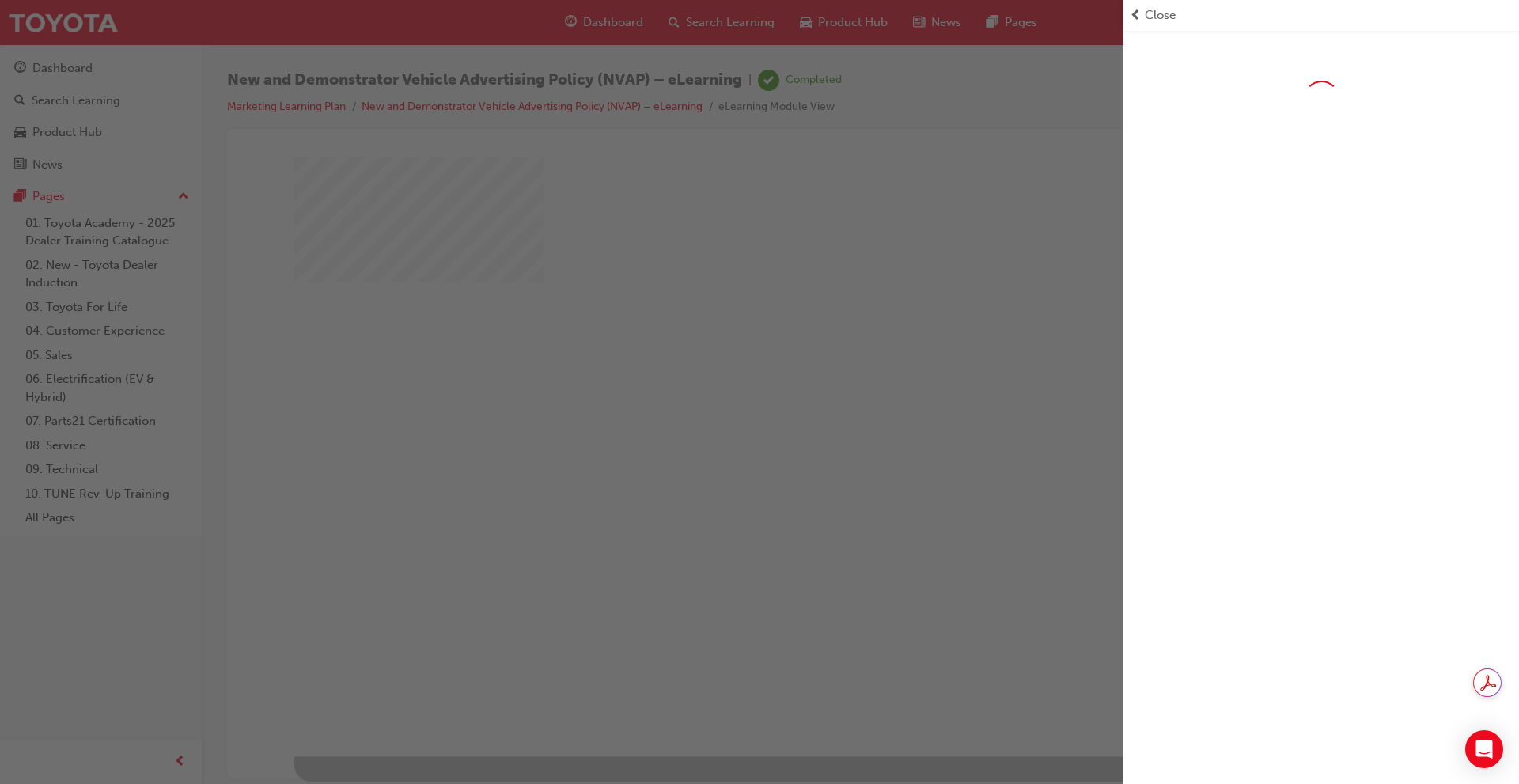 scroll, scrollTop: 0, scrollLeft: 0, axis: both 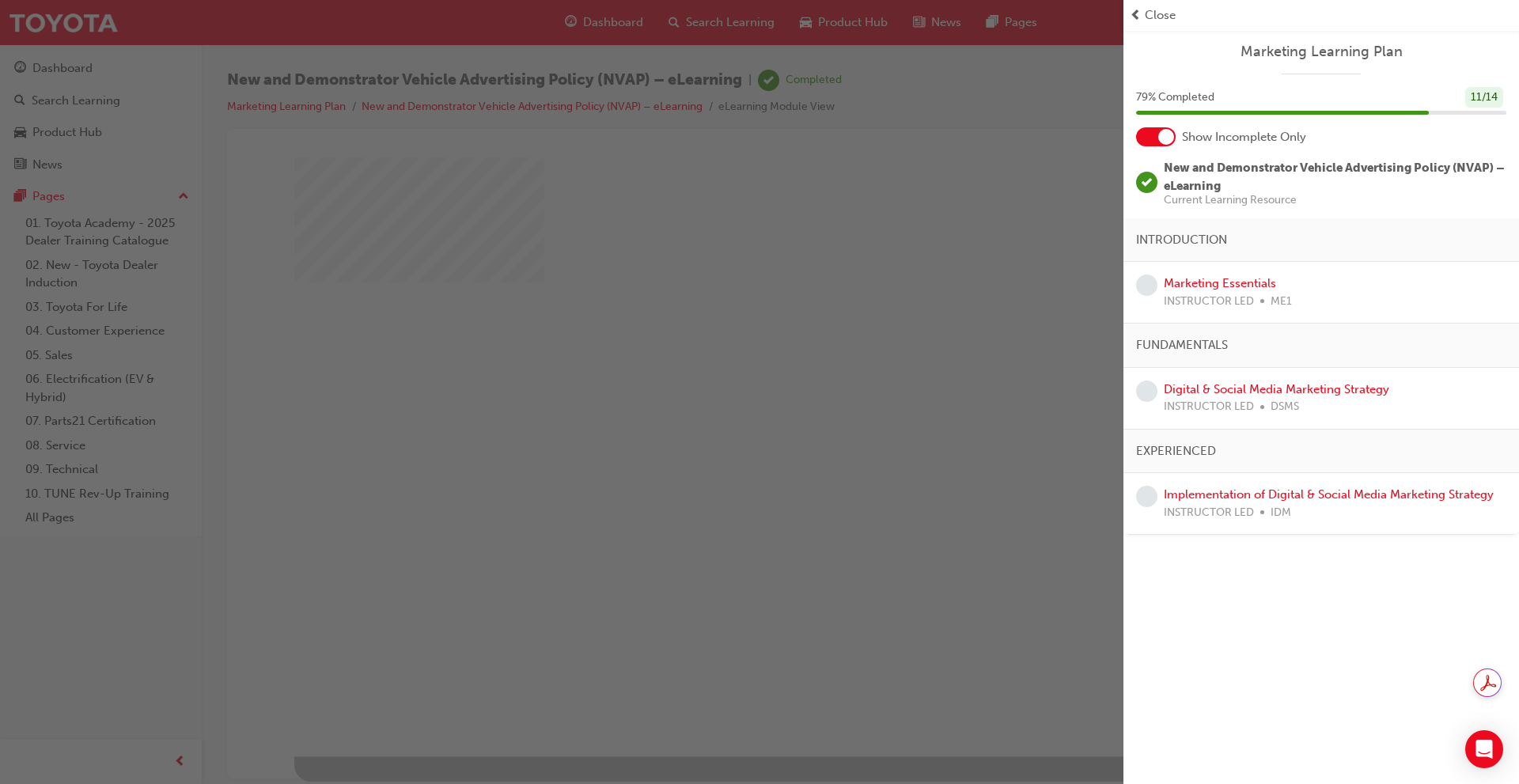 click at bounding box center (562, 392) 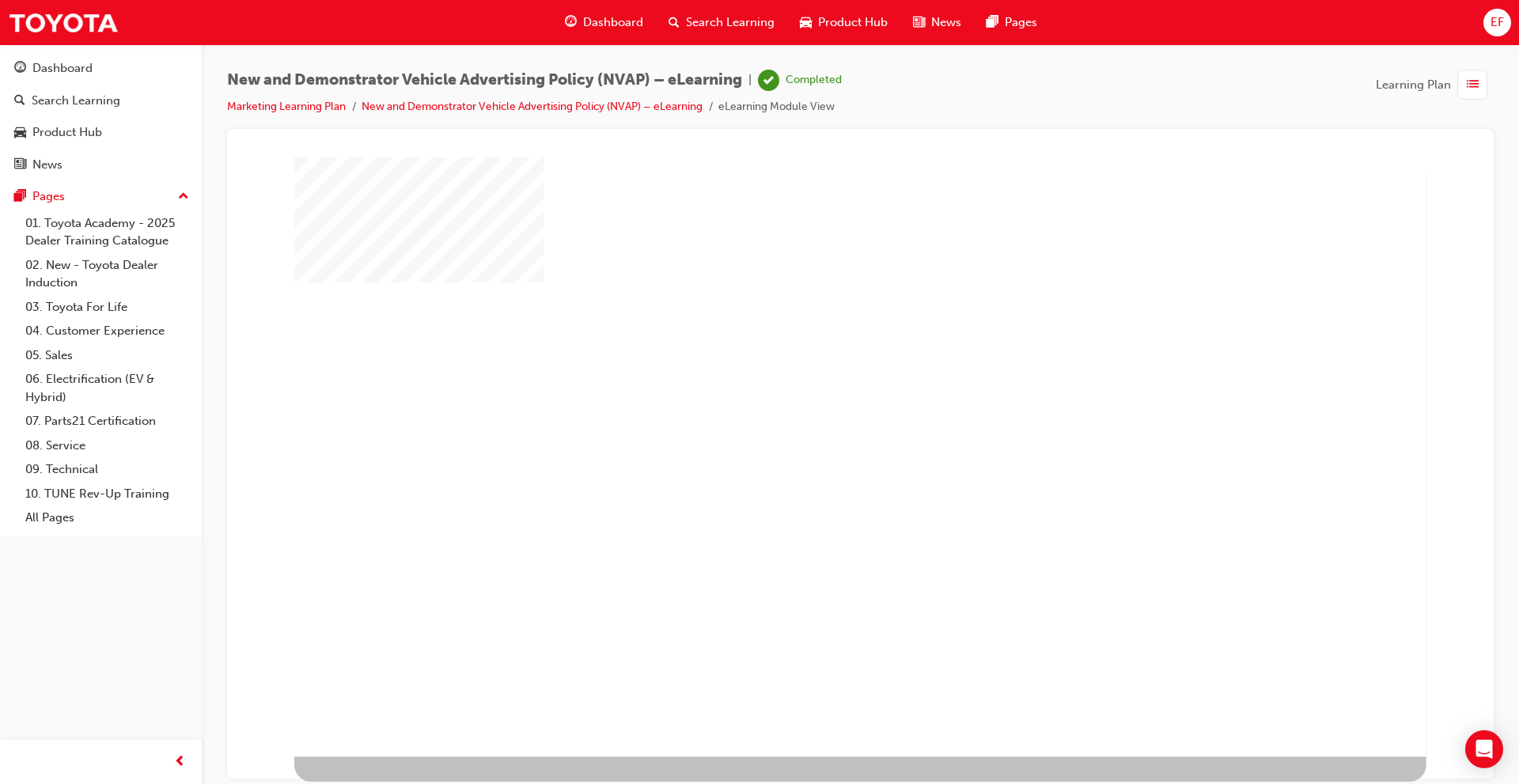 click at bounding box center [812, 408] 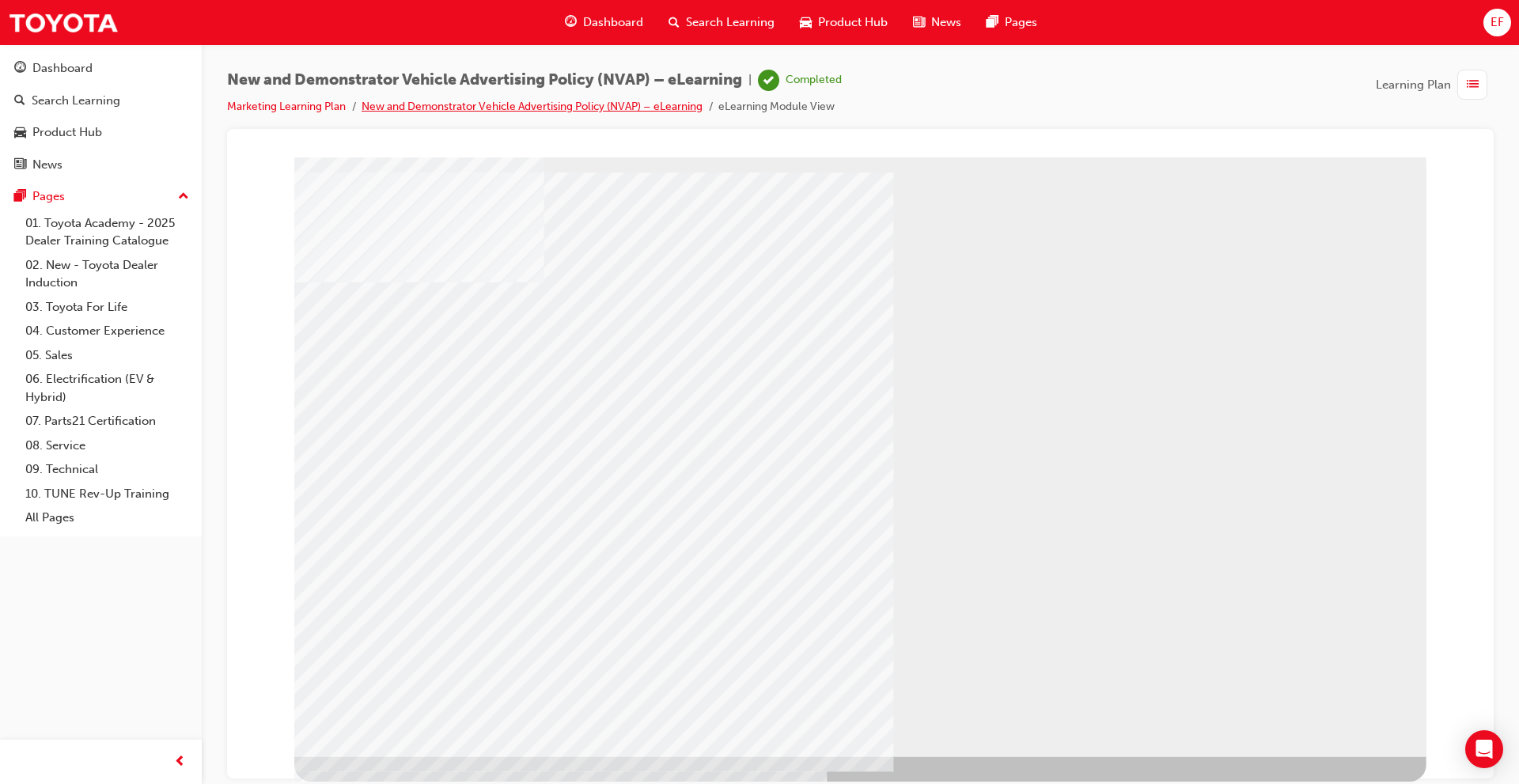 click on "New and Demonstrator Vehicle Advertising Policy (NVAP) – eLearning" at bounding box center (532, 106) 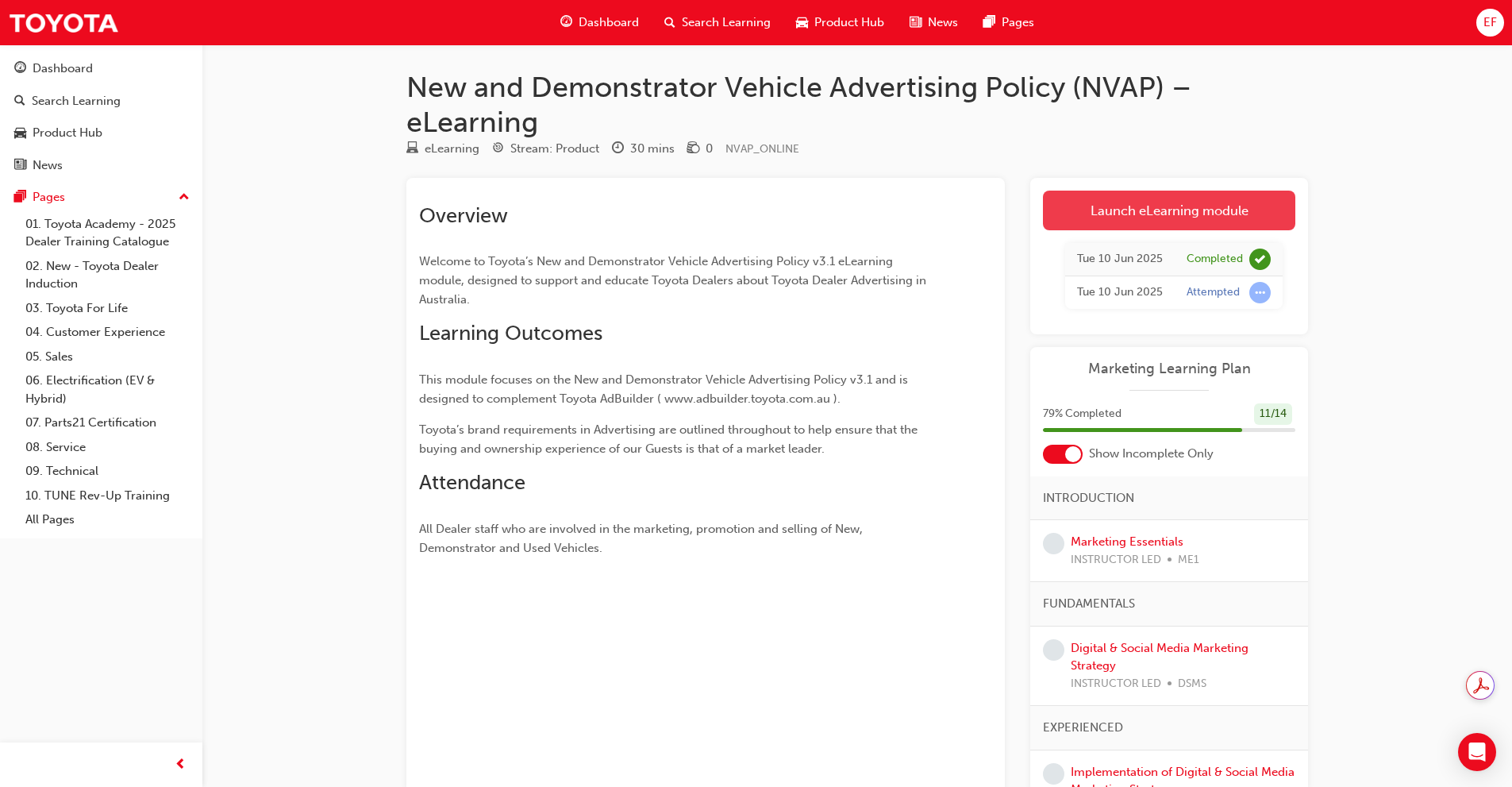 click on "Launch eLearning module" at bounding box center [1169, 210] 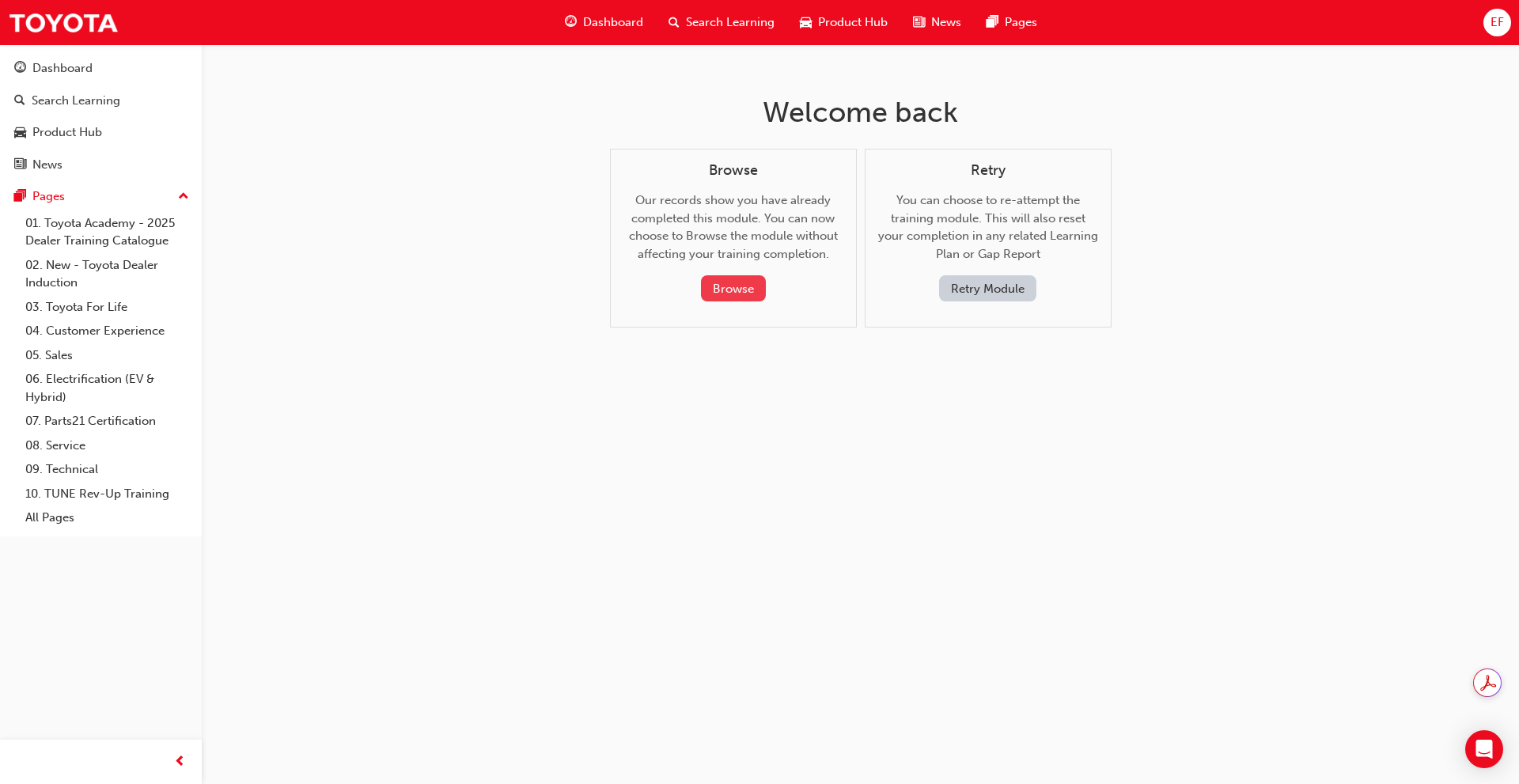 click on "Browse" at bounding box center (733, 288) 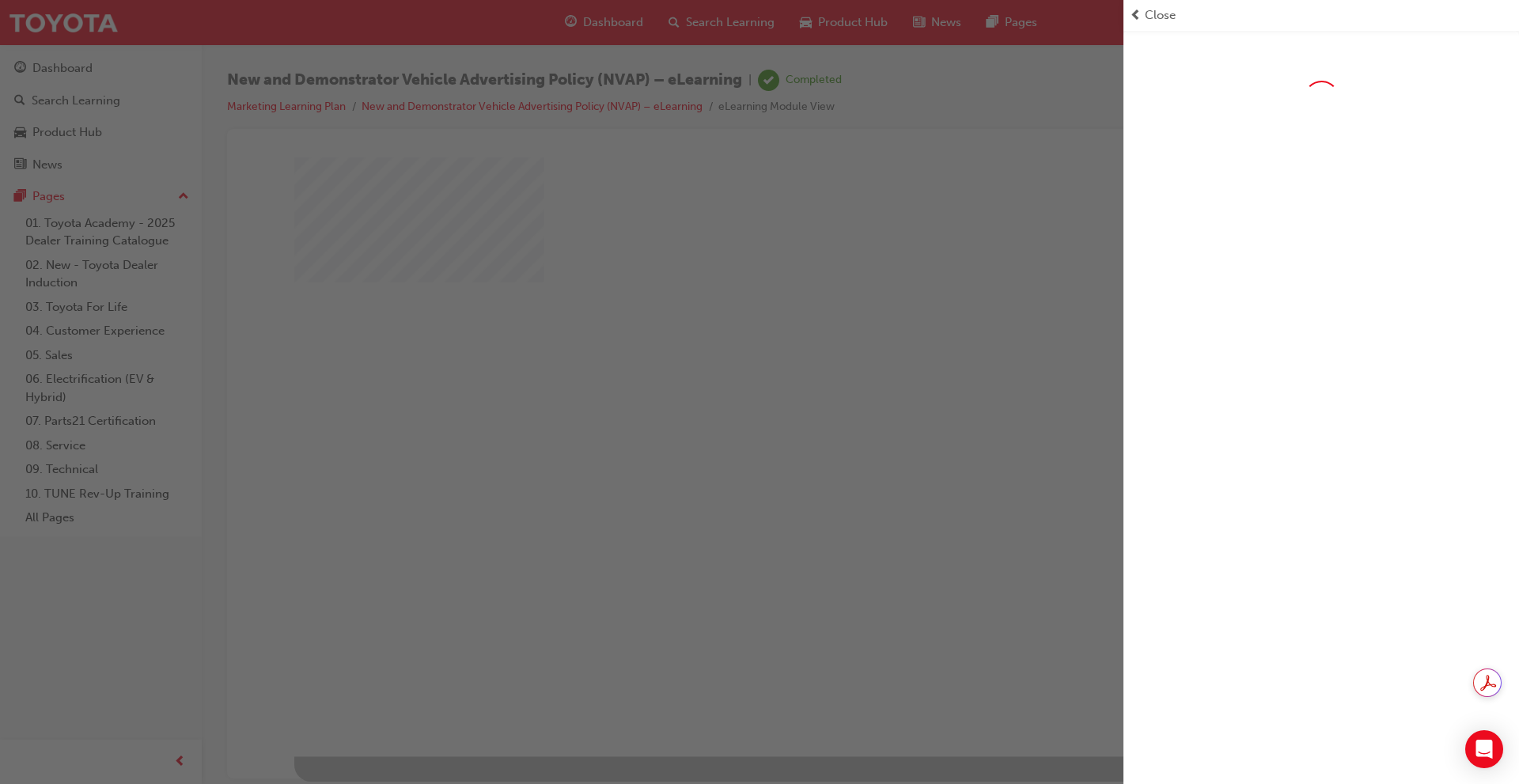 scroll, scrollTop: 0, scrollLeft: 0, axis: both 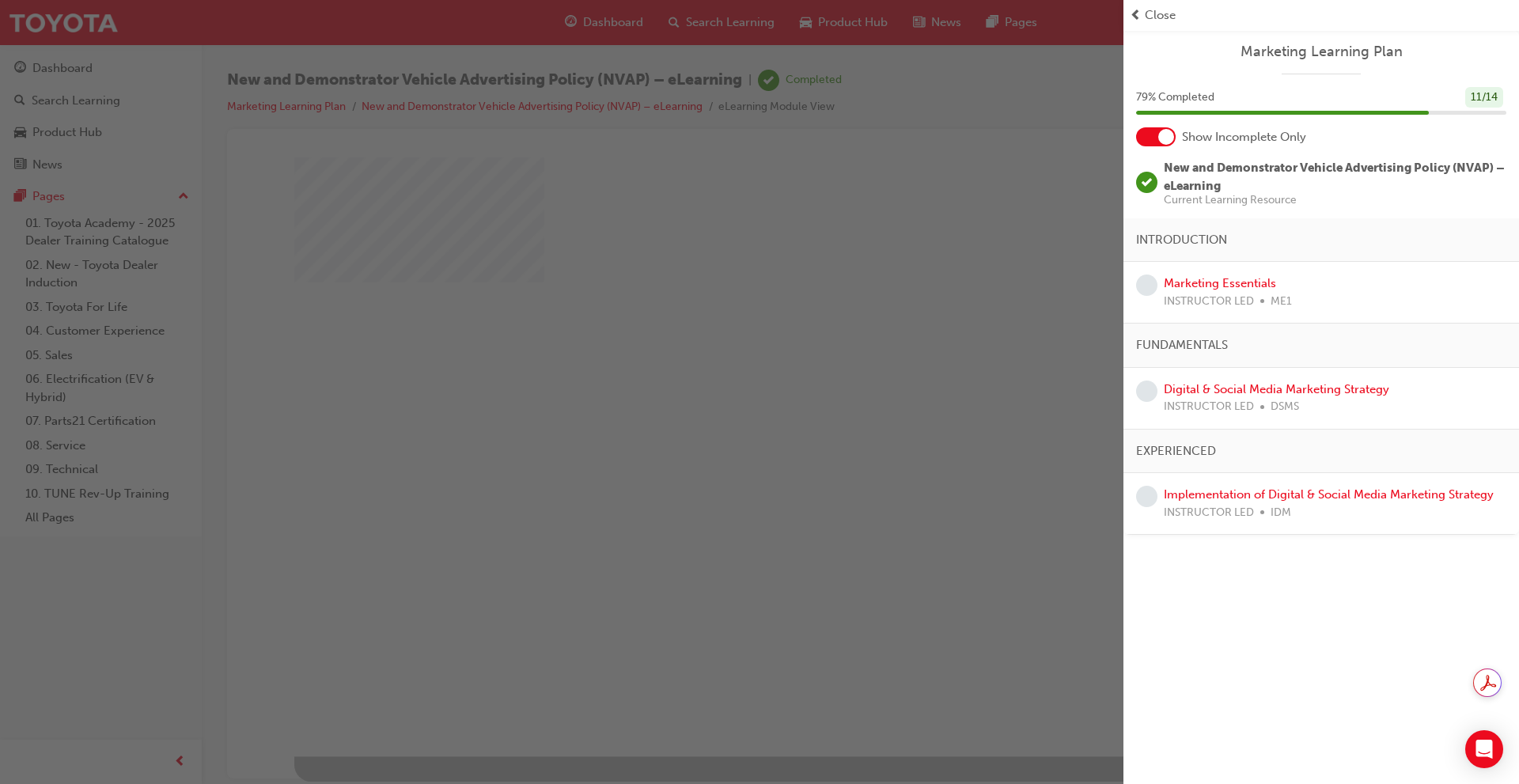 click on "Close" at bounding box center [1160, 15] 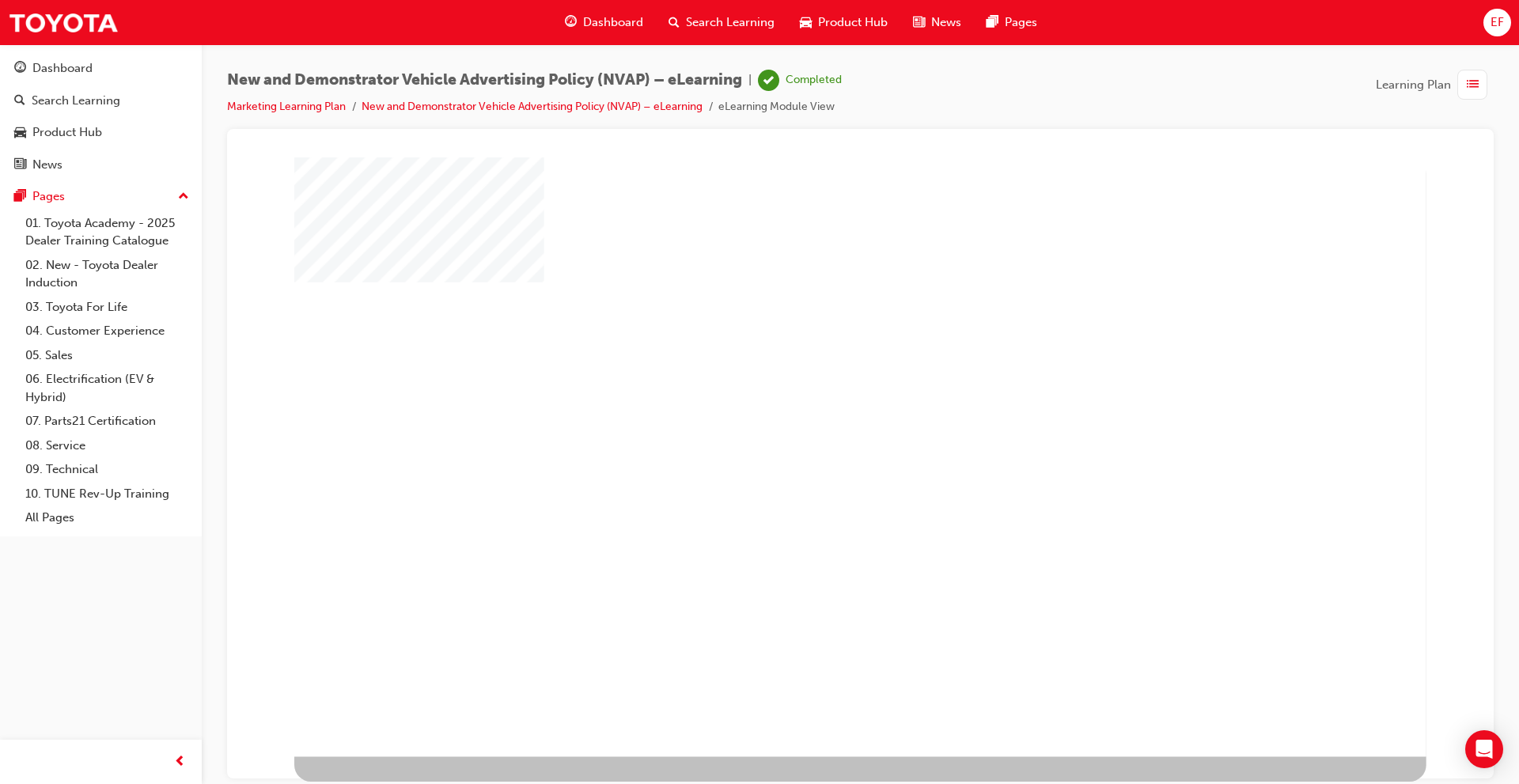 click at bounding box center [812, 408] 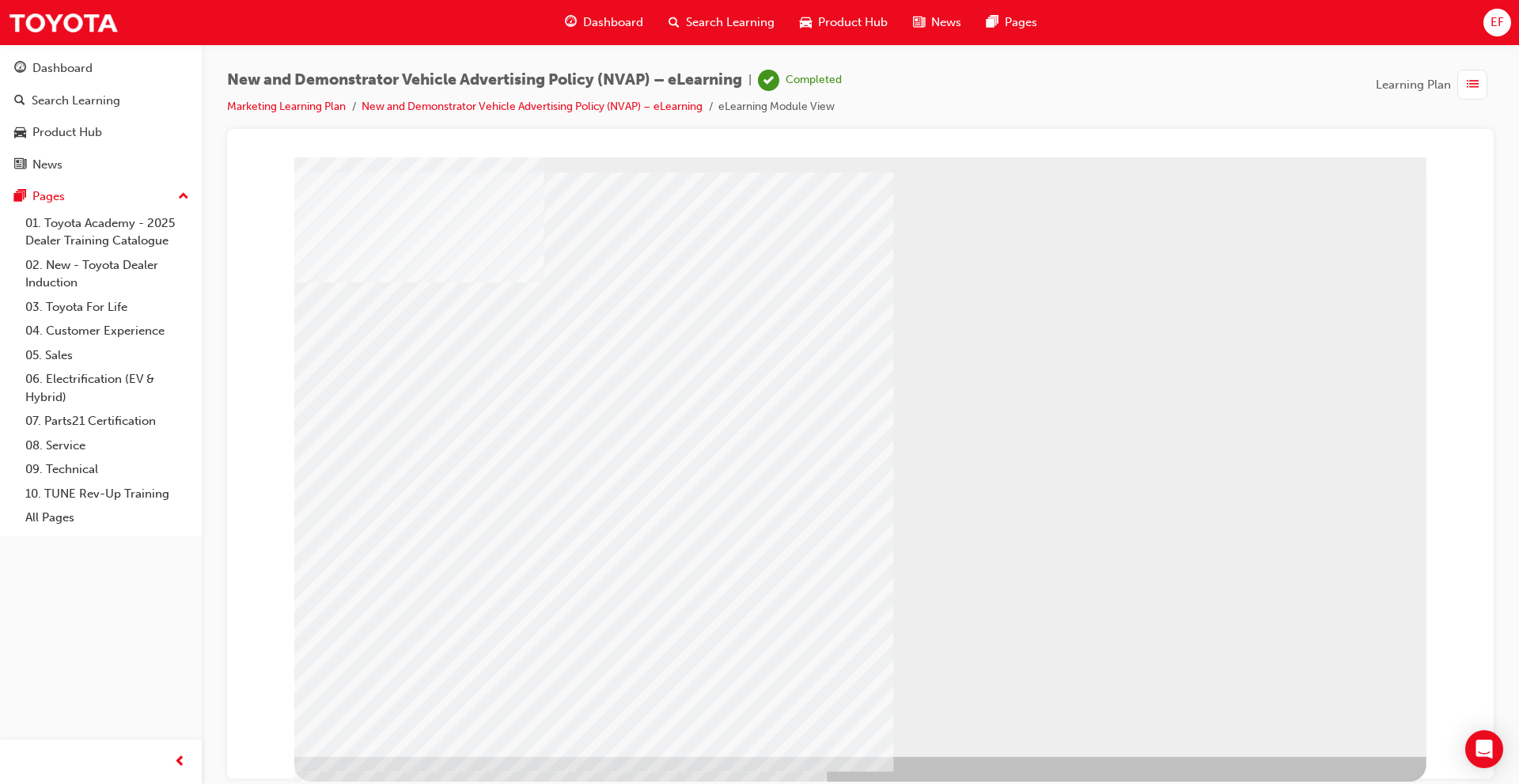 click at bounding box center [1472, 85] 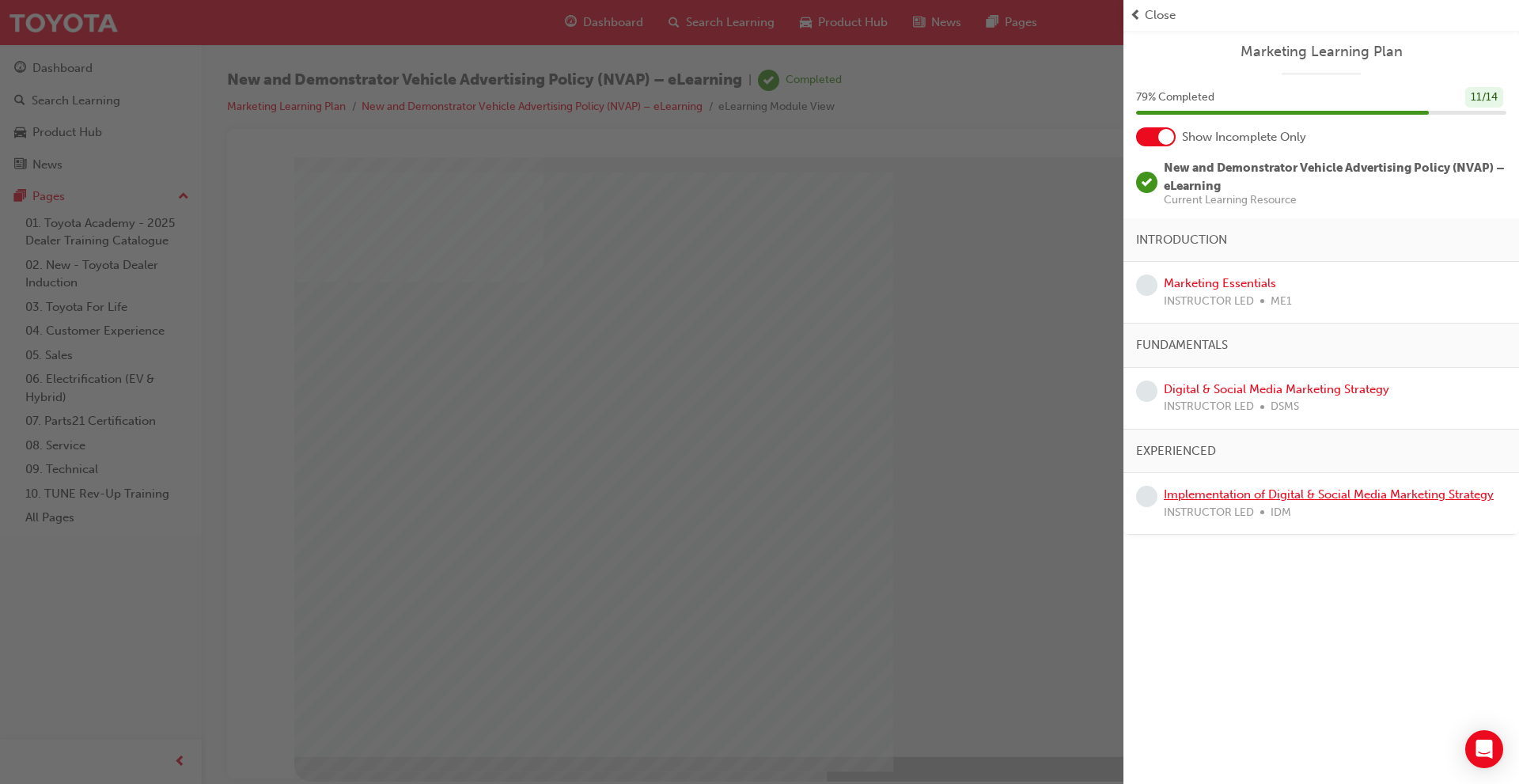 click on "Implementation of Digital & Social Media Marketing Strategy" at bounding box center (1328, 494) 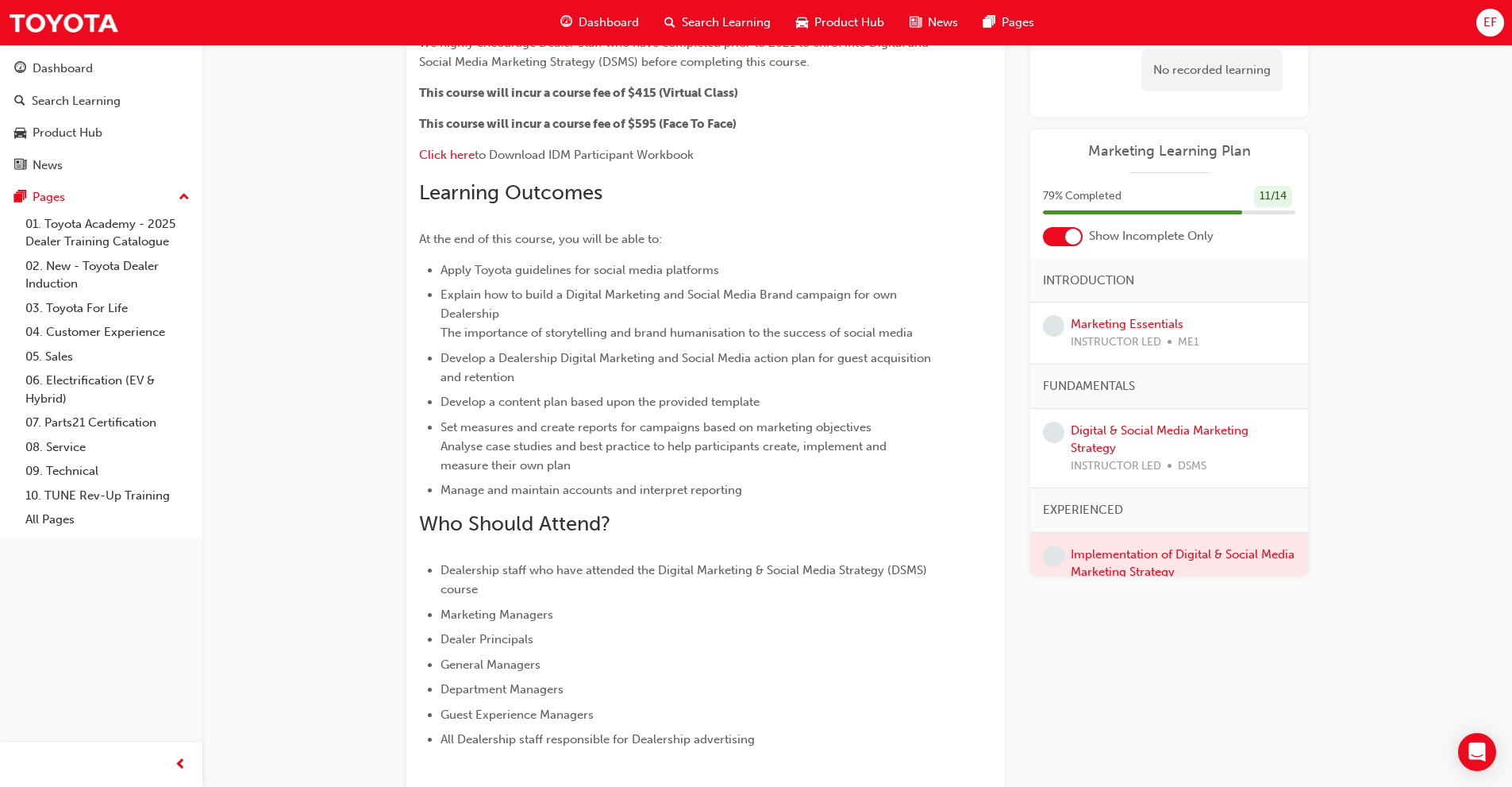 scroll, scrollTop: 287, scrollLeft: 0, axis: vertical 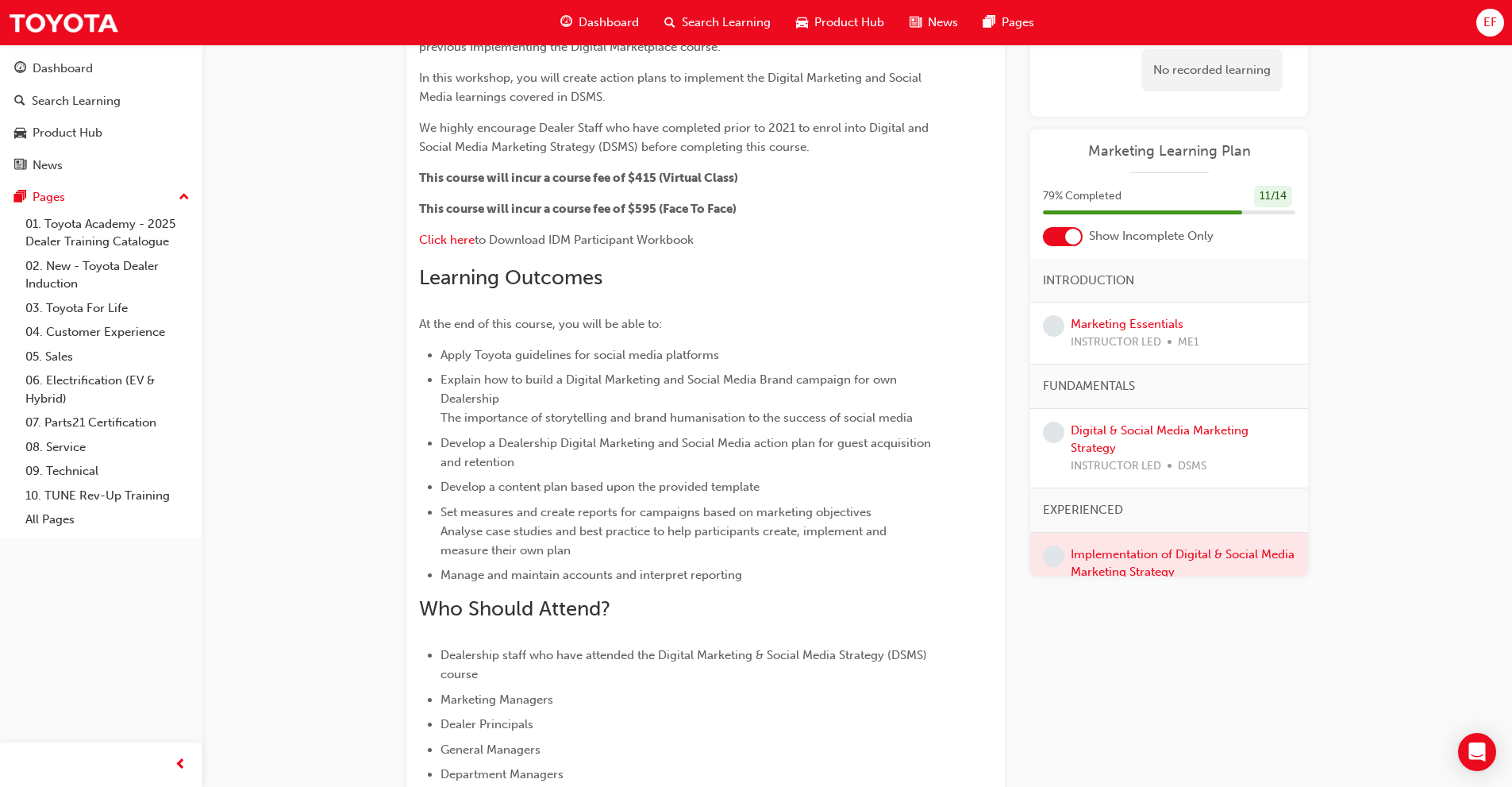 click on "Show Incomplete Only" at bounding box center [1169, 237] 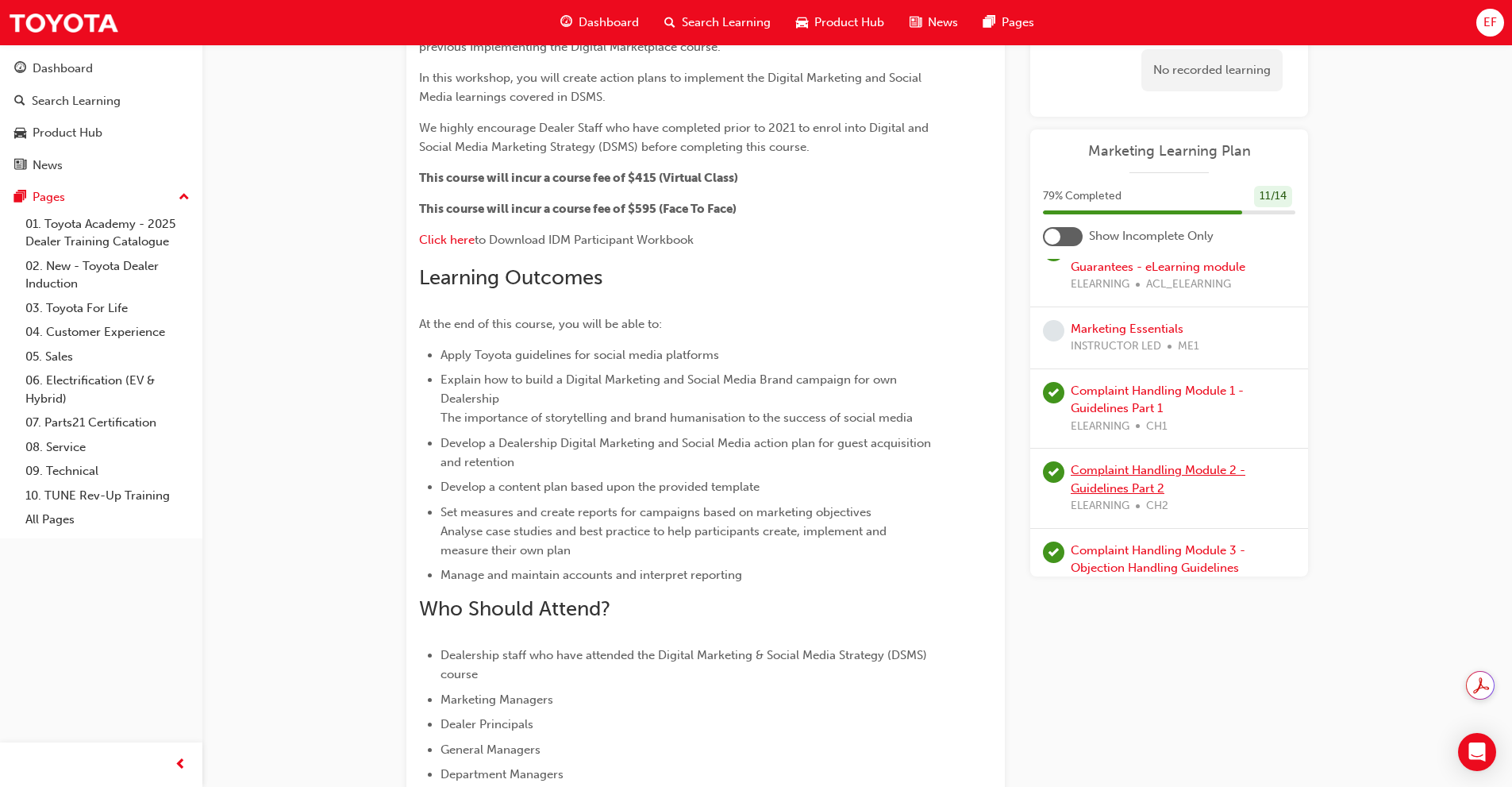 scroll, scrollTop: 0, scrollLeft: 0, axis: both 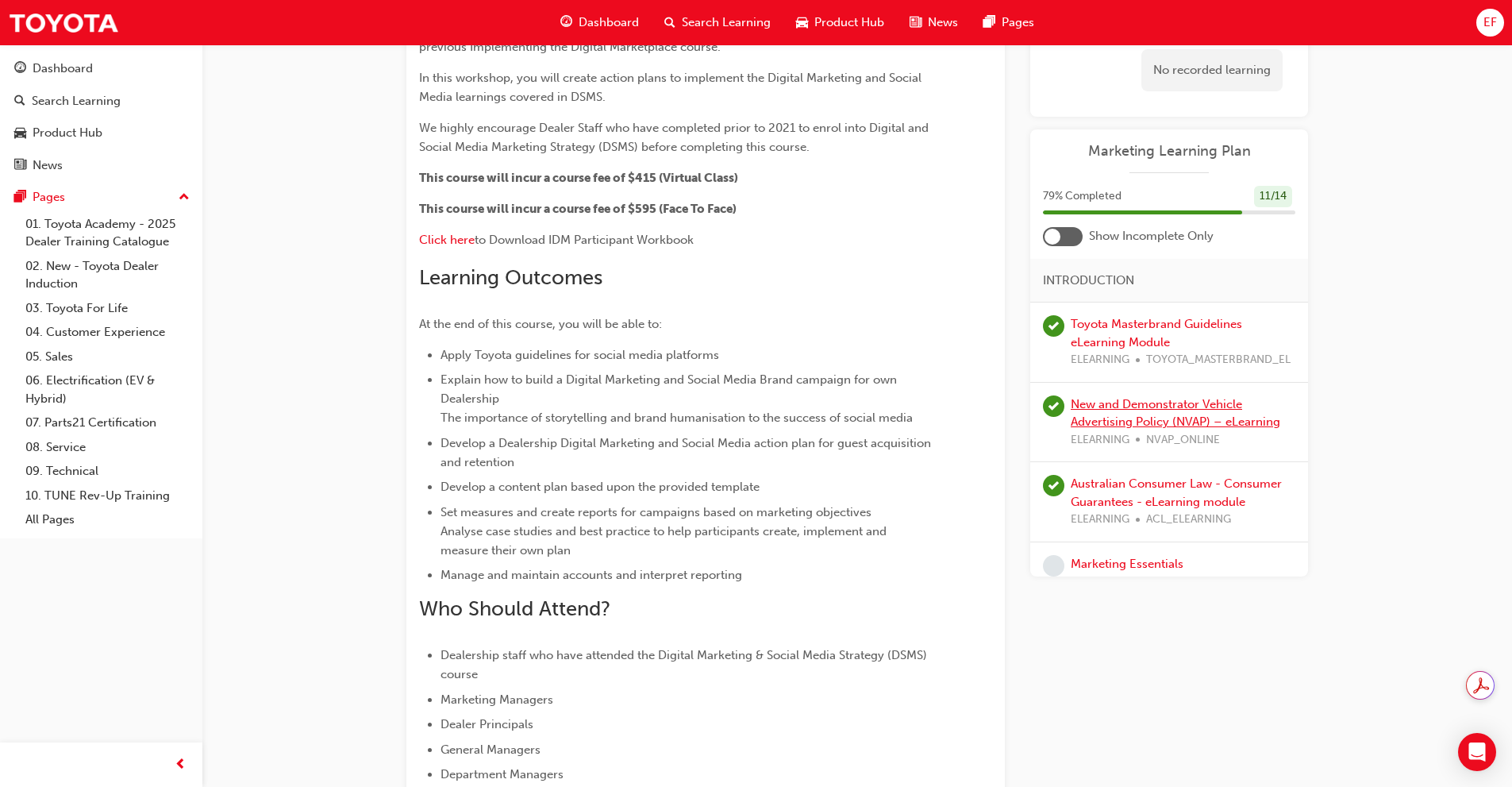 click on "New and Demonstrator Vehicle Advertising Policy (NVAP) – eLearning" at bounding box center (1175, 413) 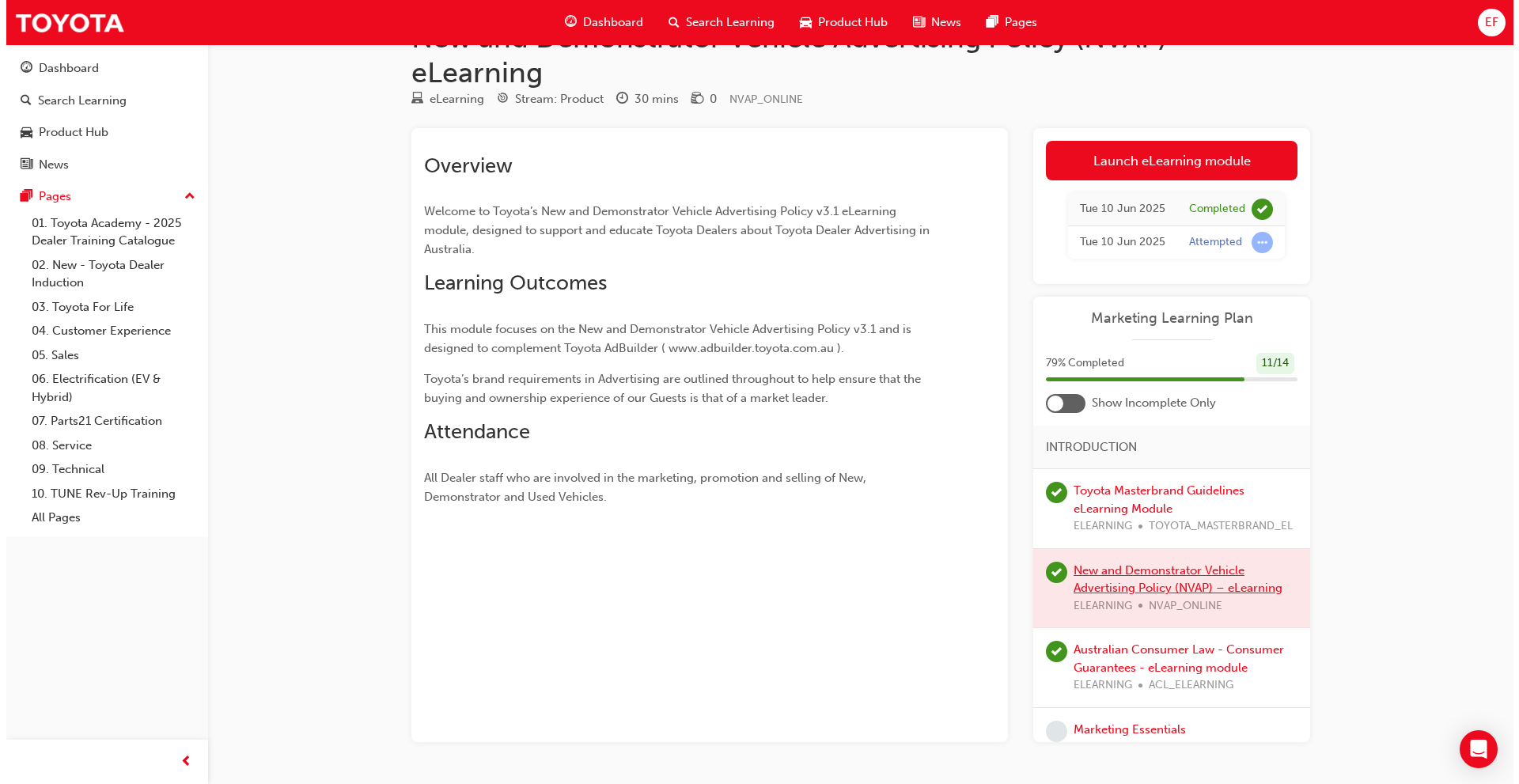scroll, scrollTop: 0, scrollLeft: 0, axis: both 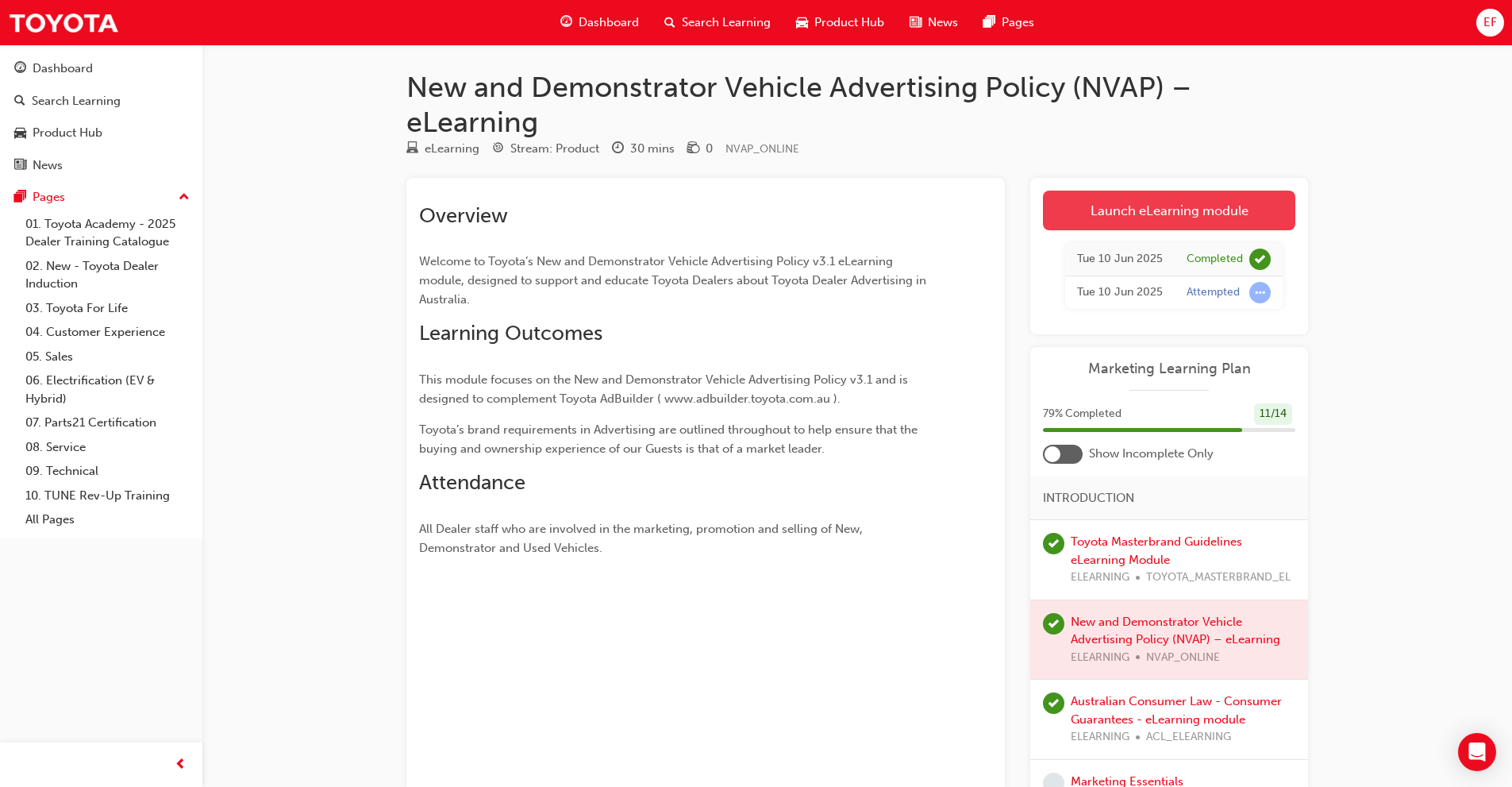 click on "Launch eLearning module" at bounding box center [1169, 210] 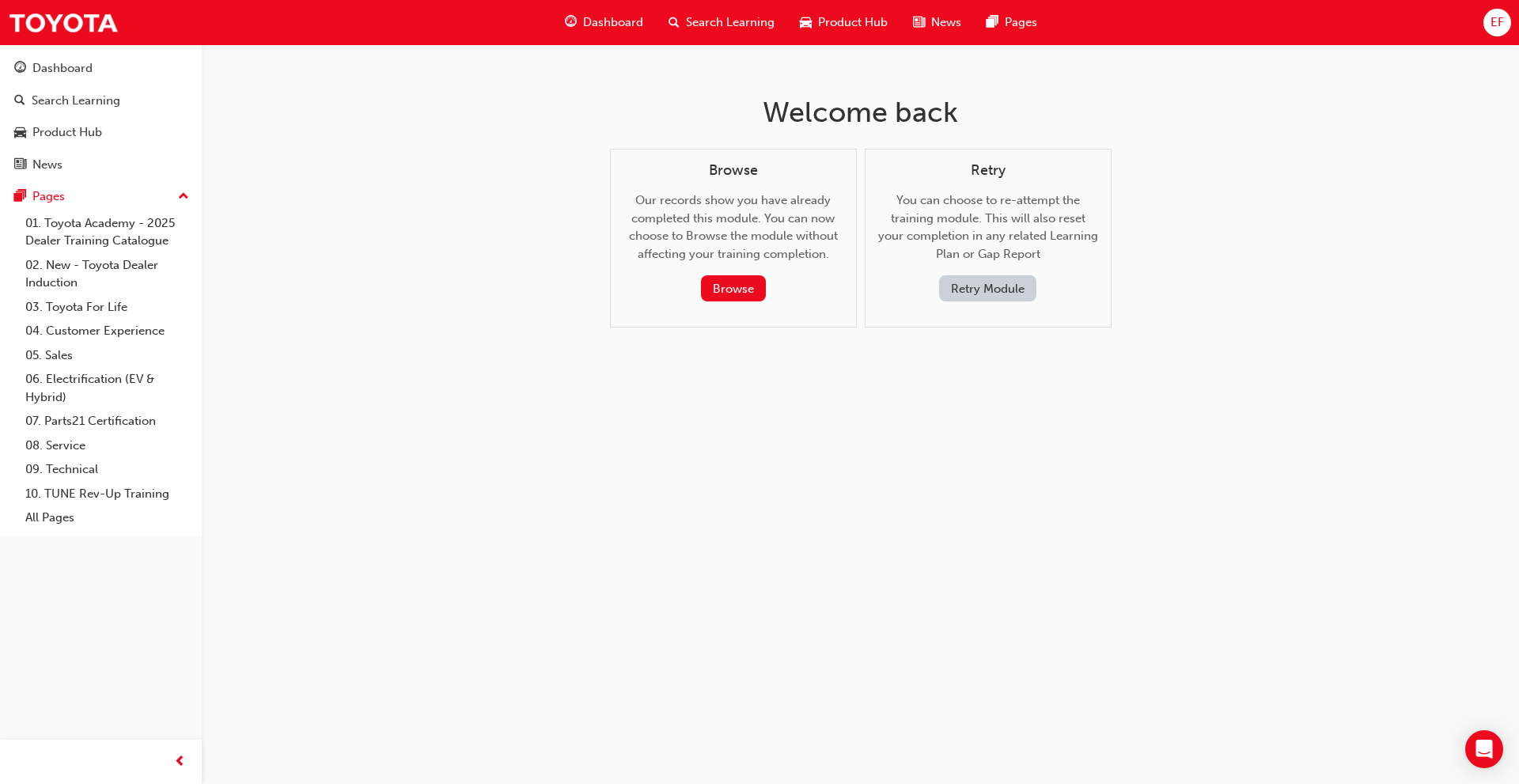 click on "Retry Module" at bounding box center (987, 288) 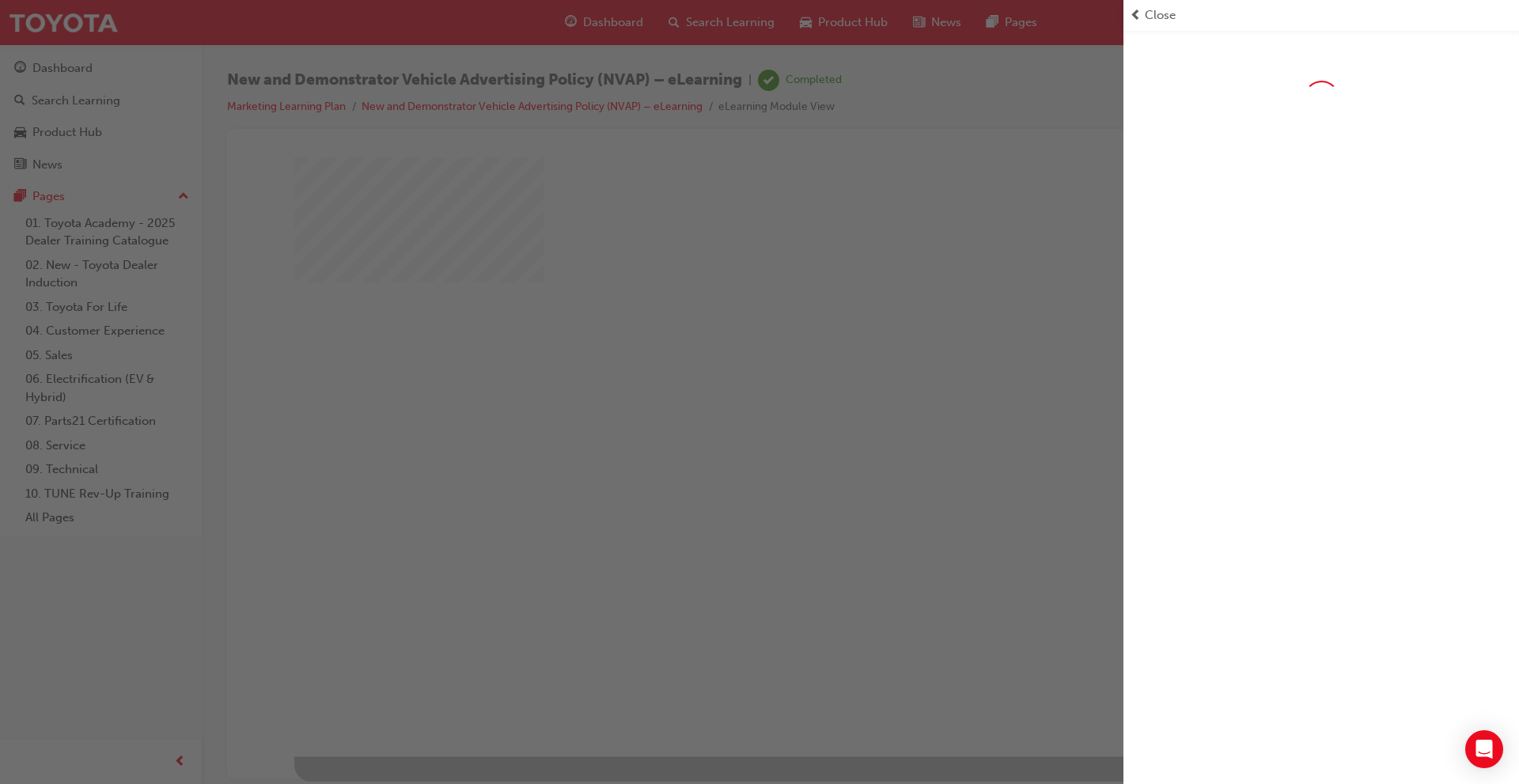 scroll, scrollTop: 0, scrollLeft: 0, axis: both 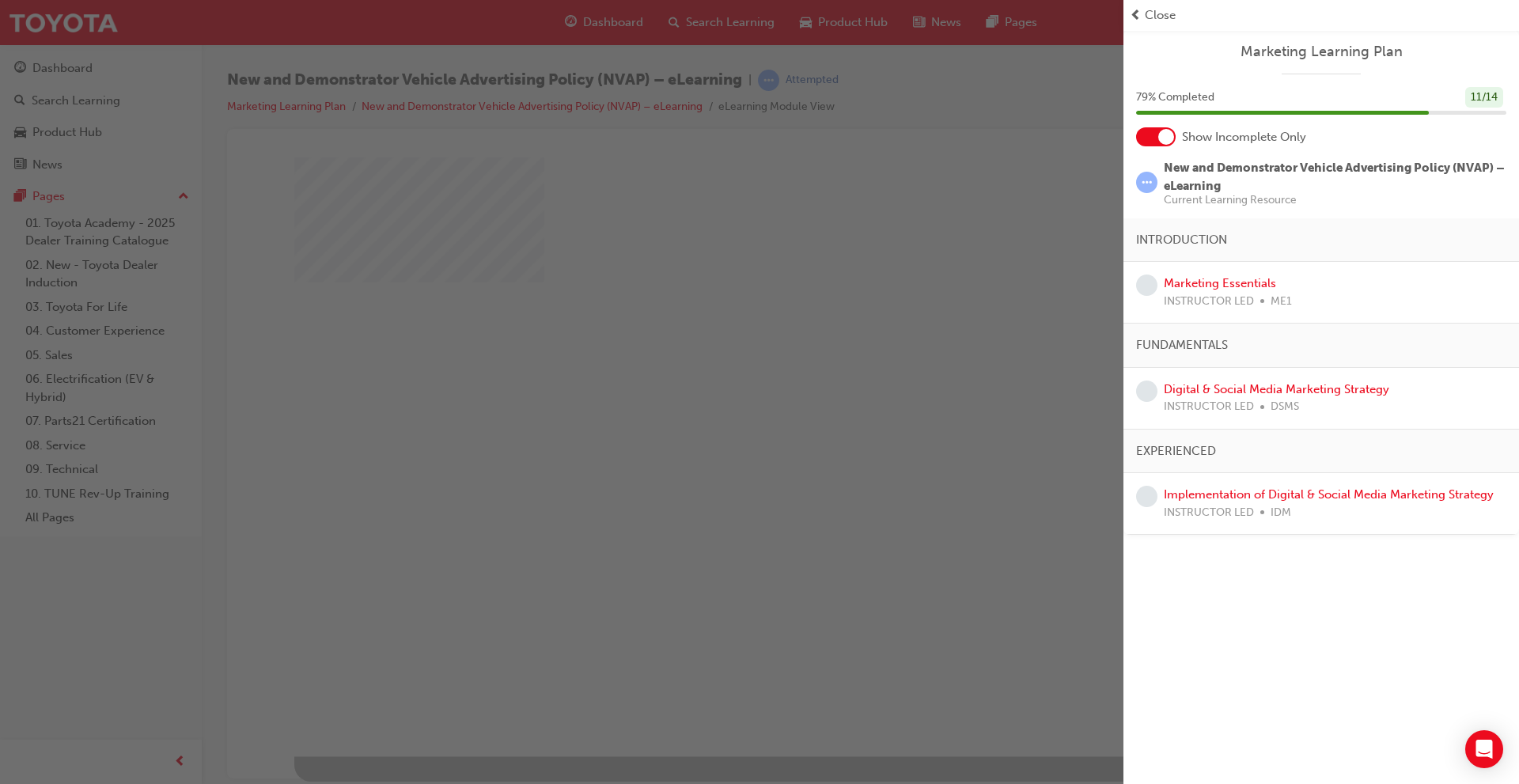 click at bounding box center [562, 392] 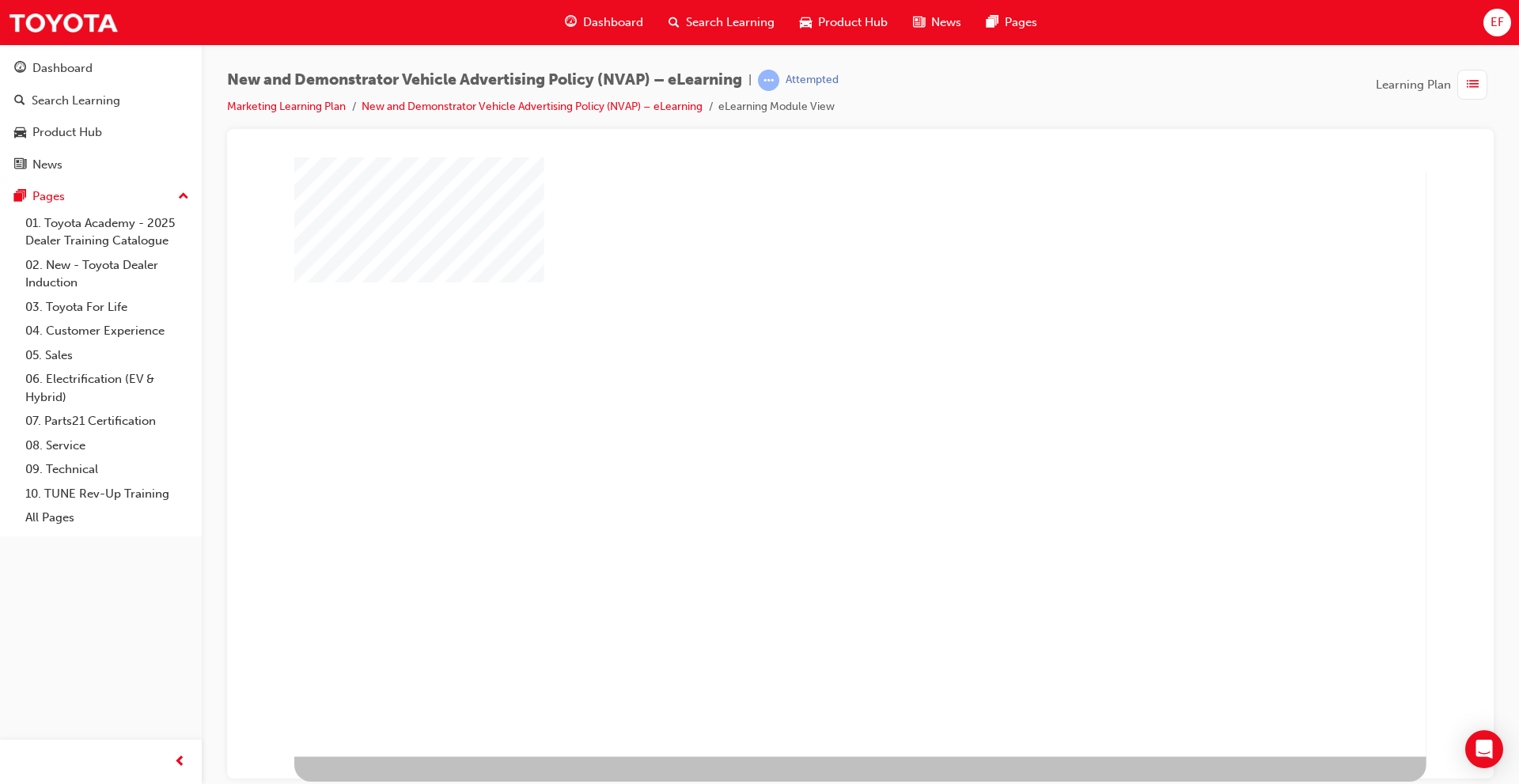 click at bounding box center (860, 456) 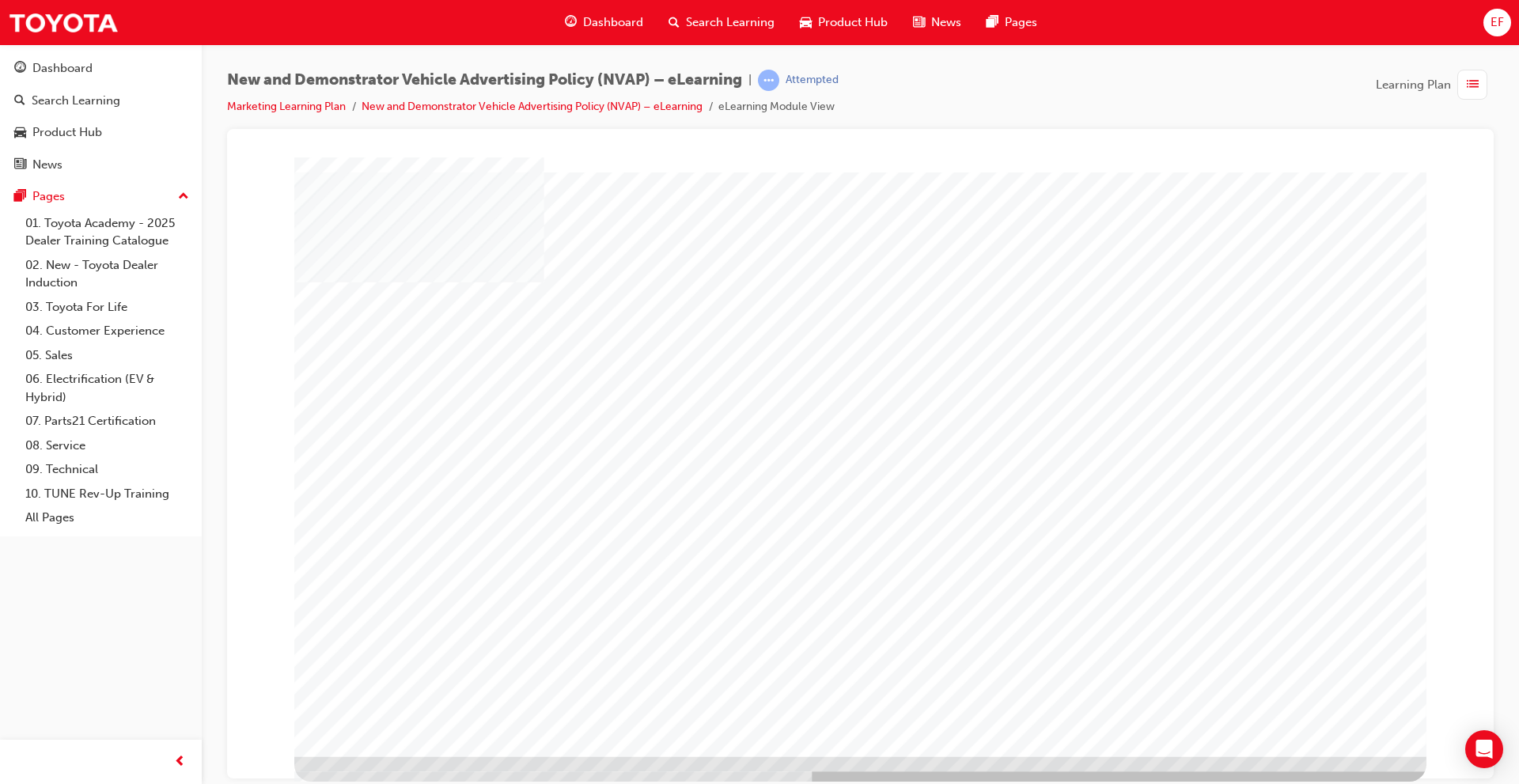 click at bounding box center (347, 2649) 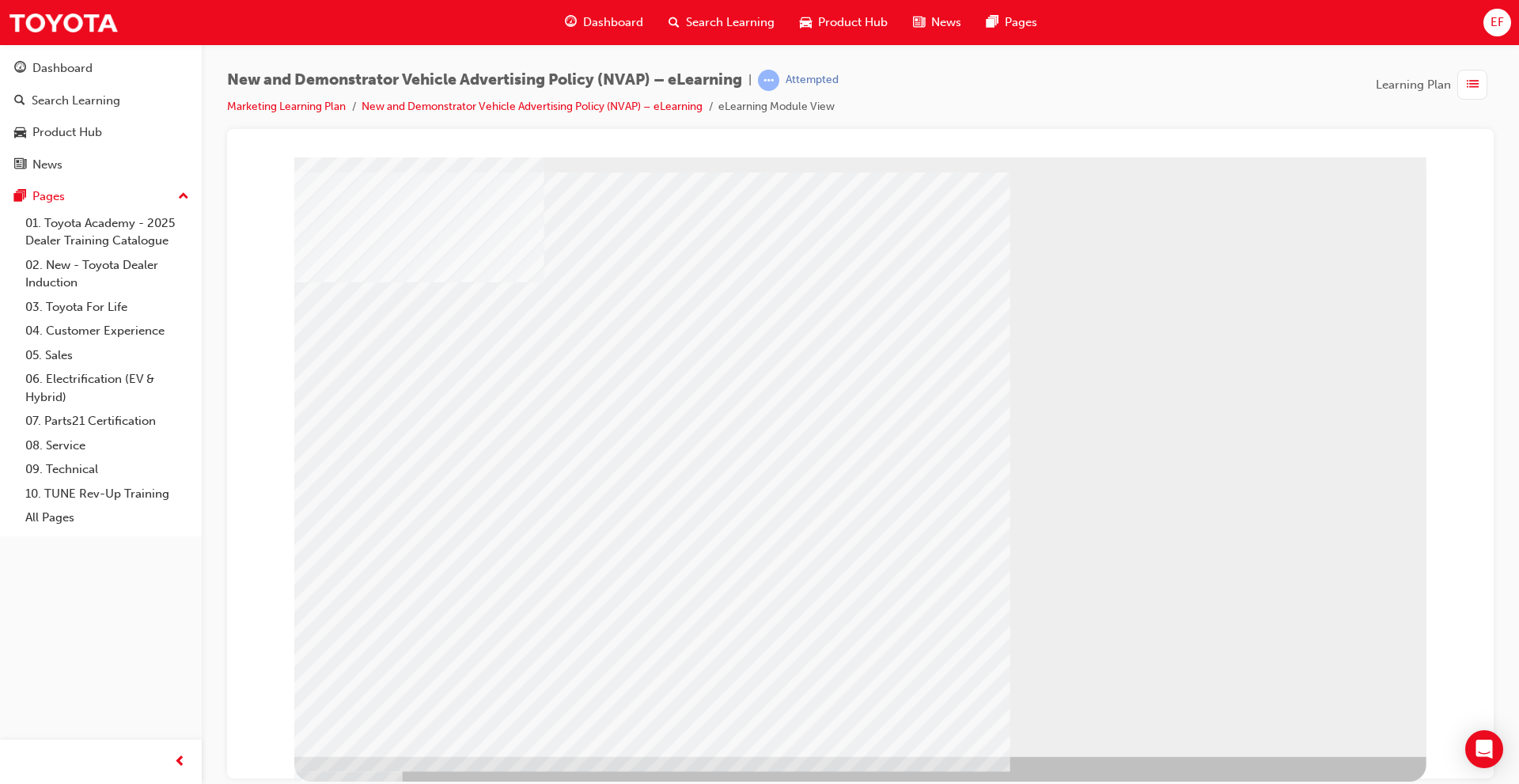 click at bounding box center (347, 1400) 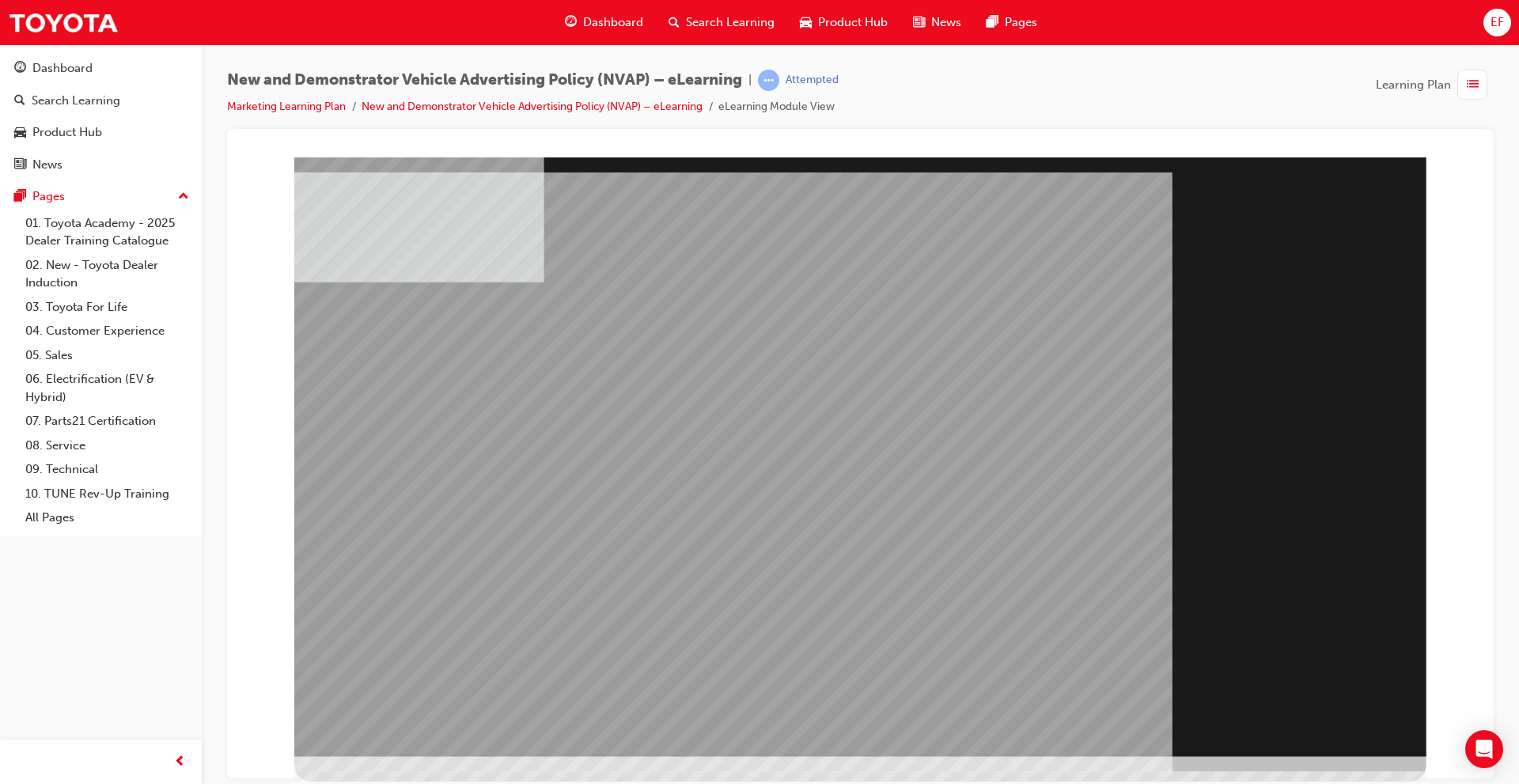 click at bounding box center (347, 1515) 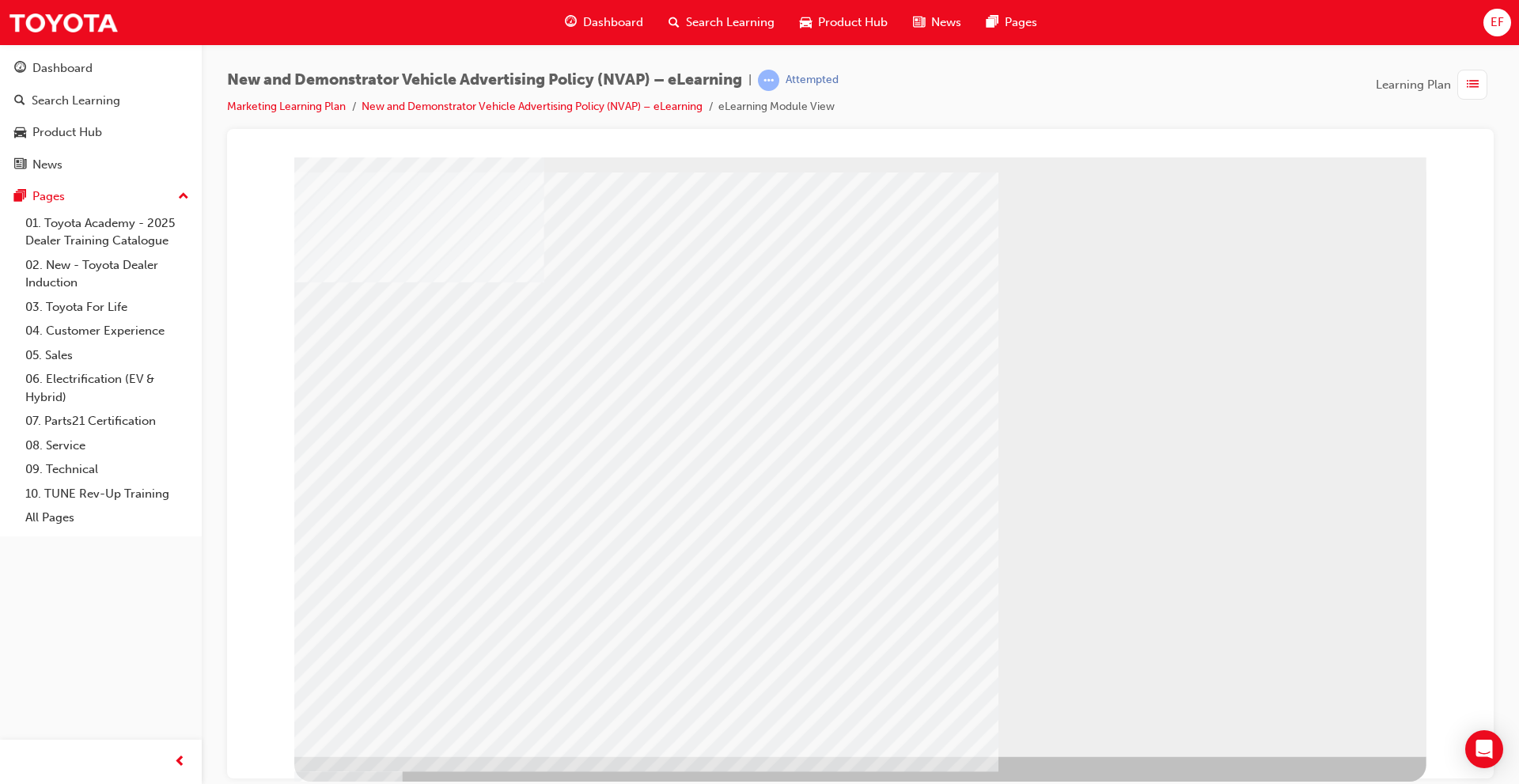 click at bounding box center [347, 1400] 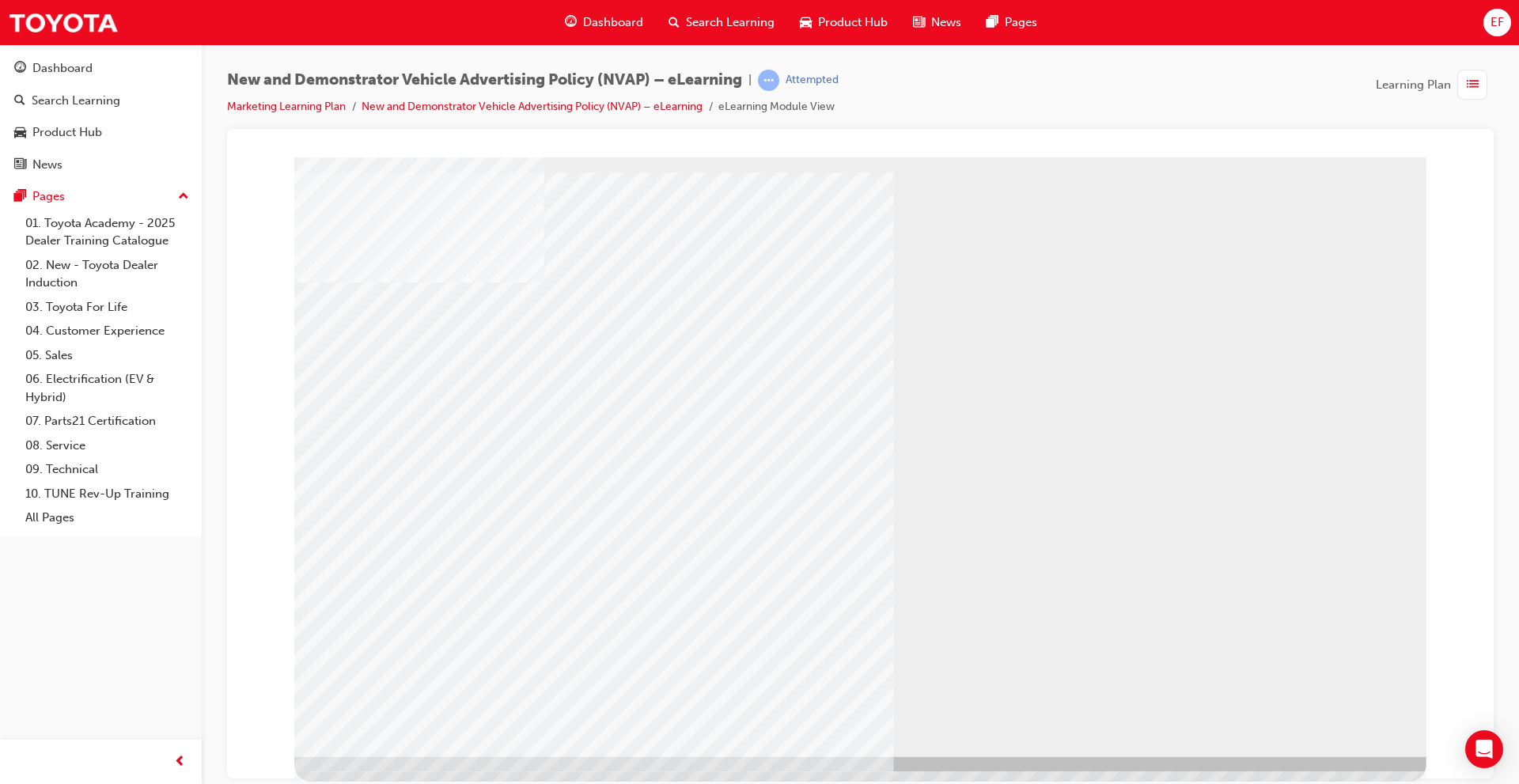 click at bounding box center [347, 1874] 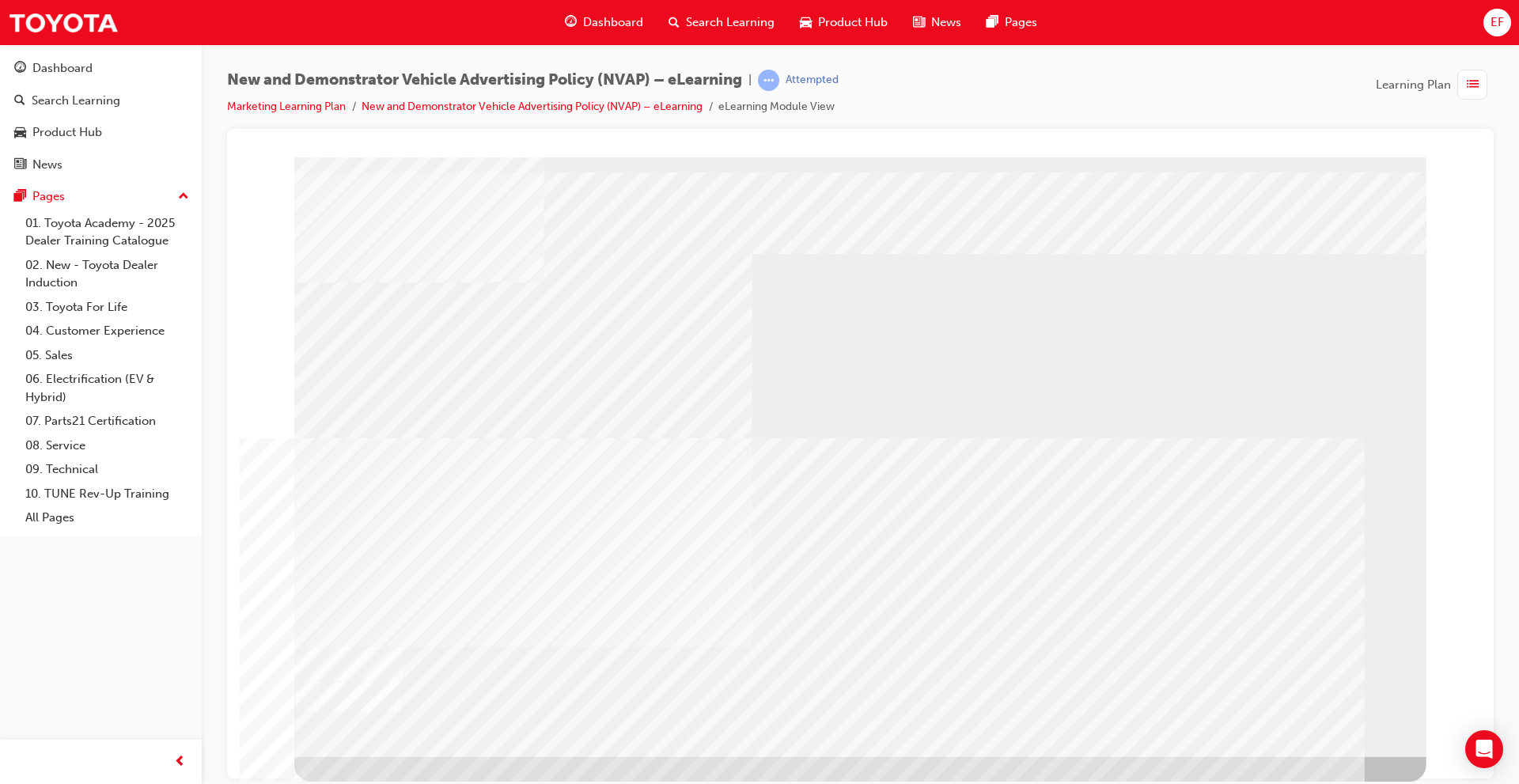 click at bounding box center [347, 1275] 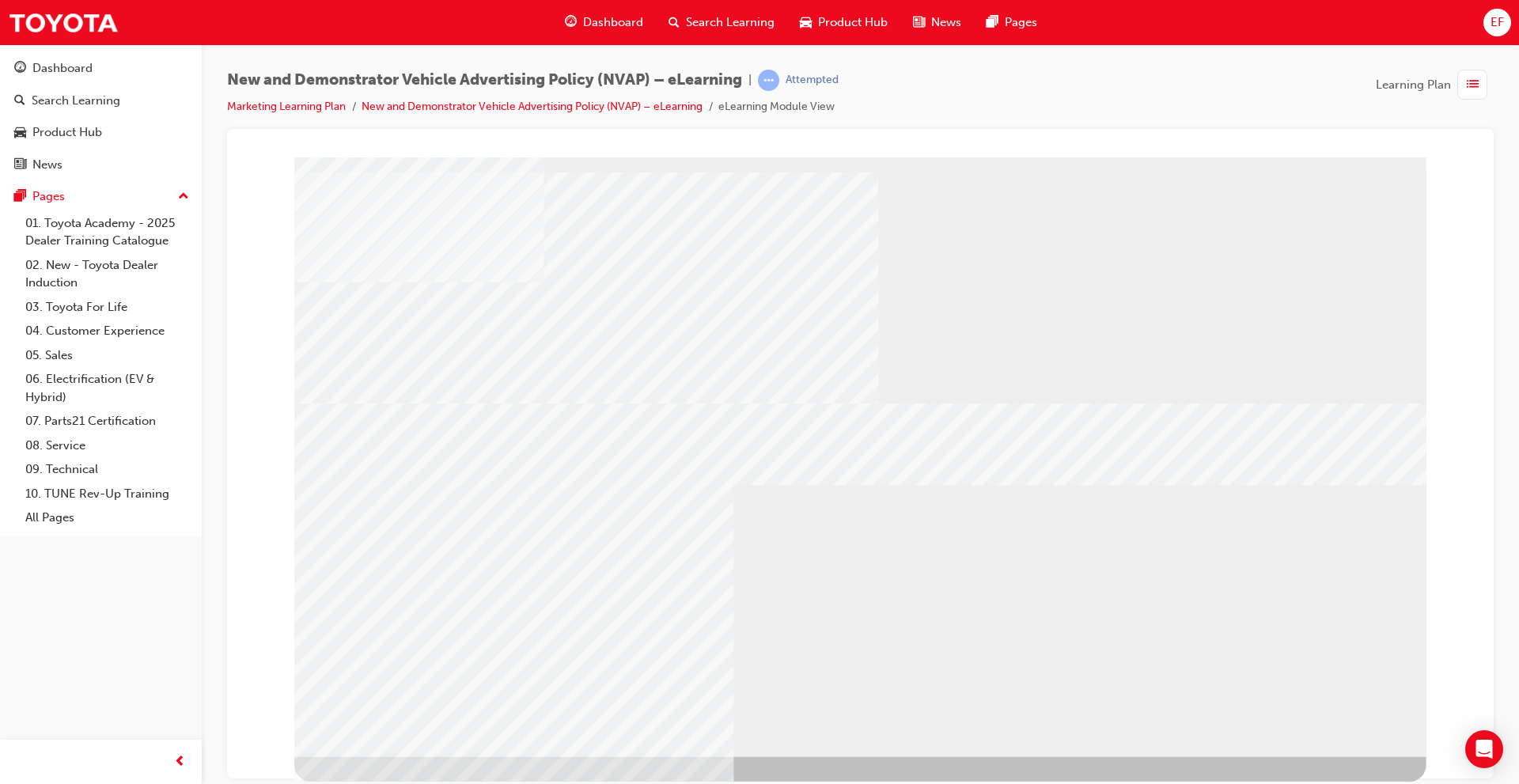click at bounding box center [347, 2239] 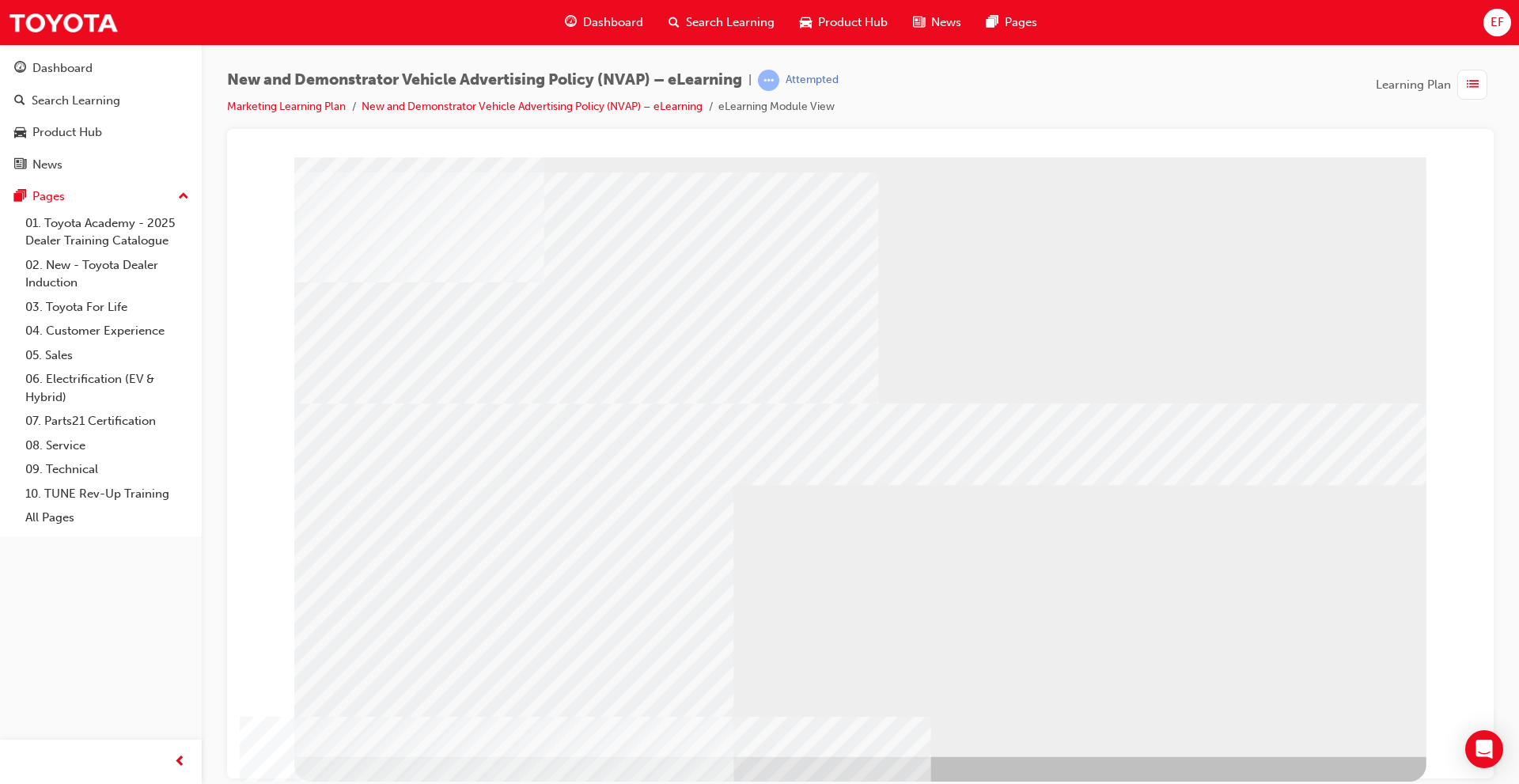 click at bounding box center [347, 2269] 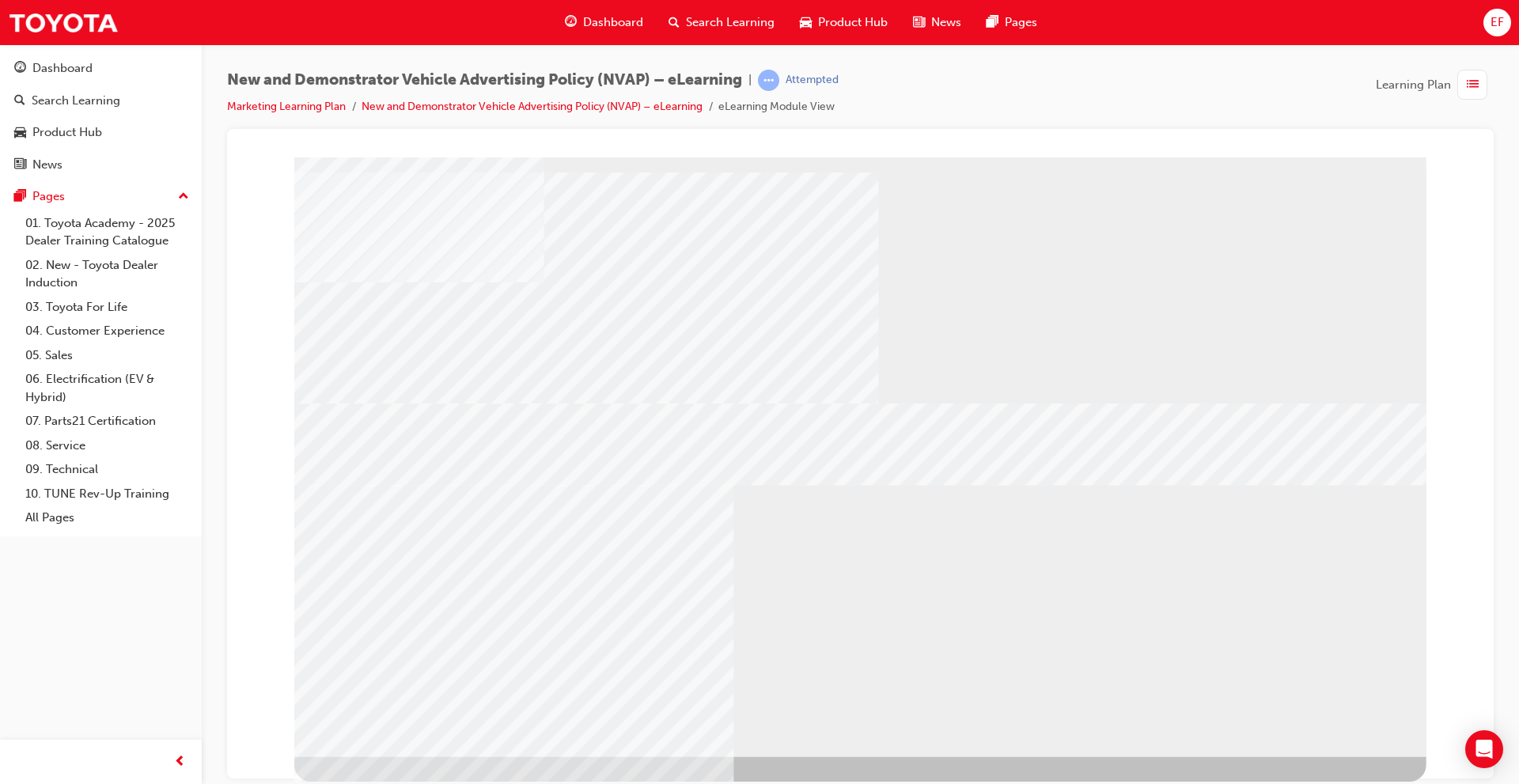 click at bounding box center (347, 2299) 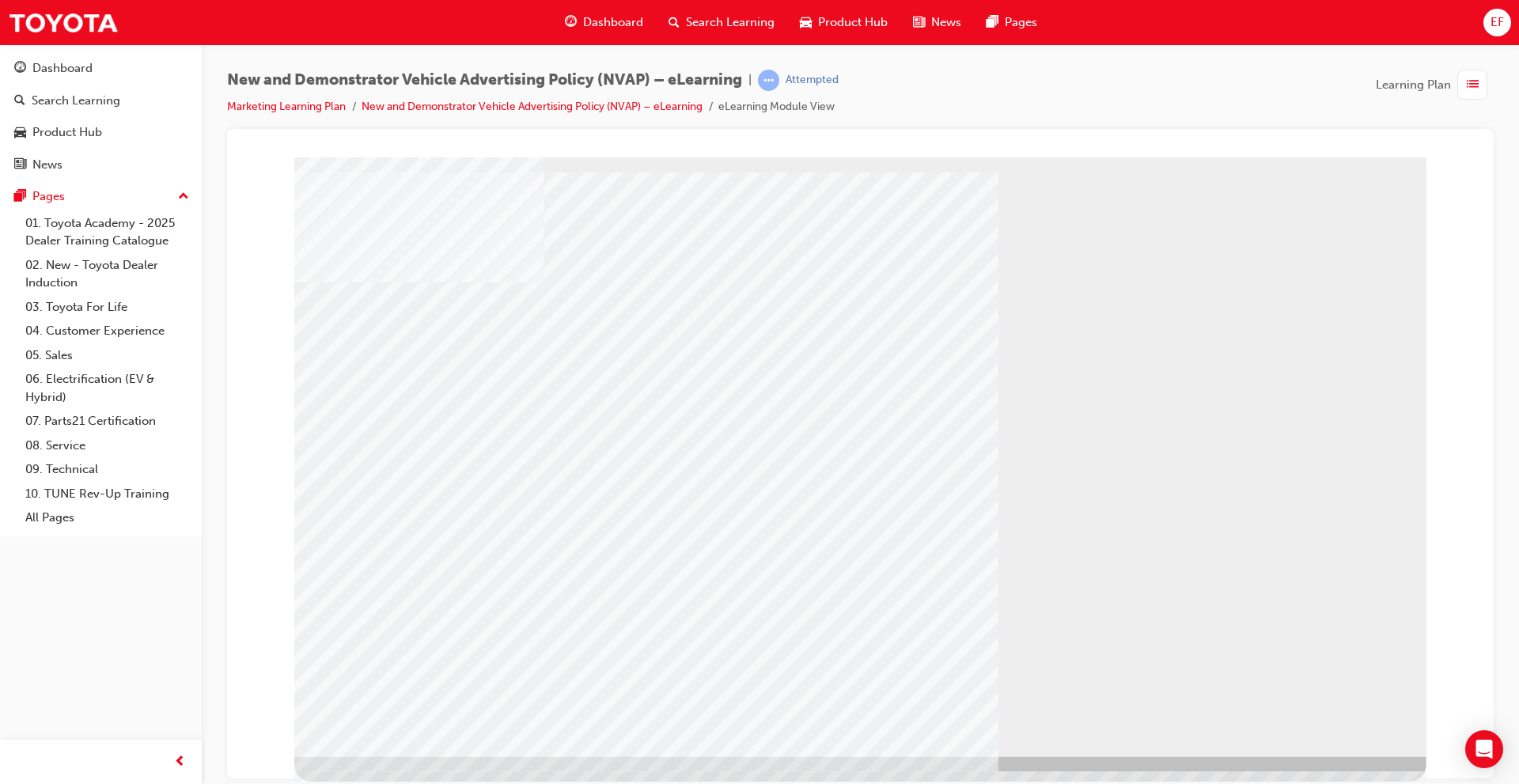 click at bounding box center (347, 1874) 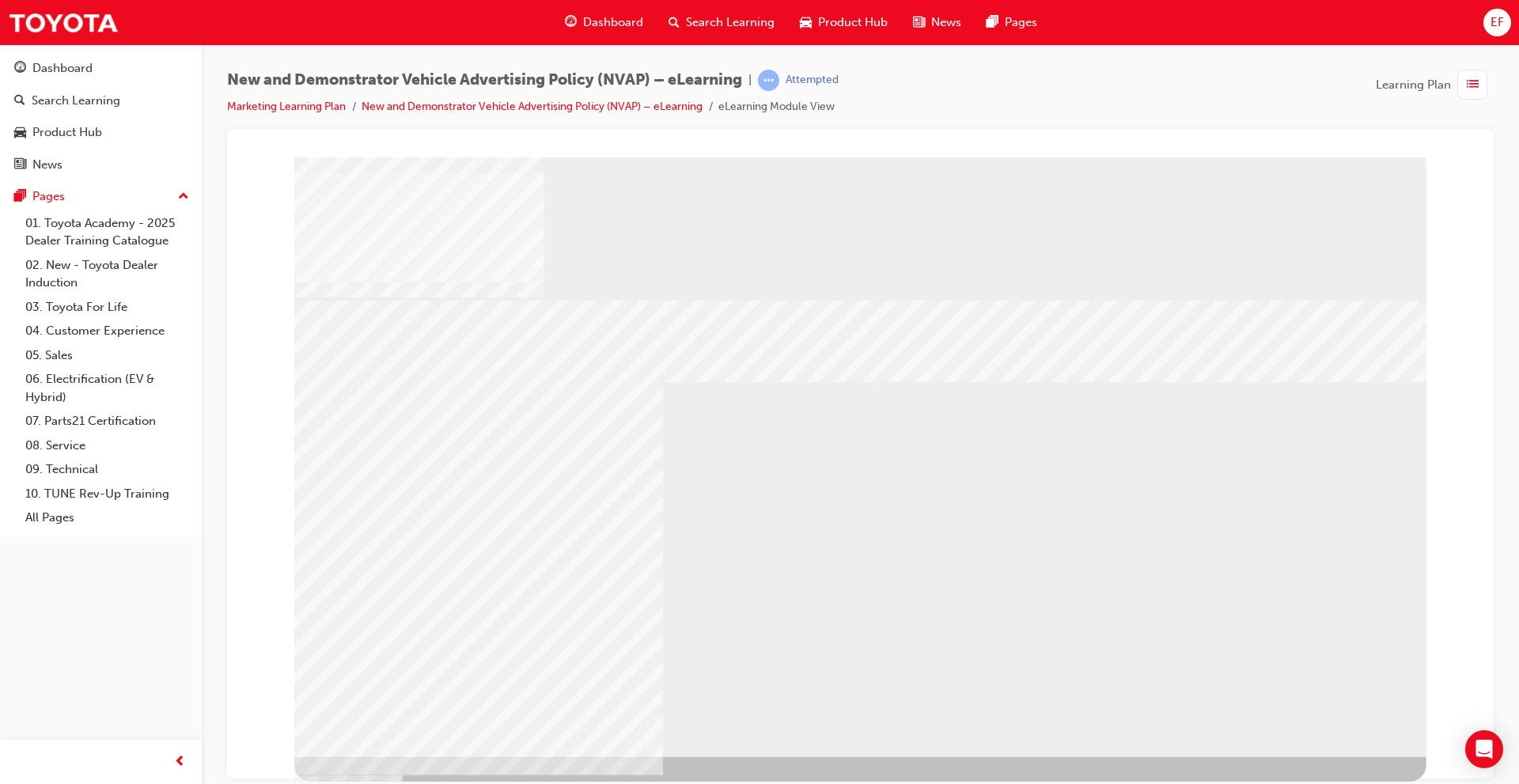 click at bounding box center [347, 1275] 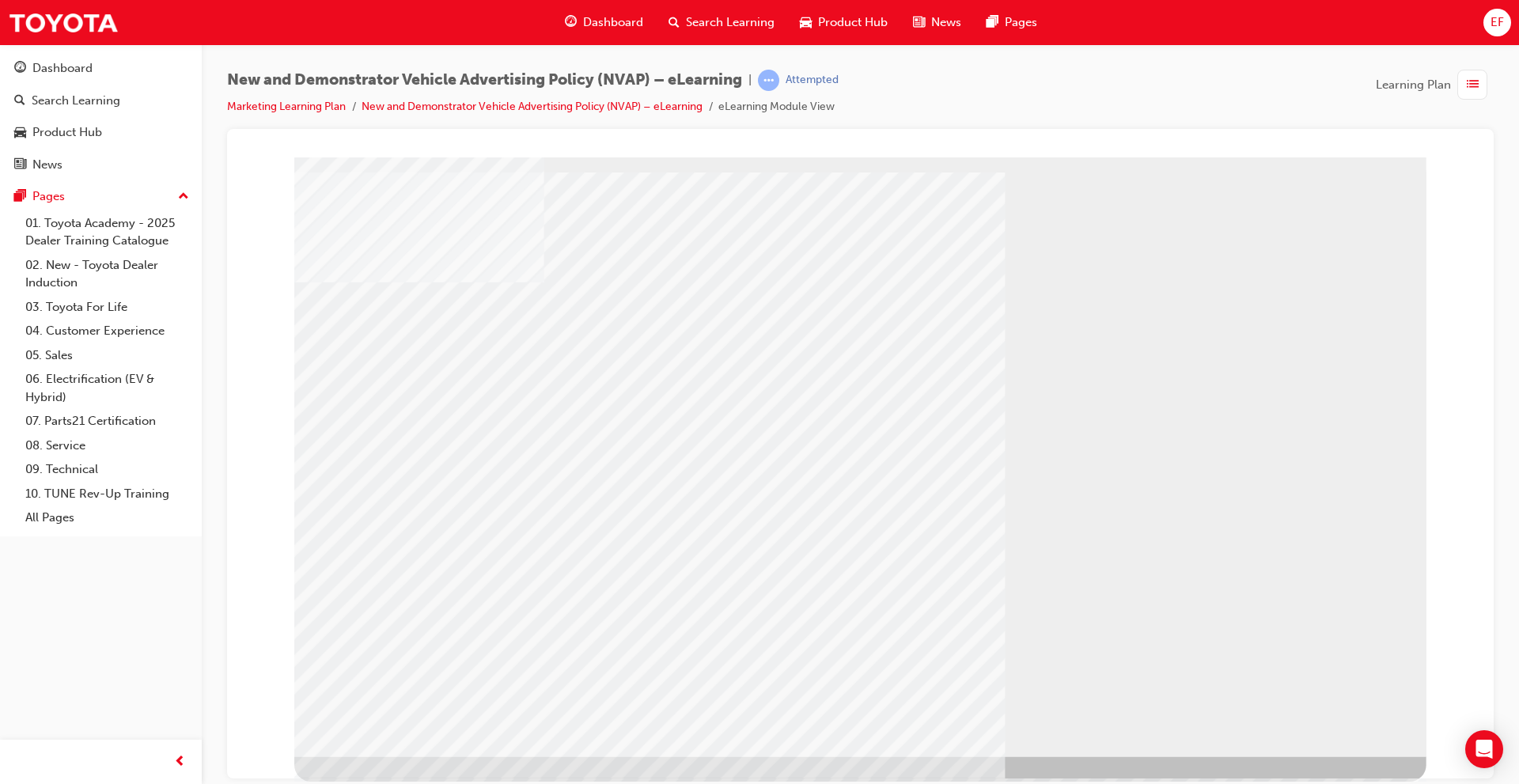 click at bounding box center (373, 8038) 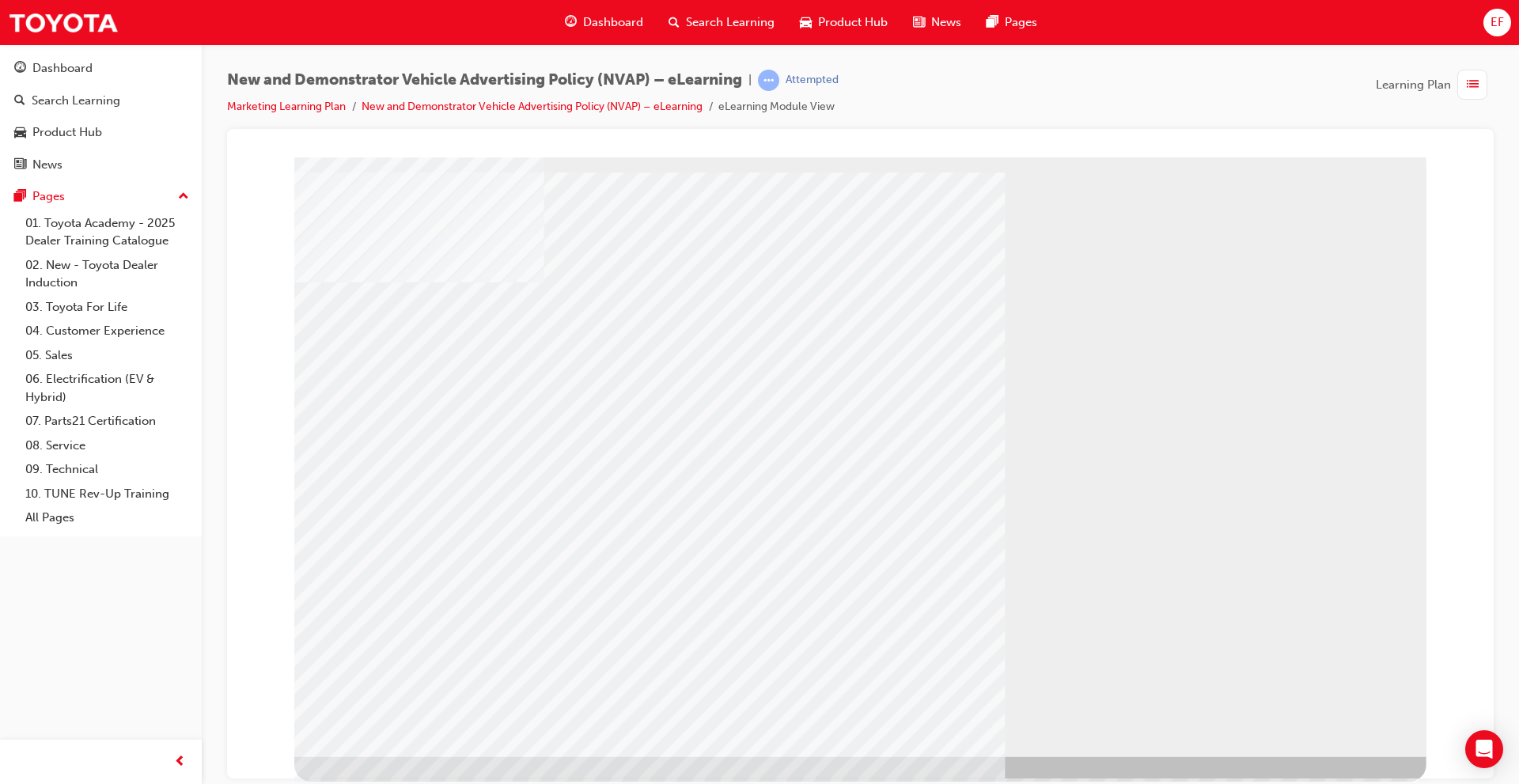 drag, startPoint x: 652, startPoint y: 373, endPoint x: 630, endPoint y: 438, distance: 68.622154 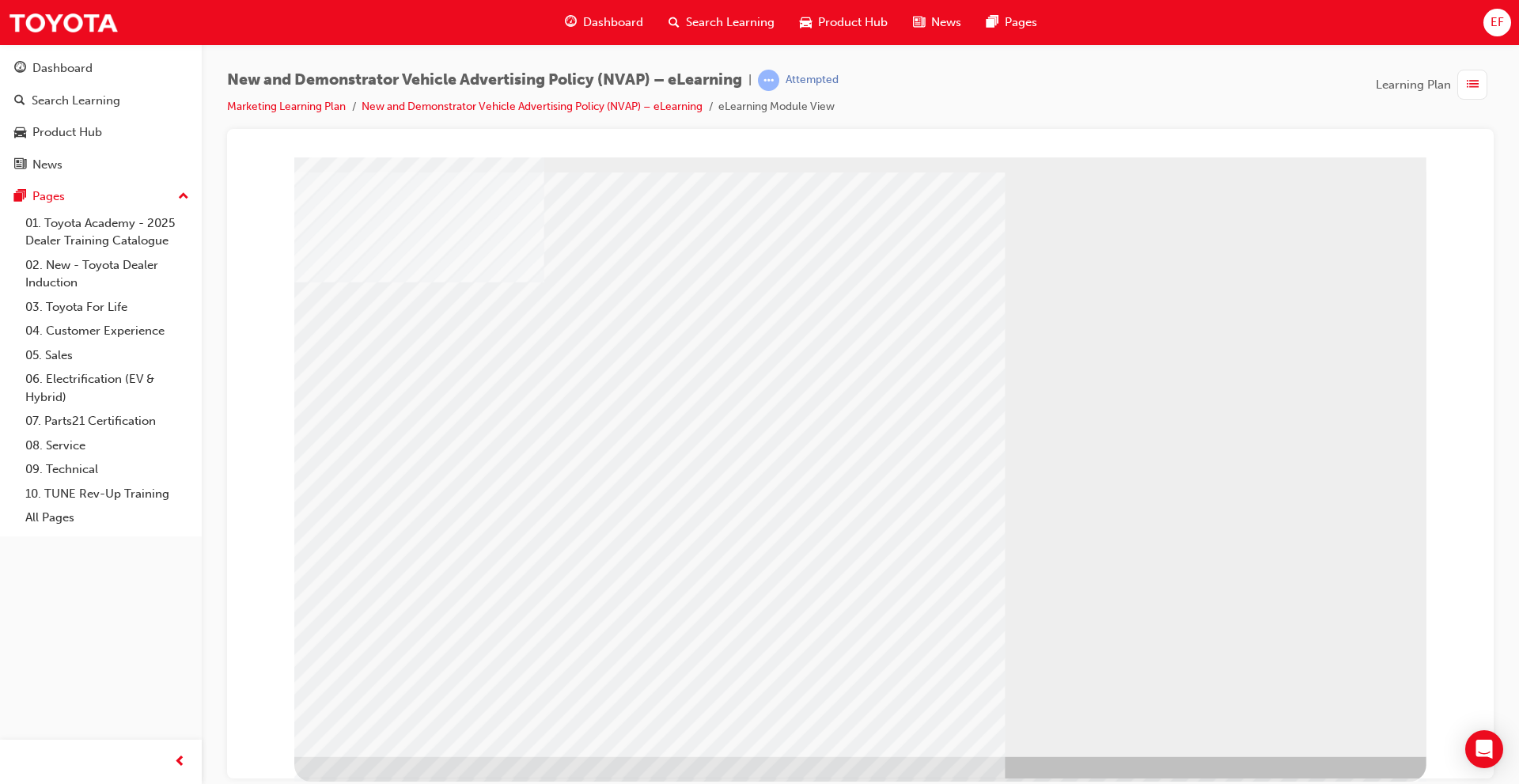 click at bounding box center [373, 8200] 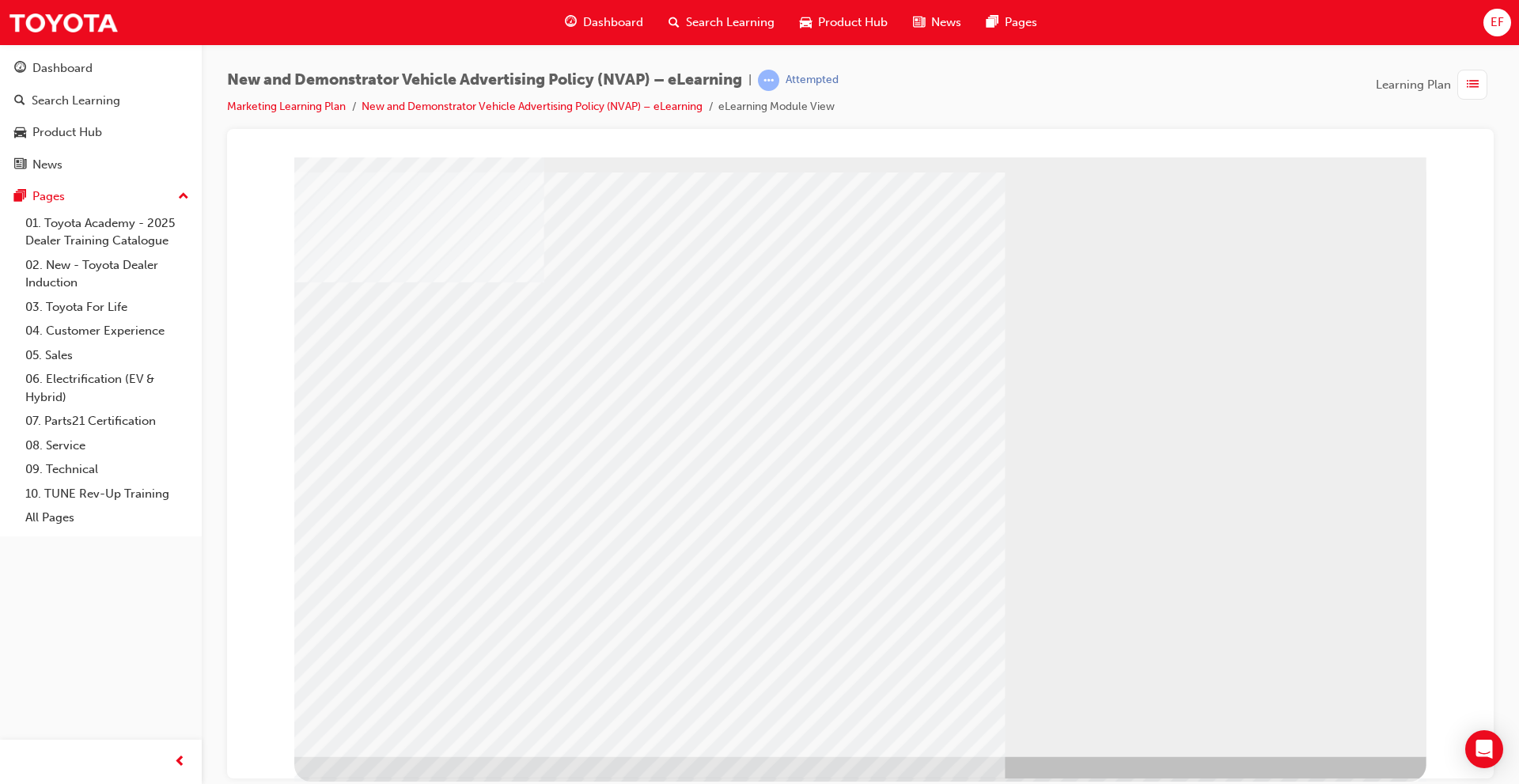 click at bounding box center [373, 8254] 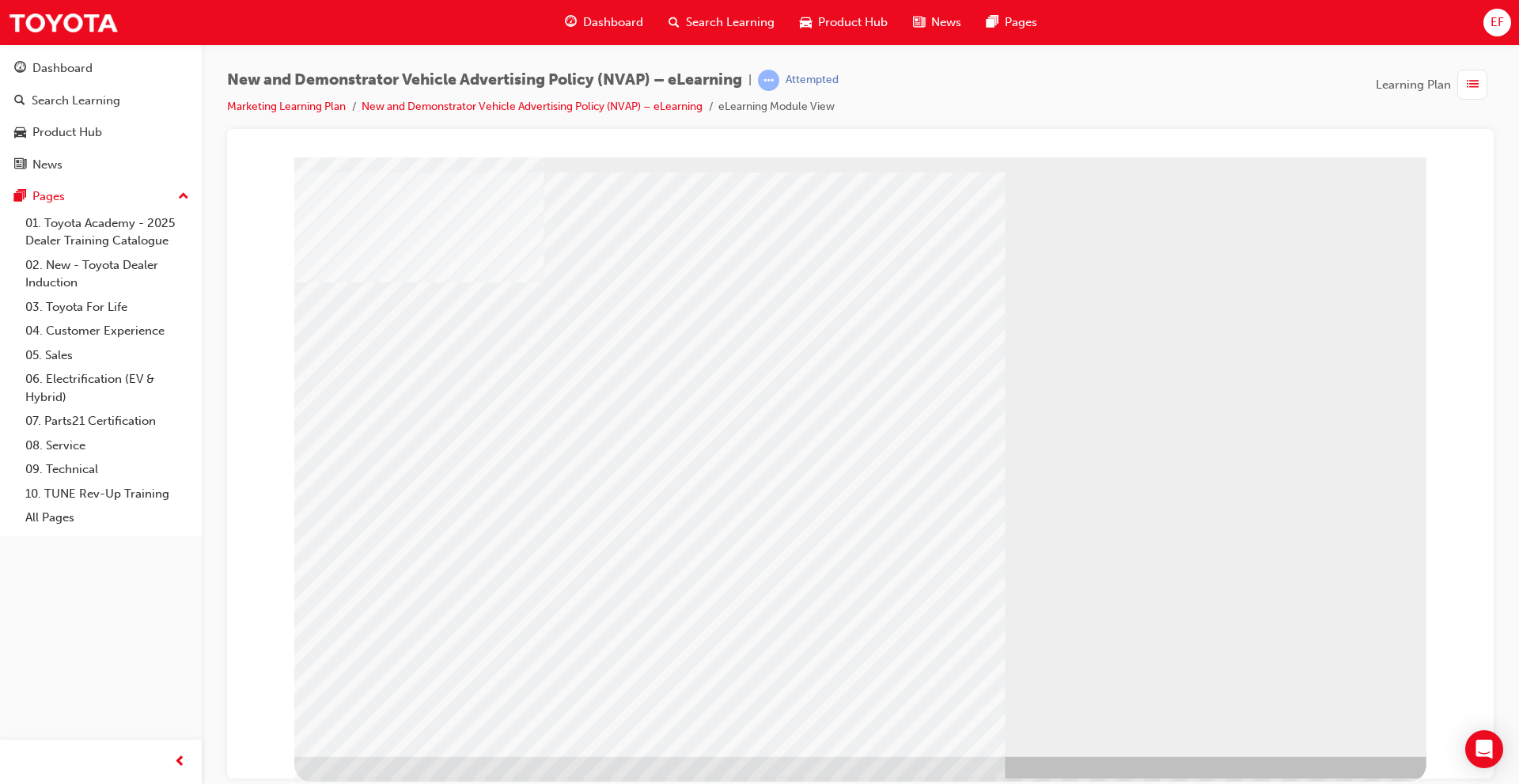 click at bounding box center [373, 8308] 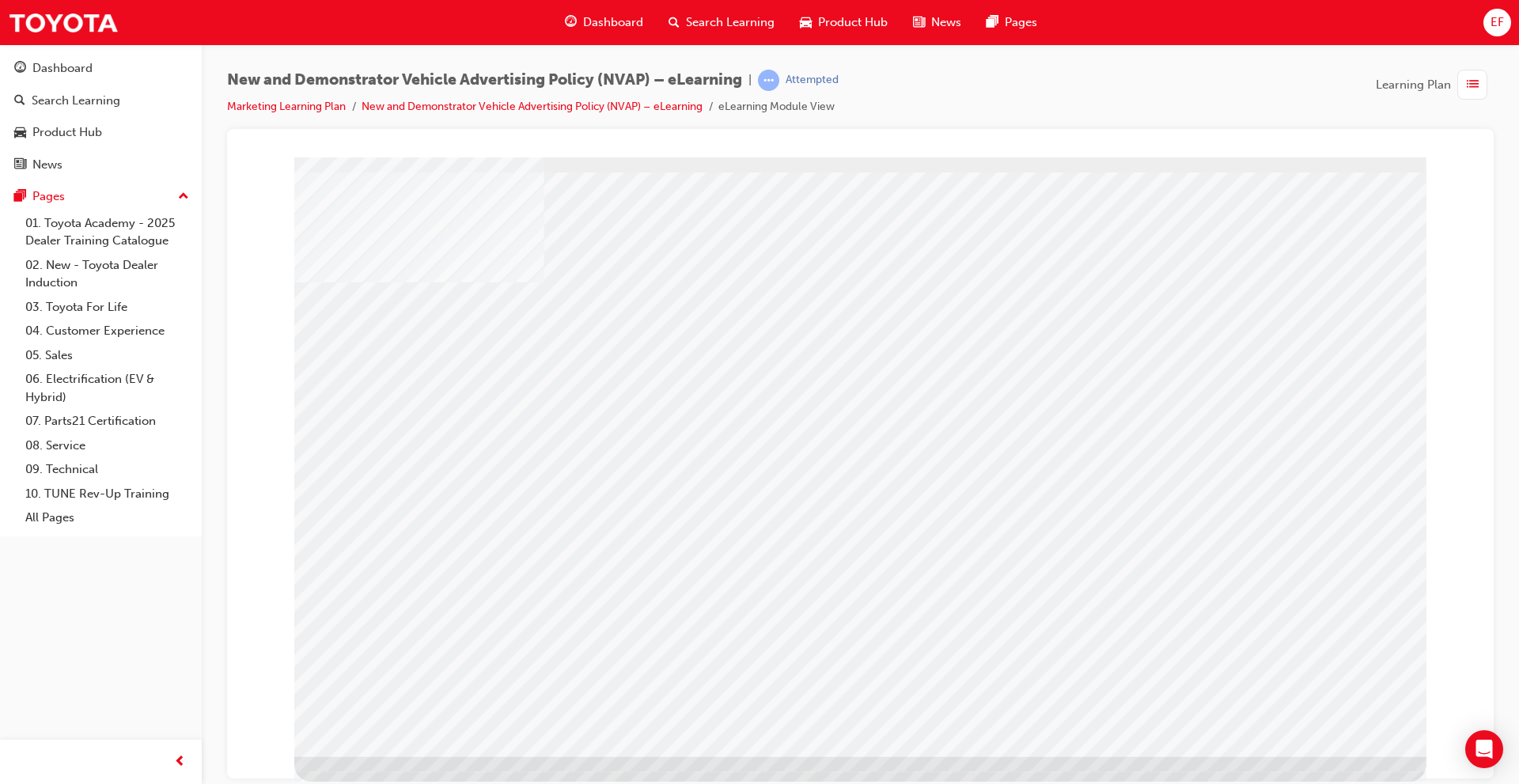 click at bounding box center [347, 1874] 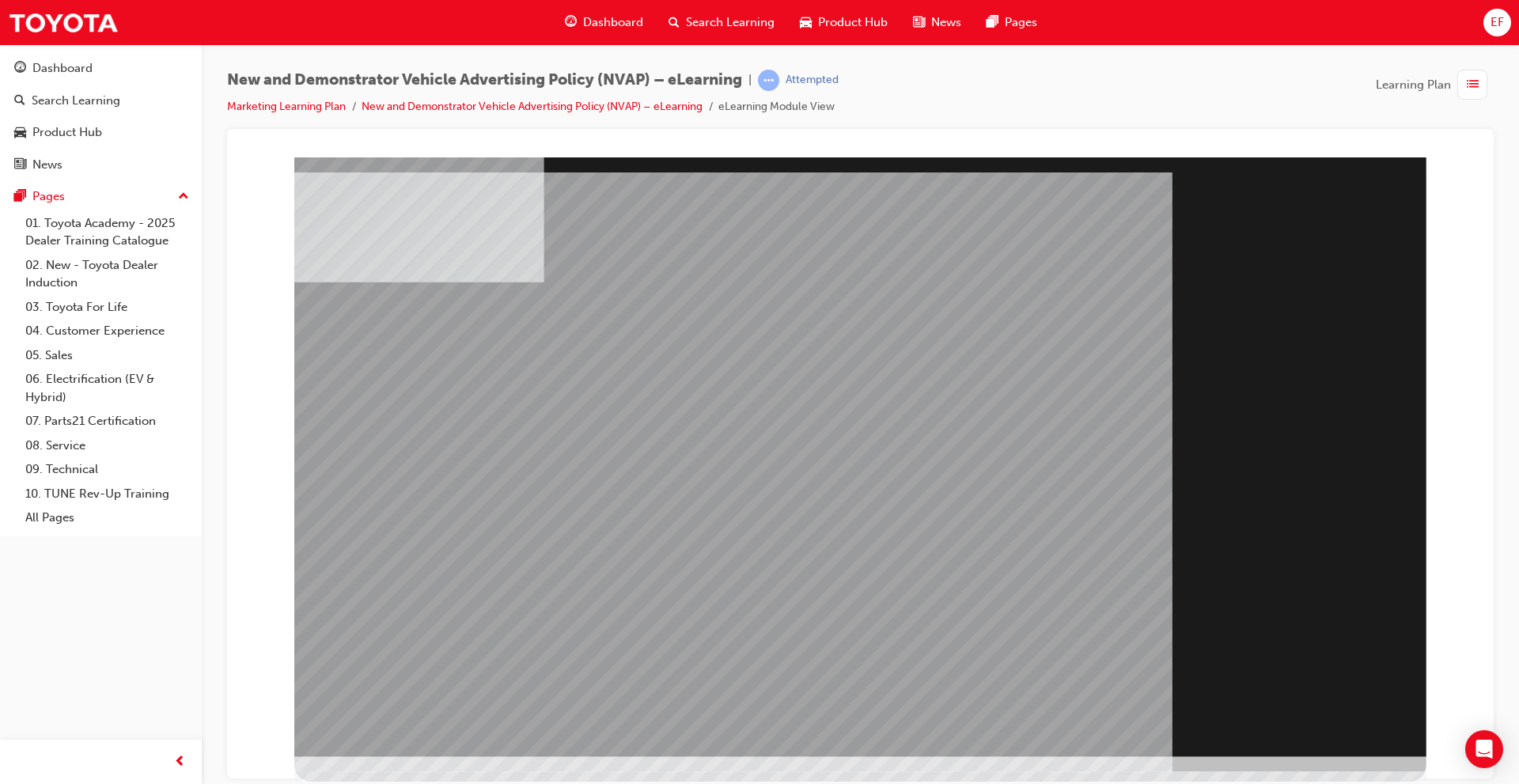 click at bounding box center (347, 1515) 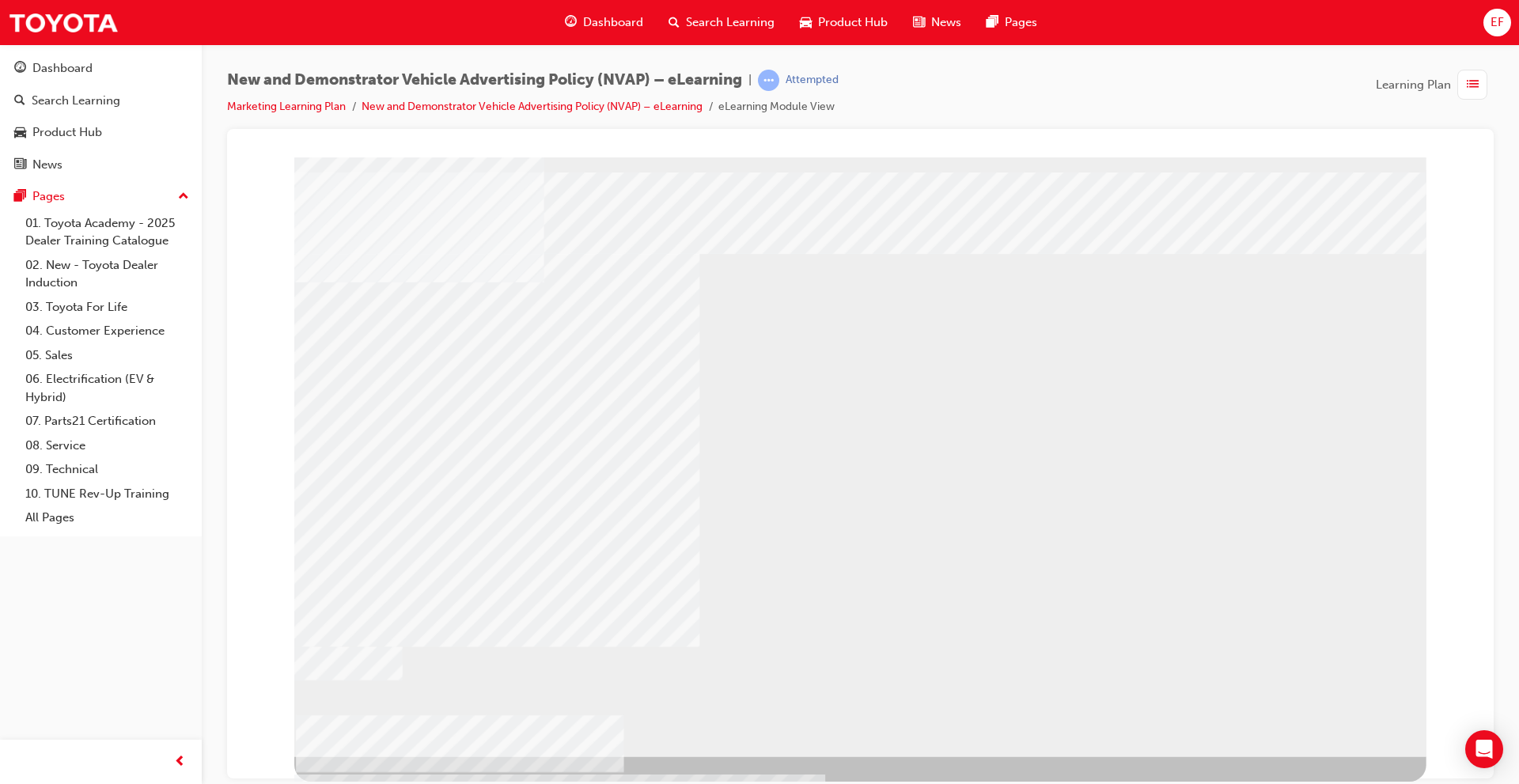 click at bounding box center (456, 1317) 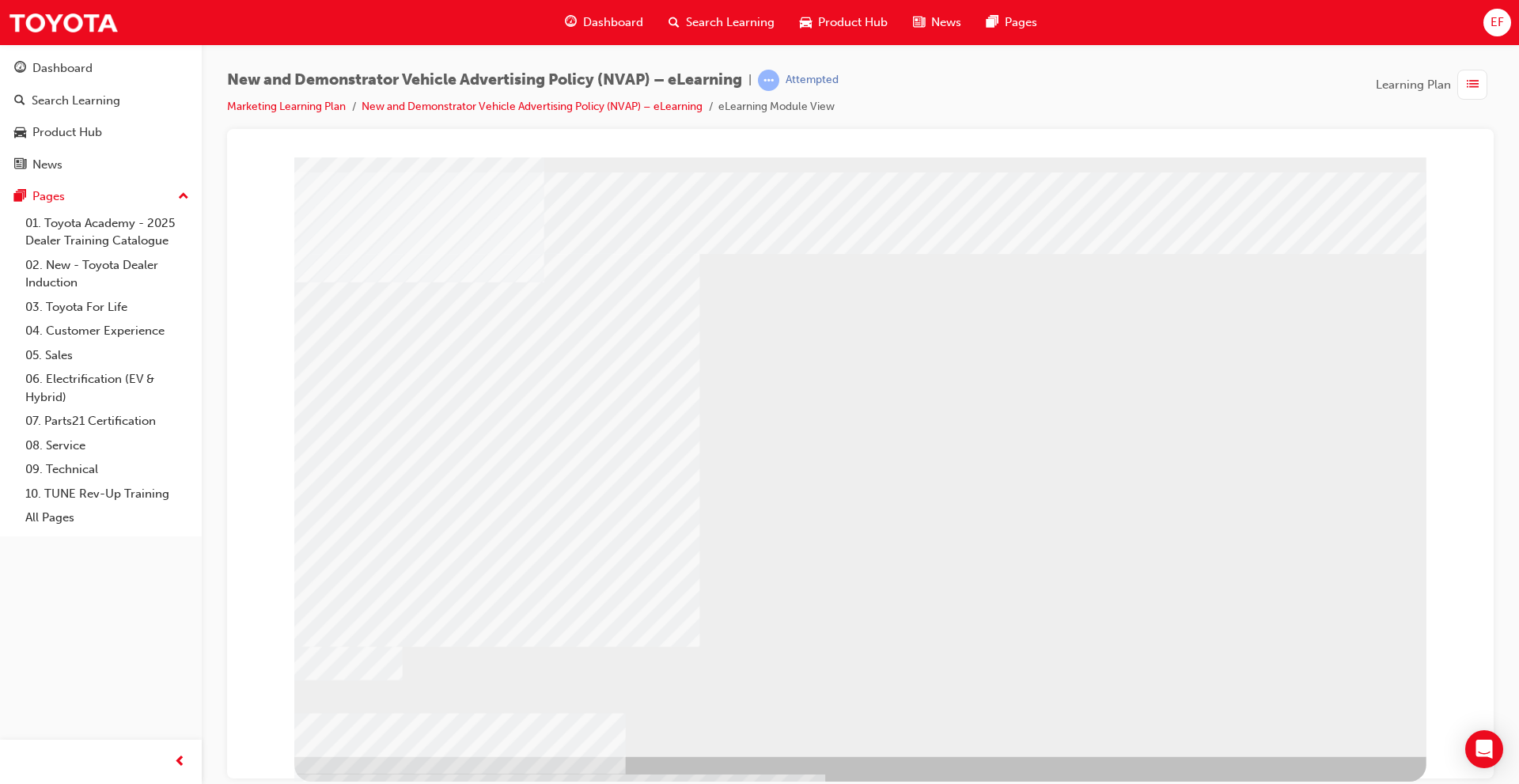 click at bounding box center [456, 2615] 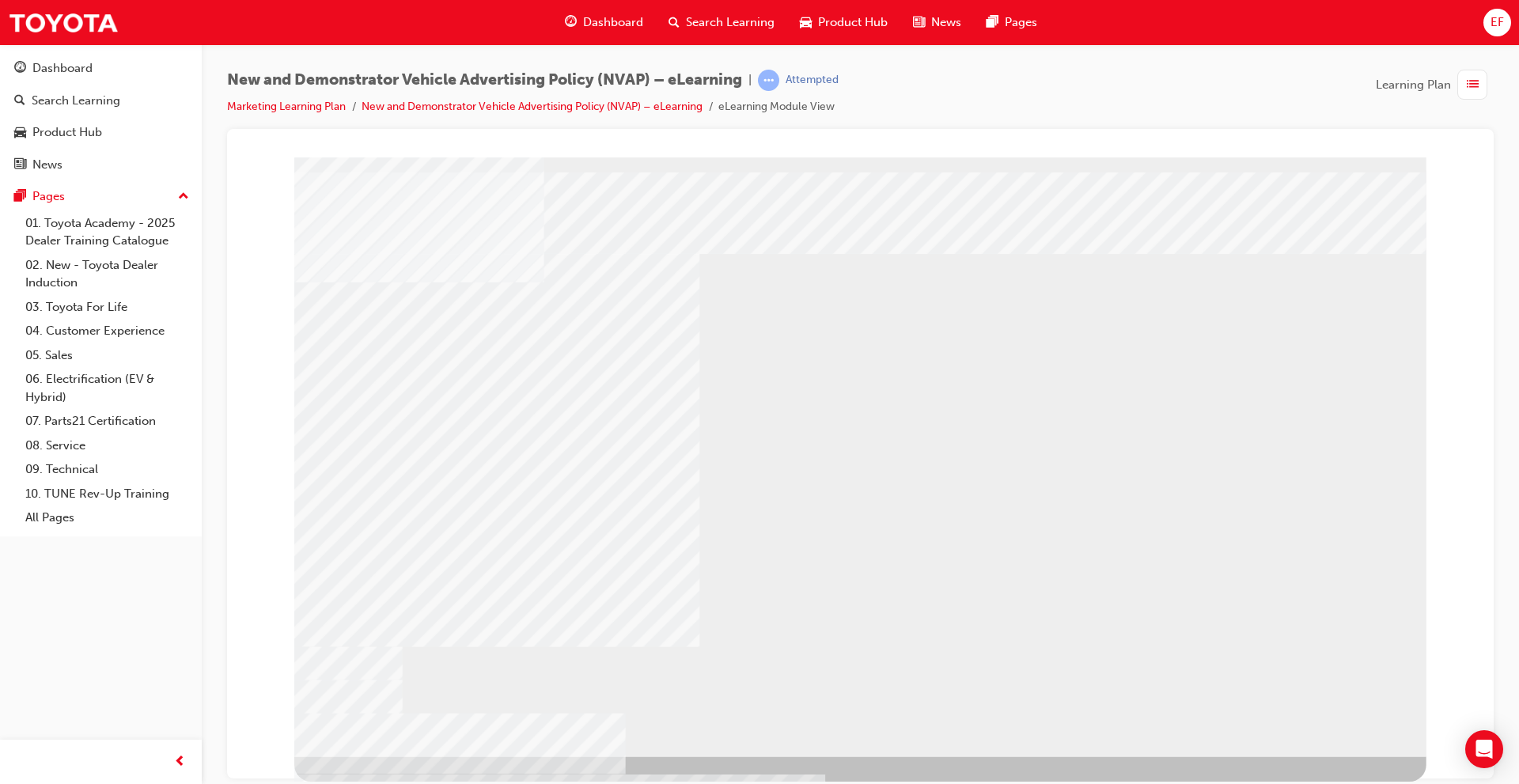 click at bounding box center [456, 2615] 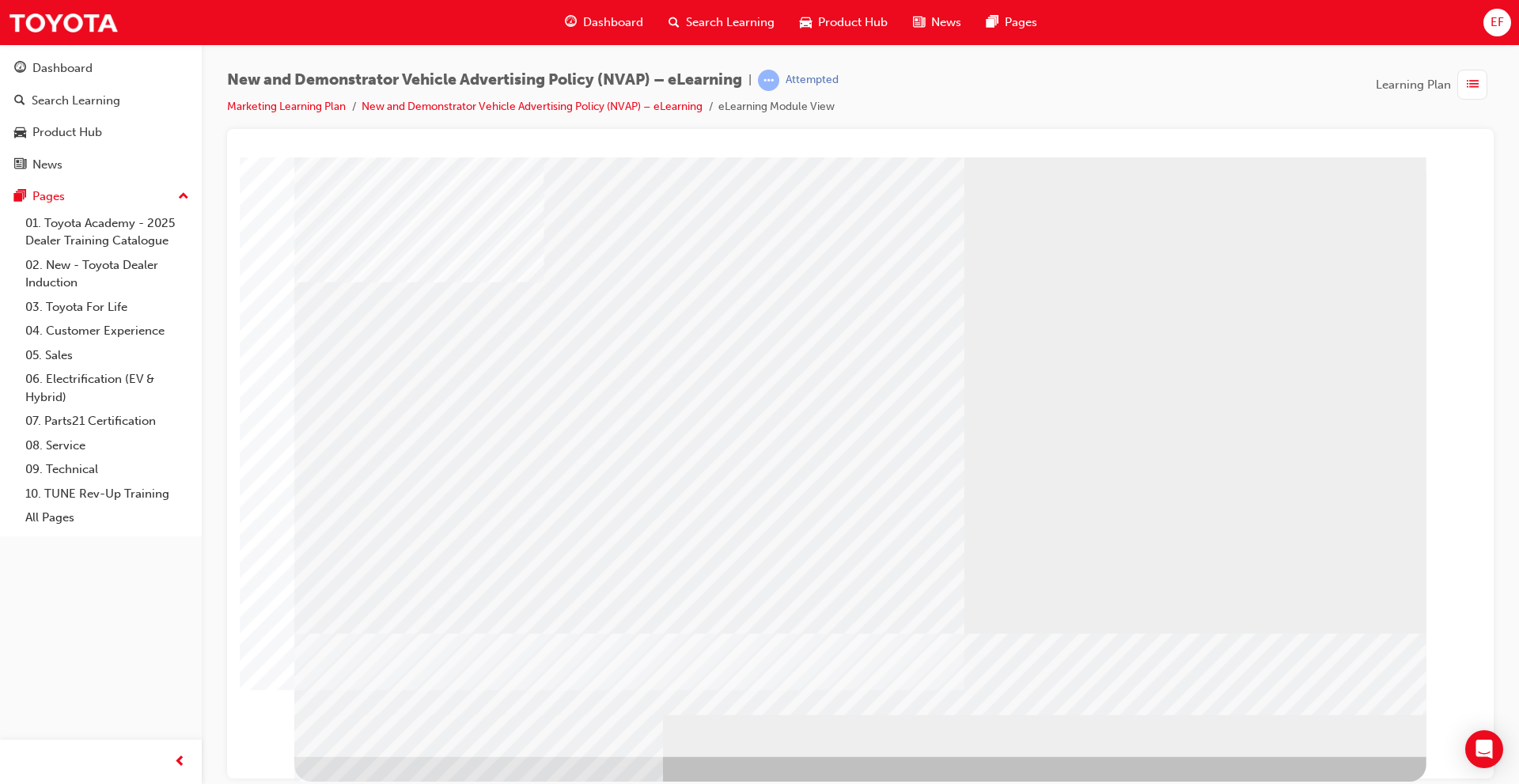 click at bounding box center [315, 1771] 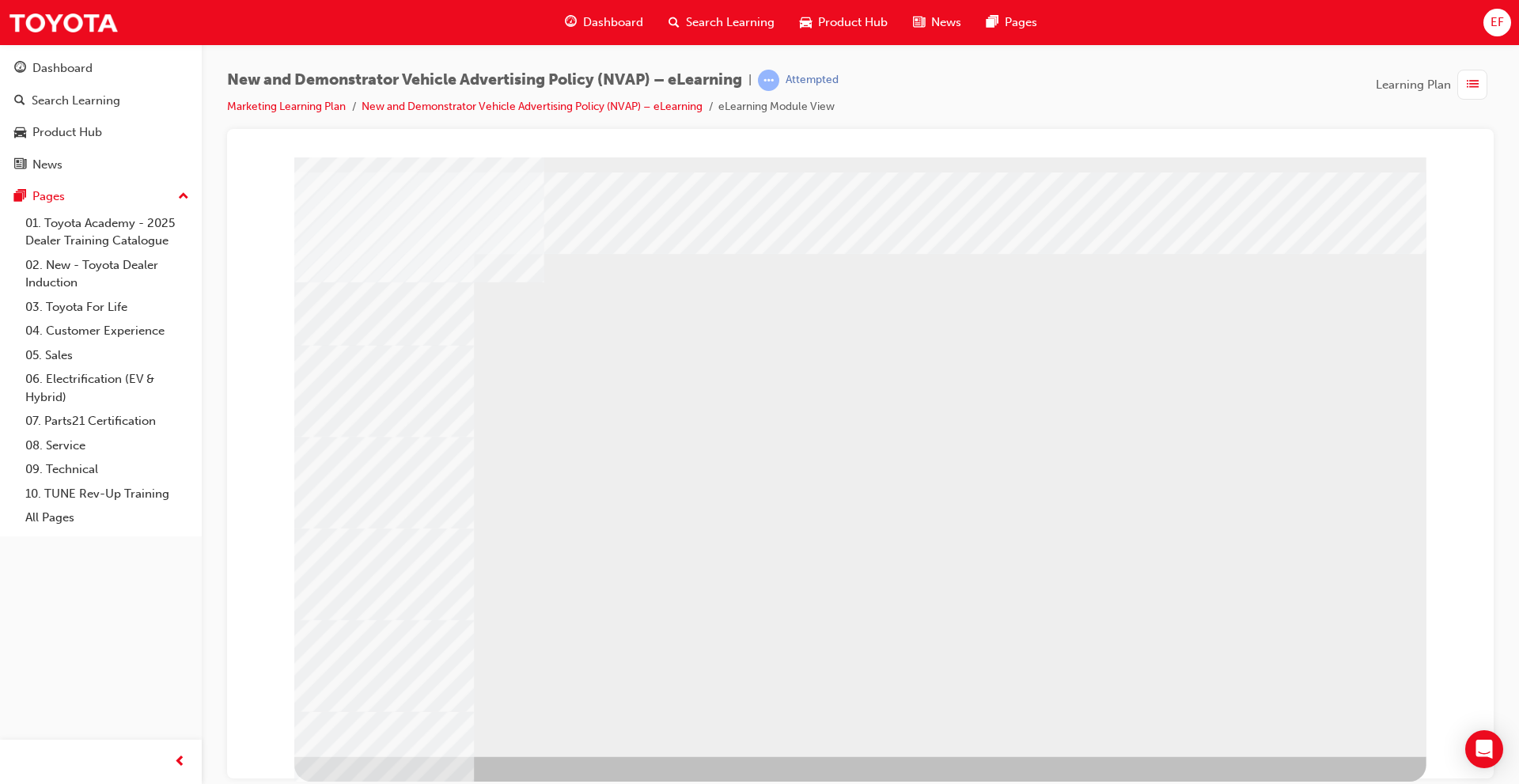 click at bounding box center [377, 877] 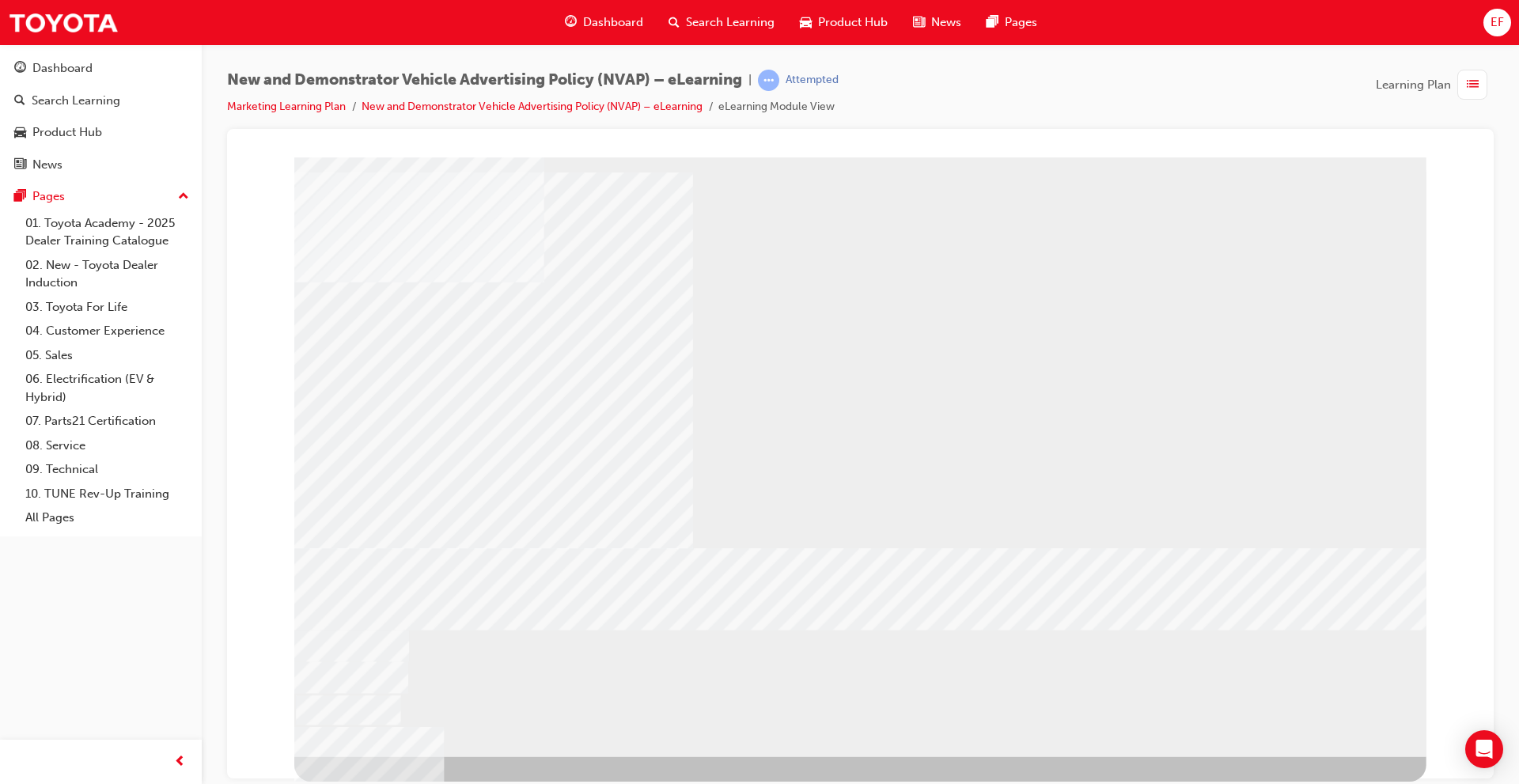 click at bounding box center (347, 1292) 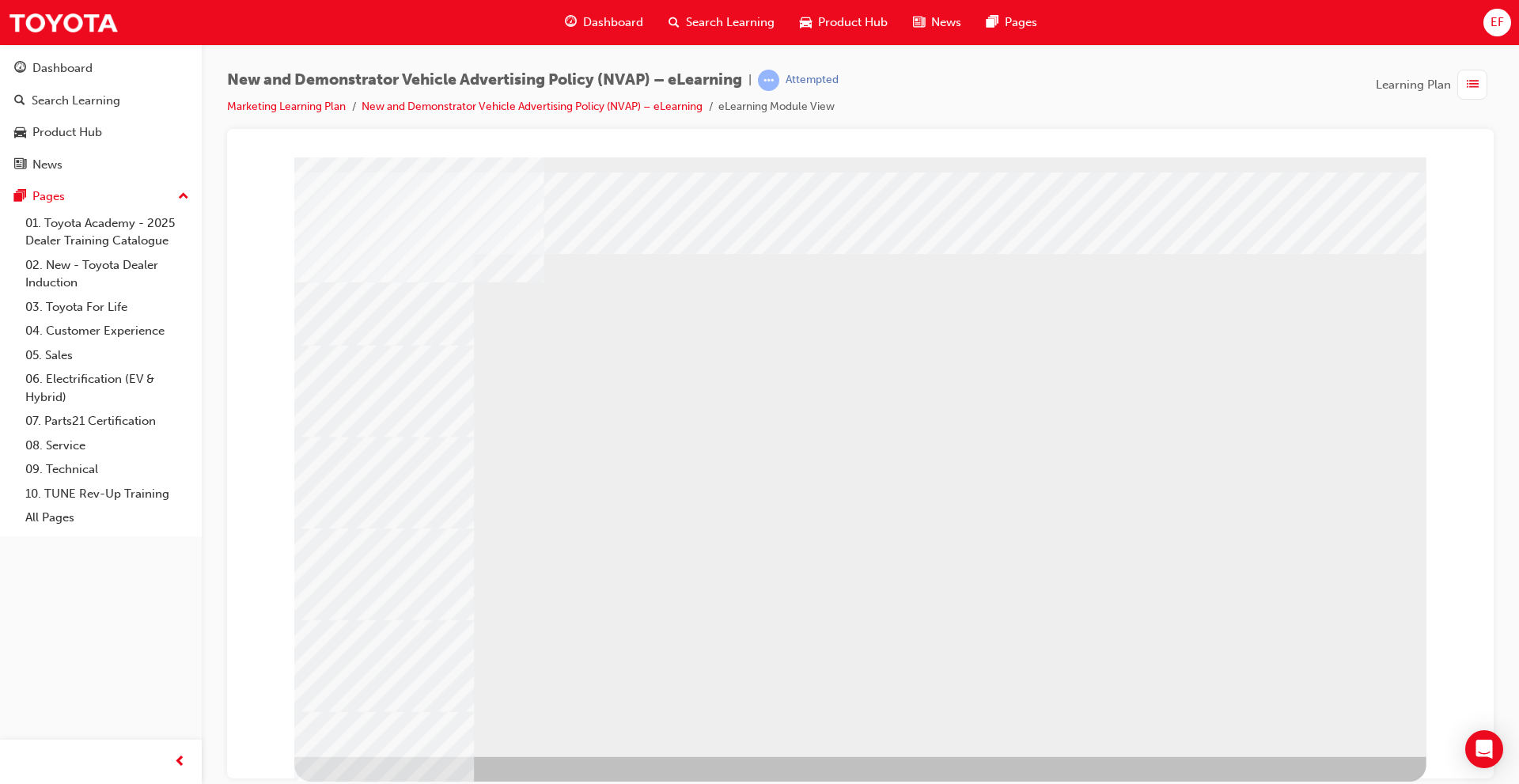click at bounding box center (377, 954) 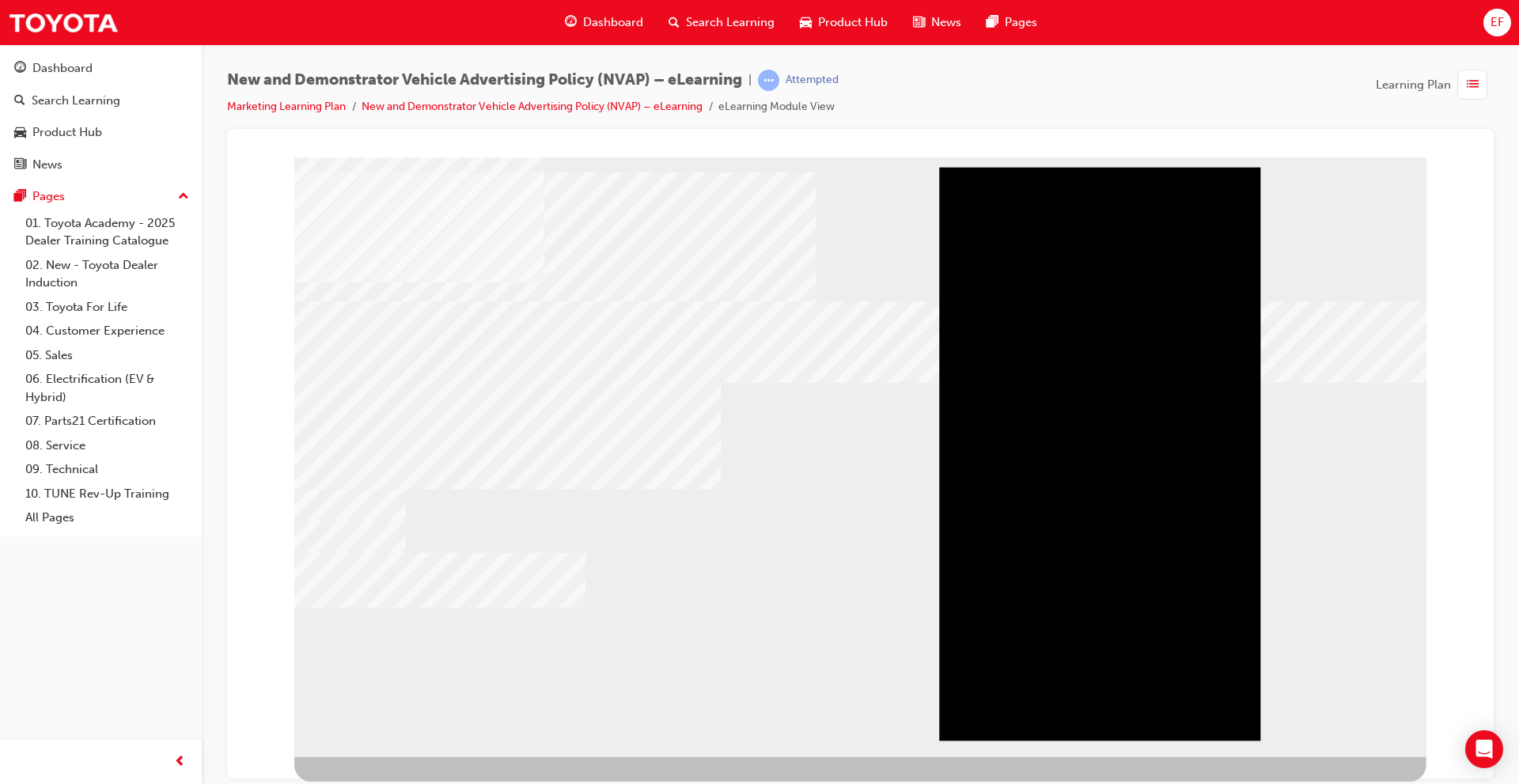 click at bounding box center [347, 1206] 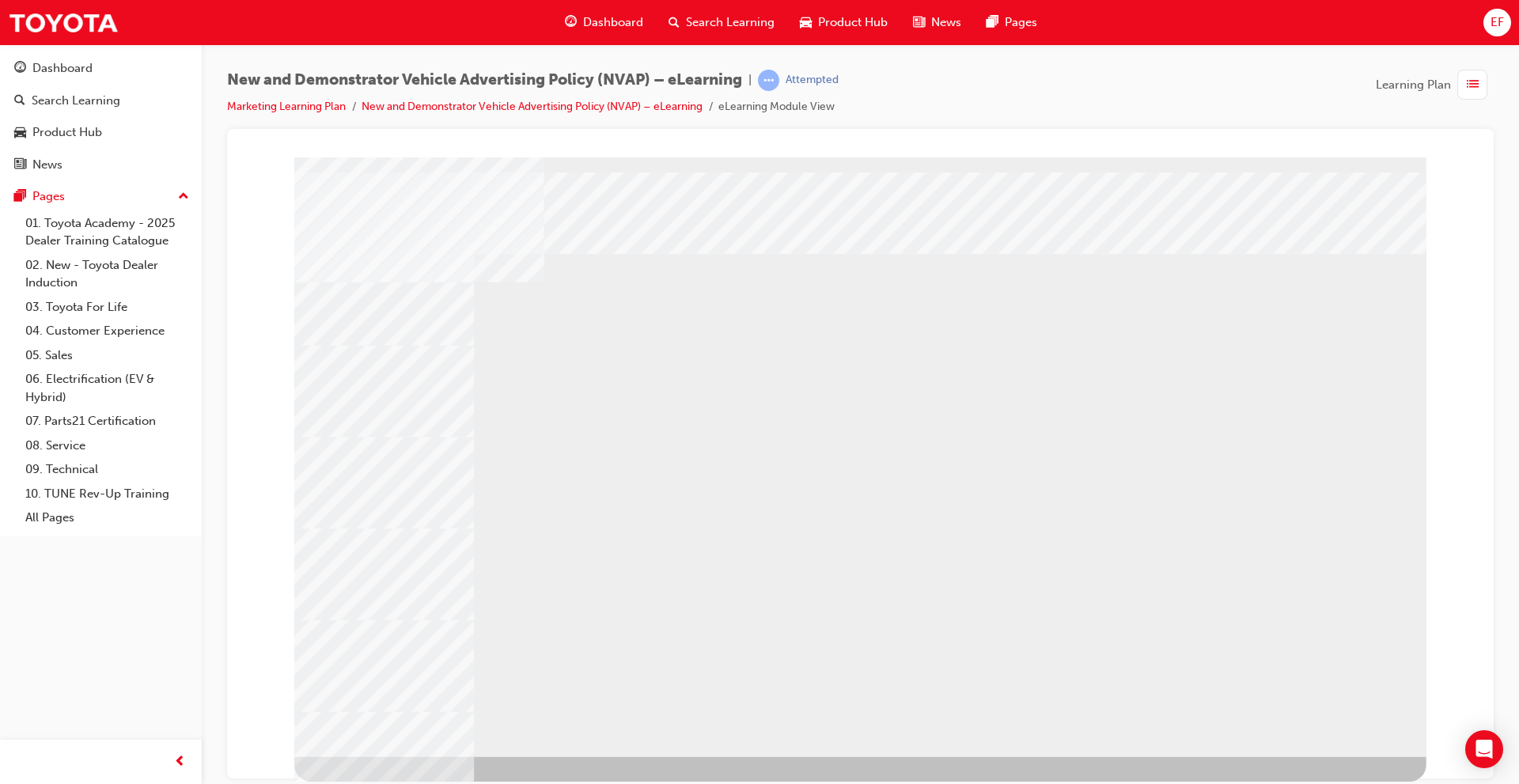 click at bounding box center (377, 1032) 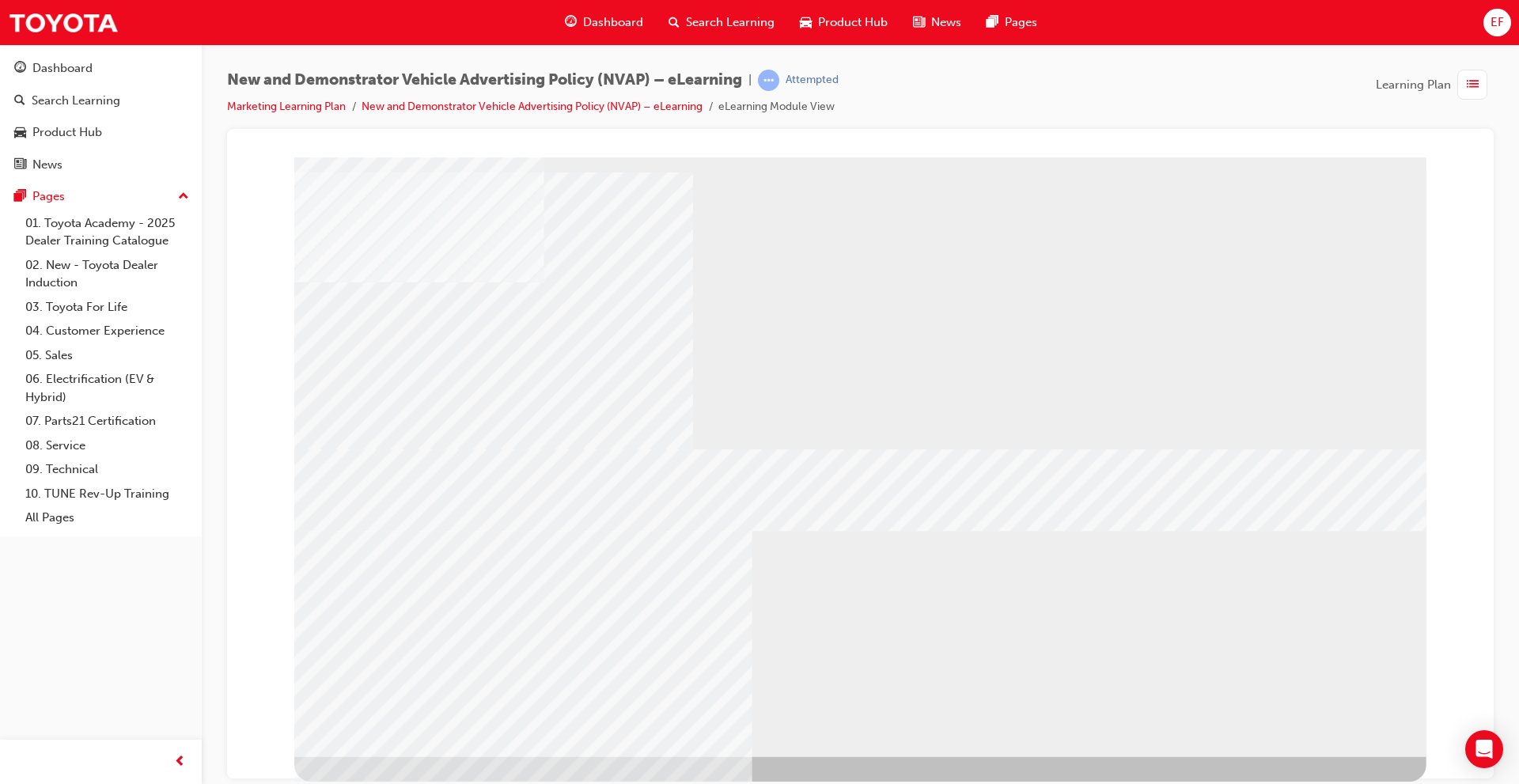 click at bounding box center [347, 1463] 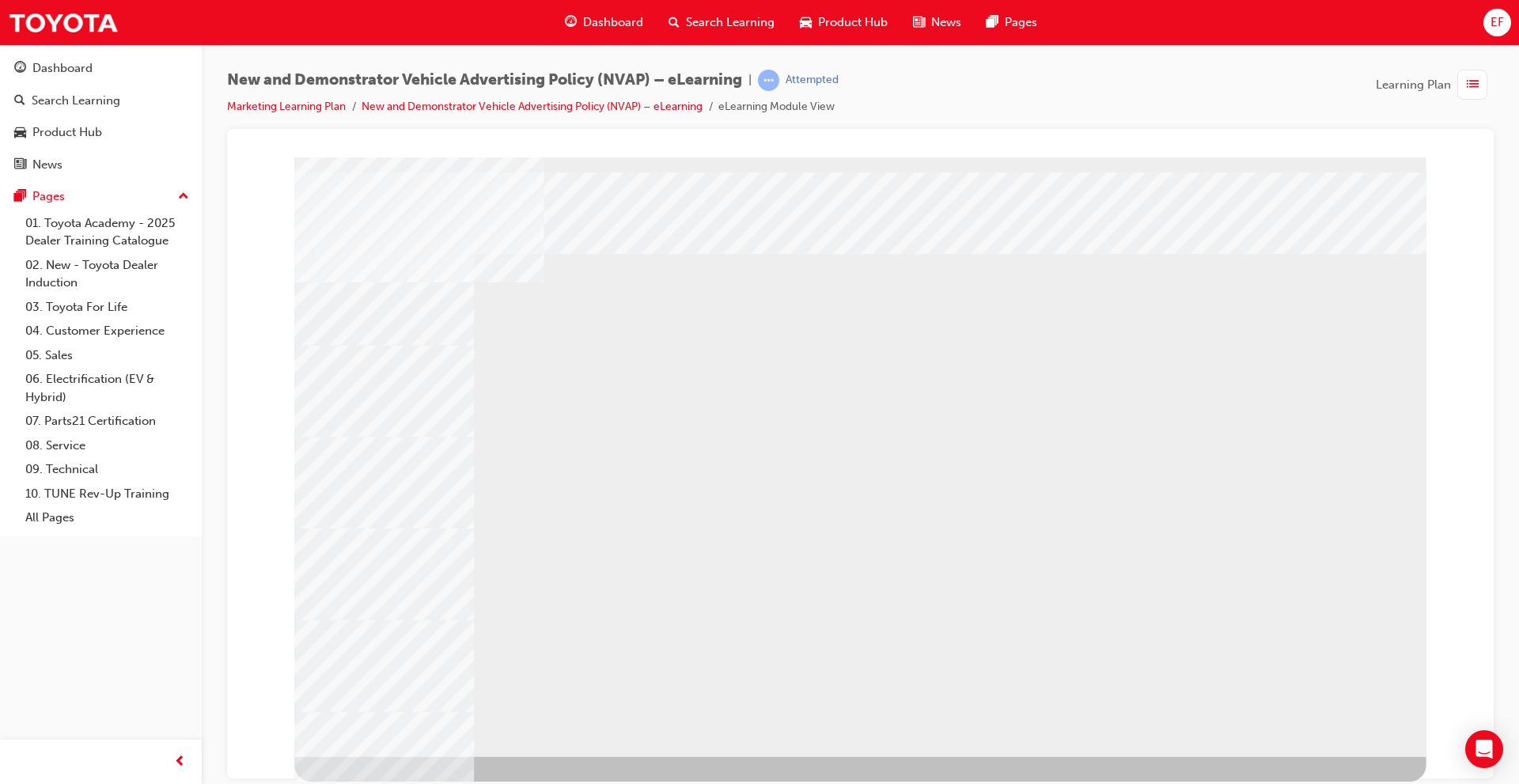 click at bounding box center (377, 1111) 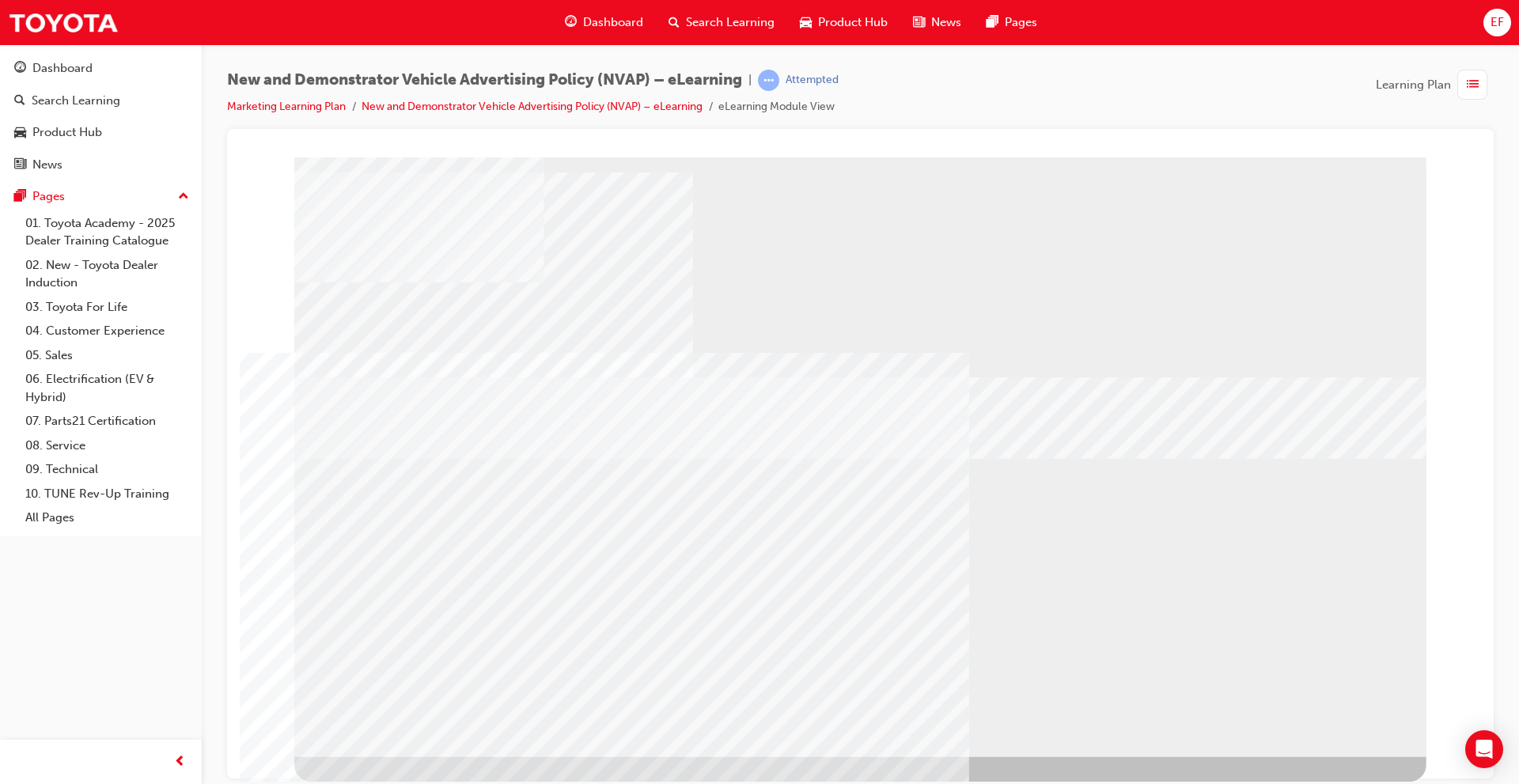 click at bounding box center [347, 1379] 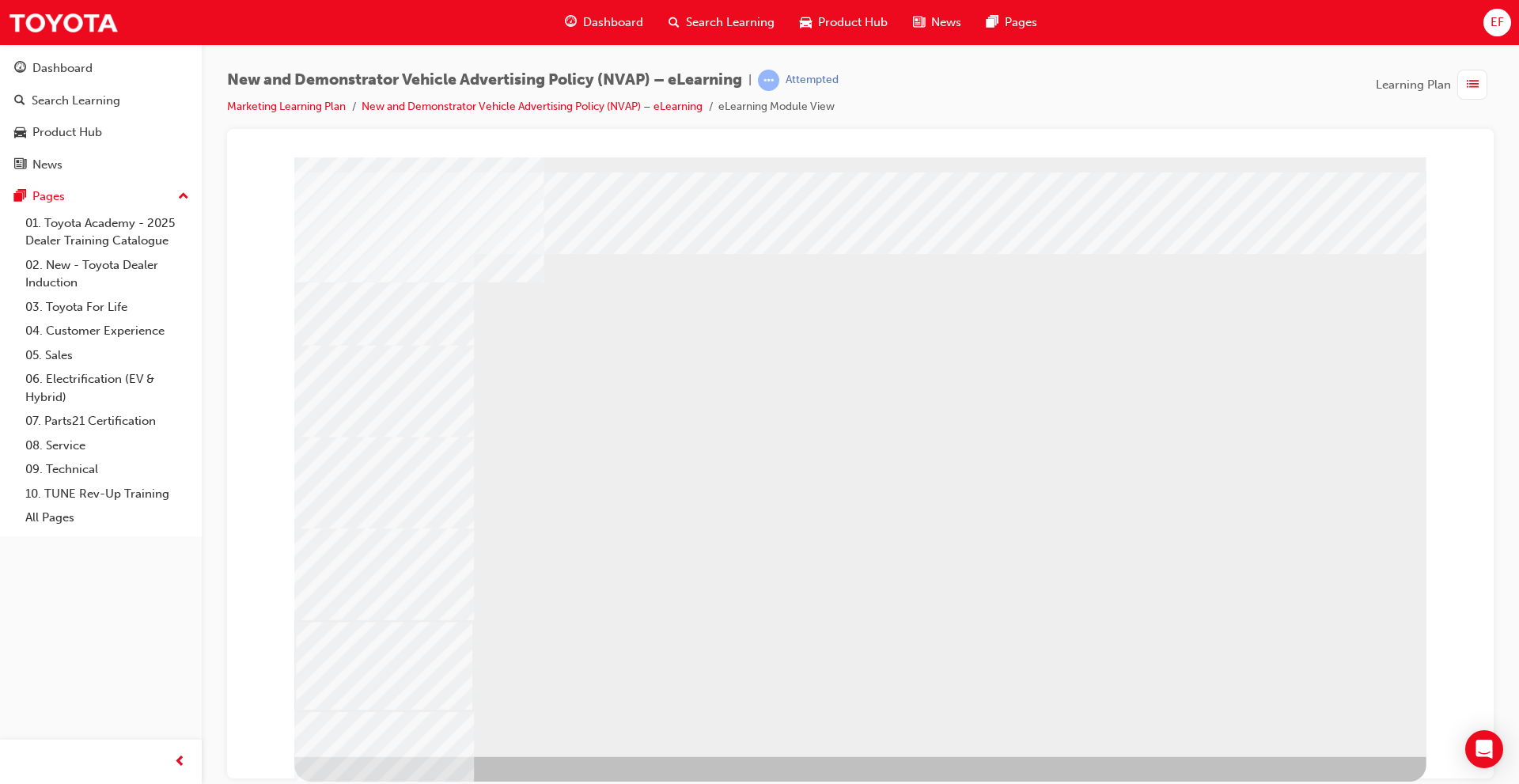click at bounding box center (377, 1189) 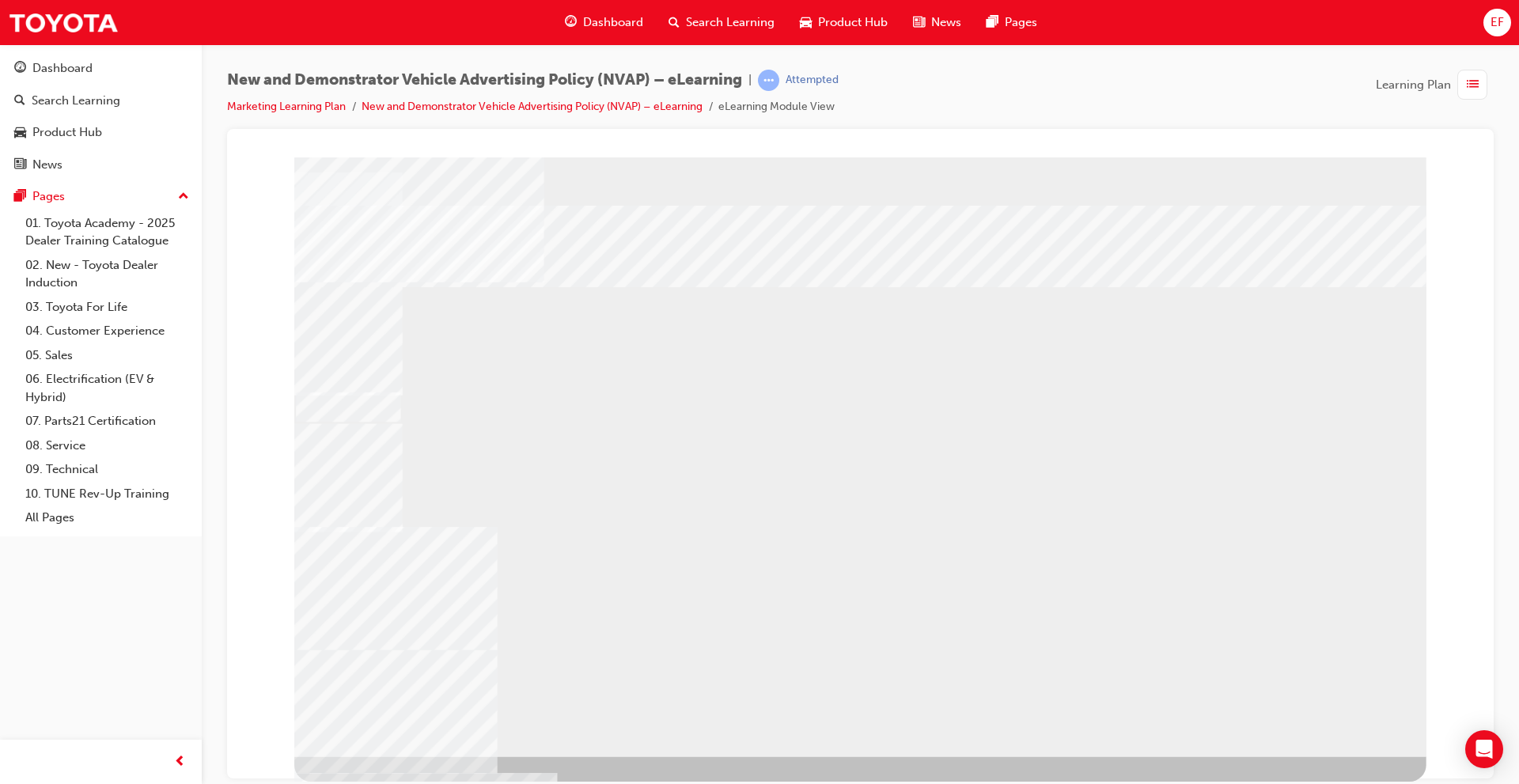 click at bounding box center [347, 986] 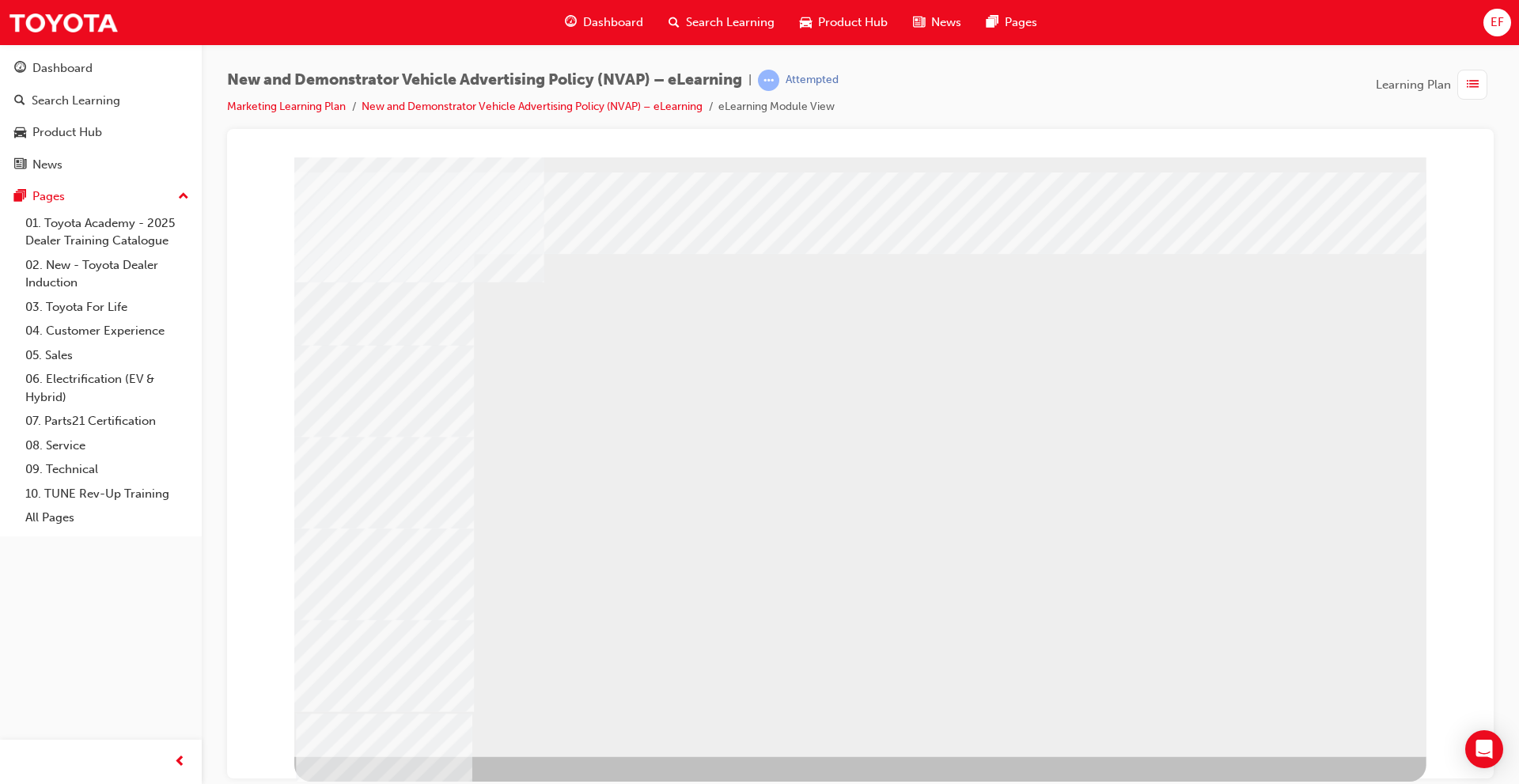 click at bounding box center [377, 1267] 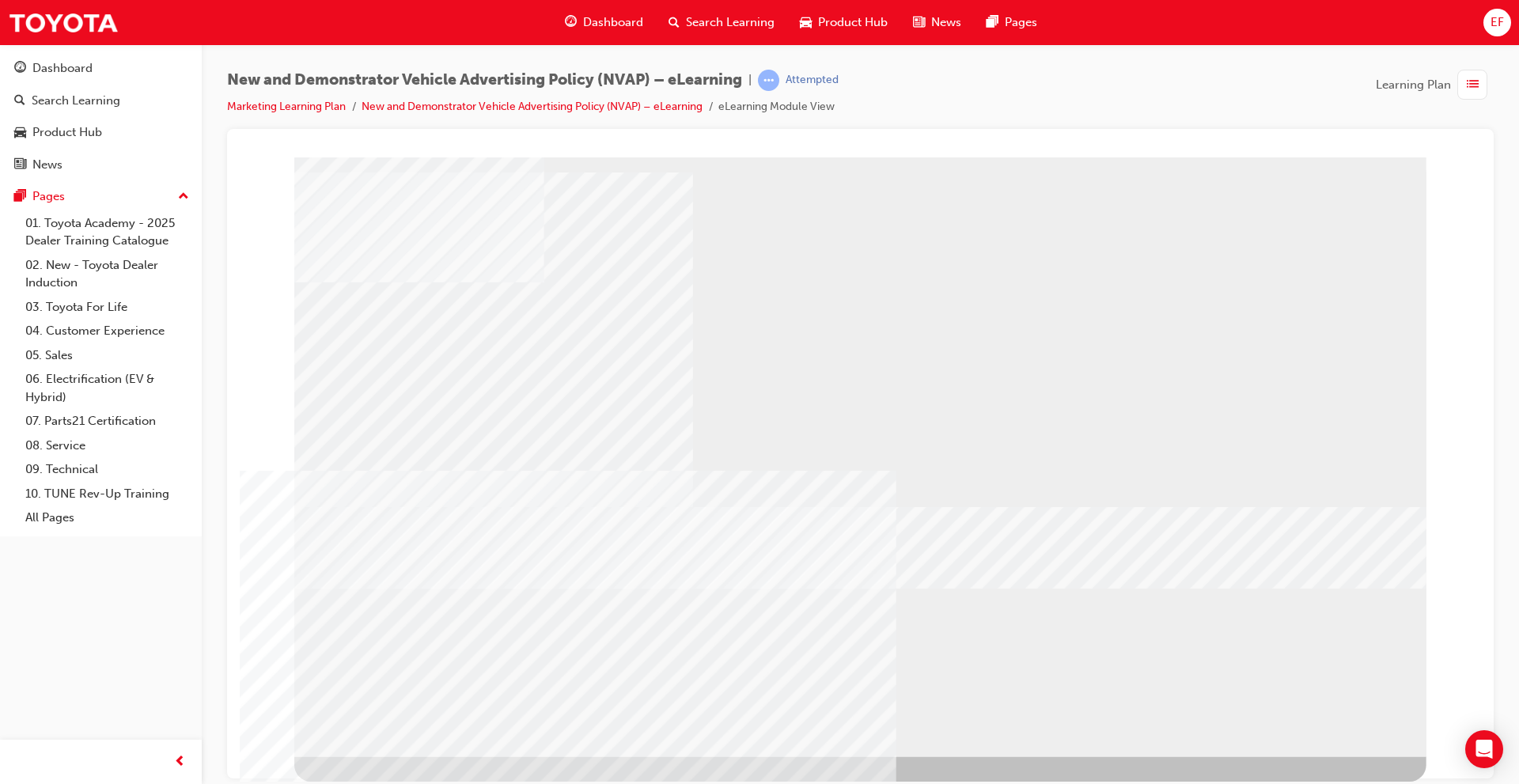 click at bounding box center (544, 1348) 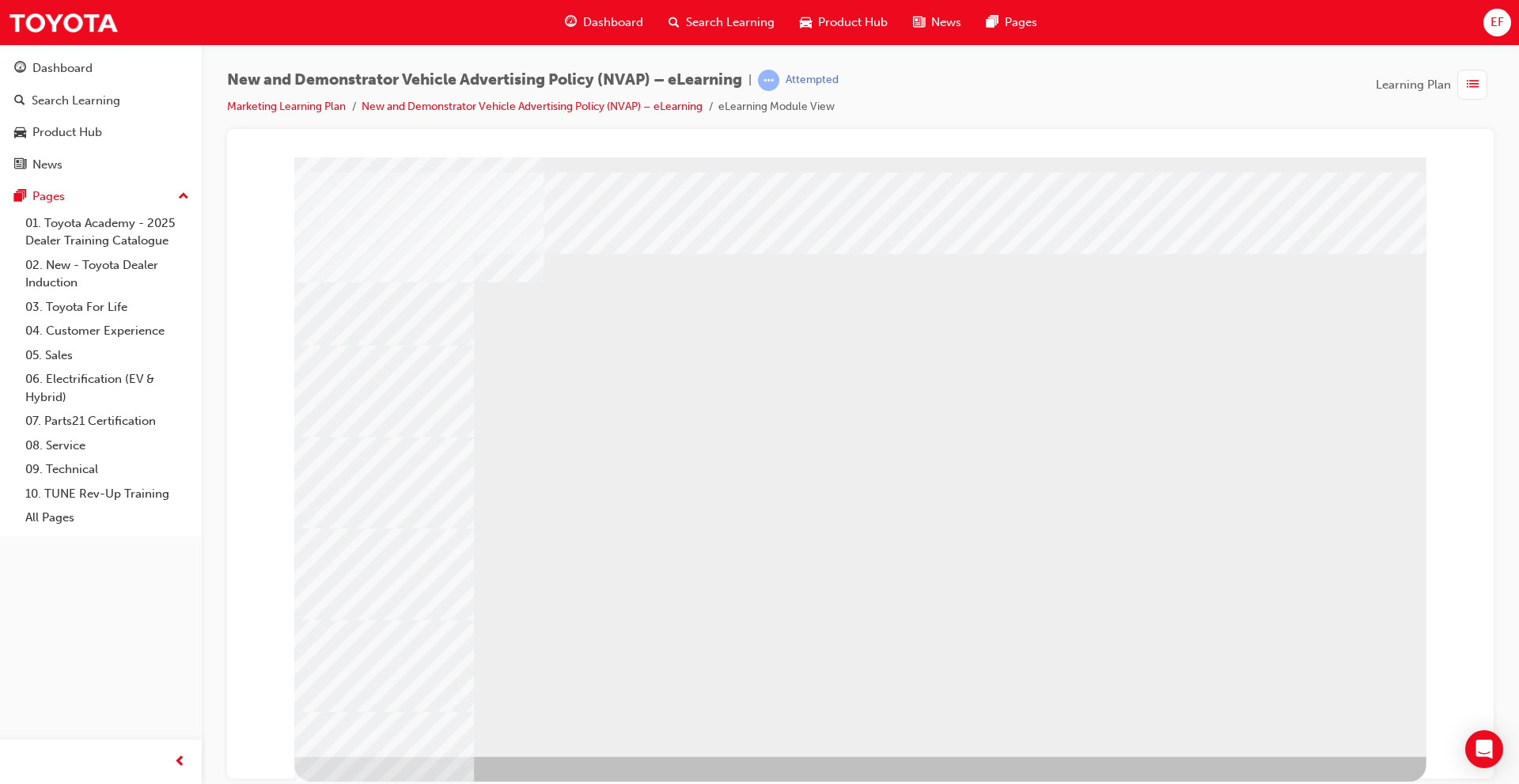 click at bounding box center [377, 877] 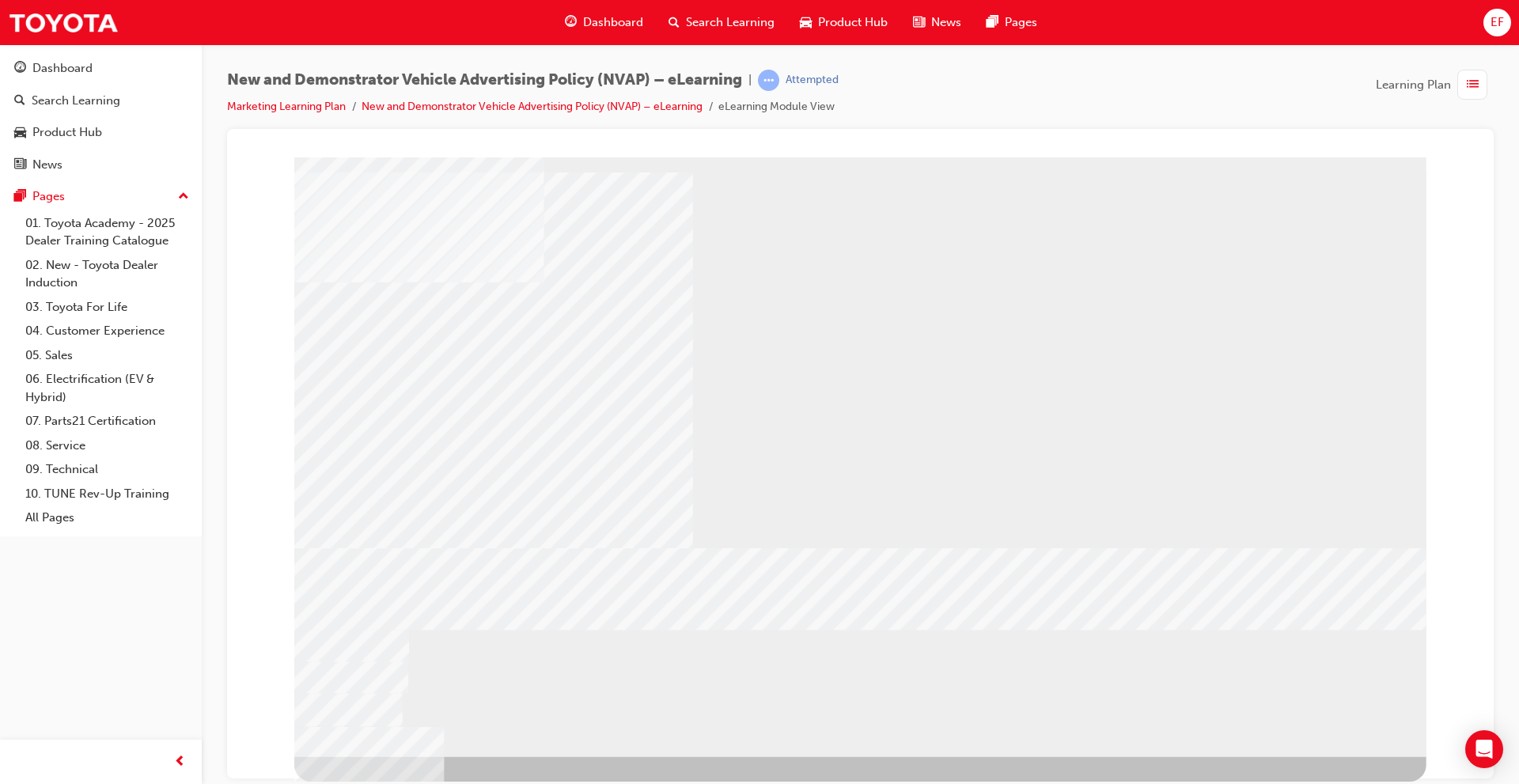 click at bounding box center [347, 1292] 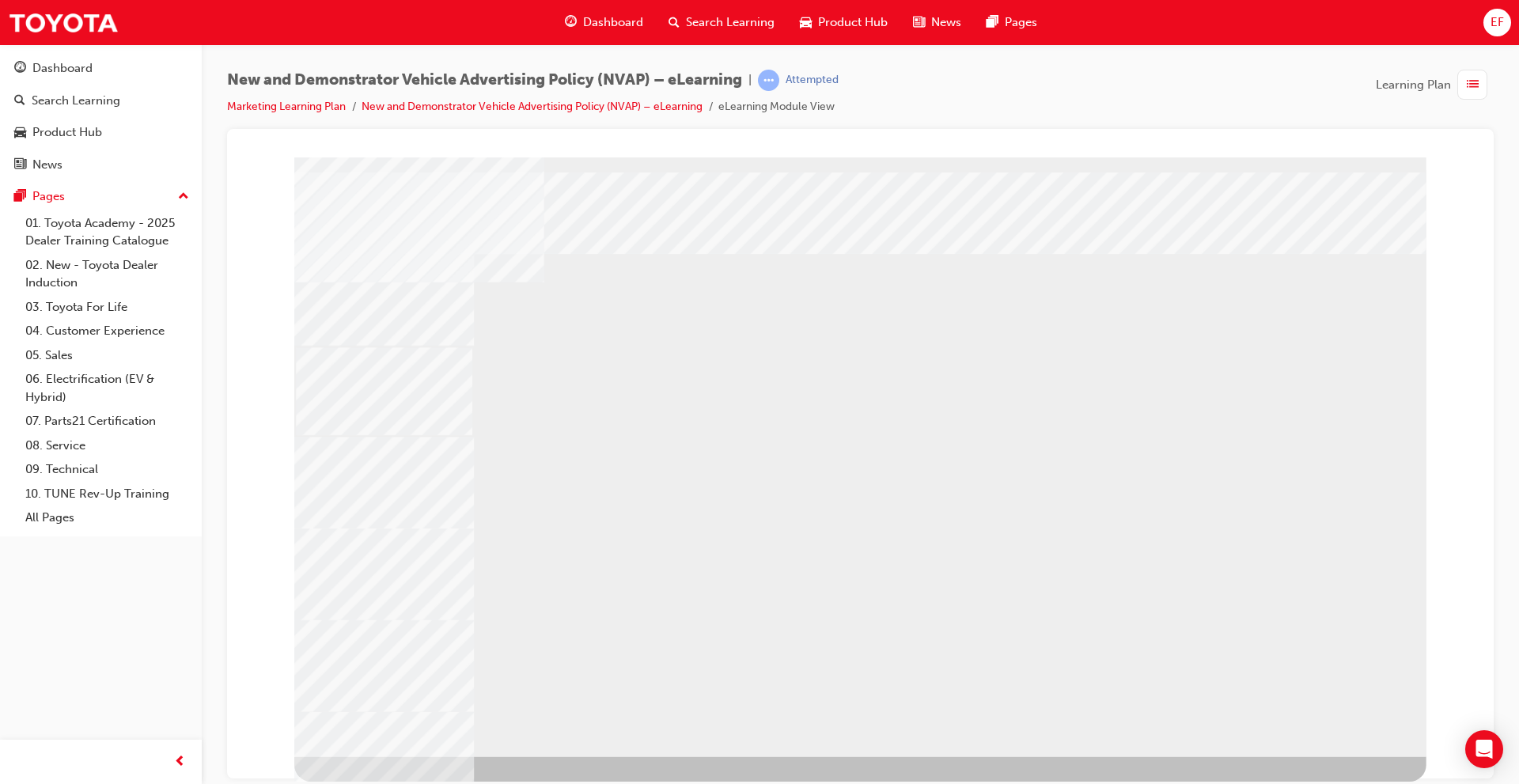 click at bounding box center (377, 954) 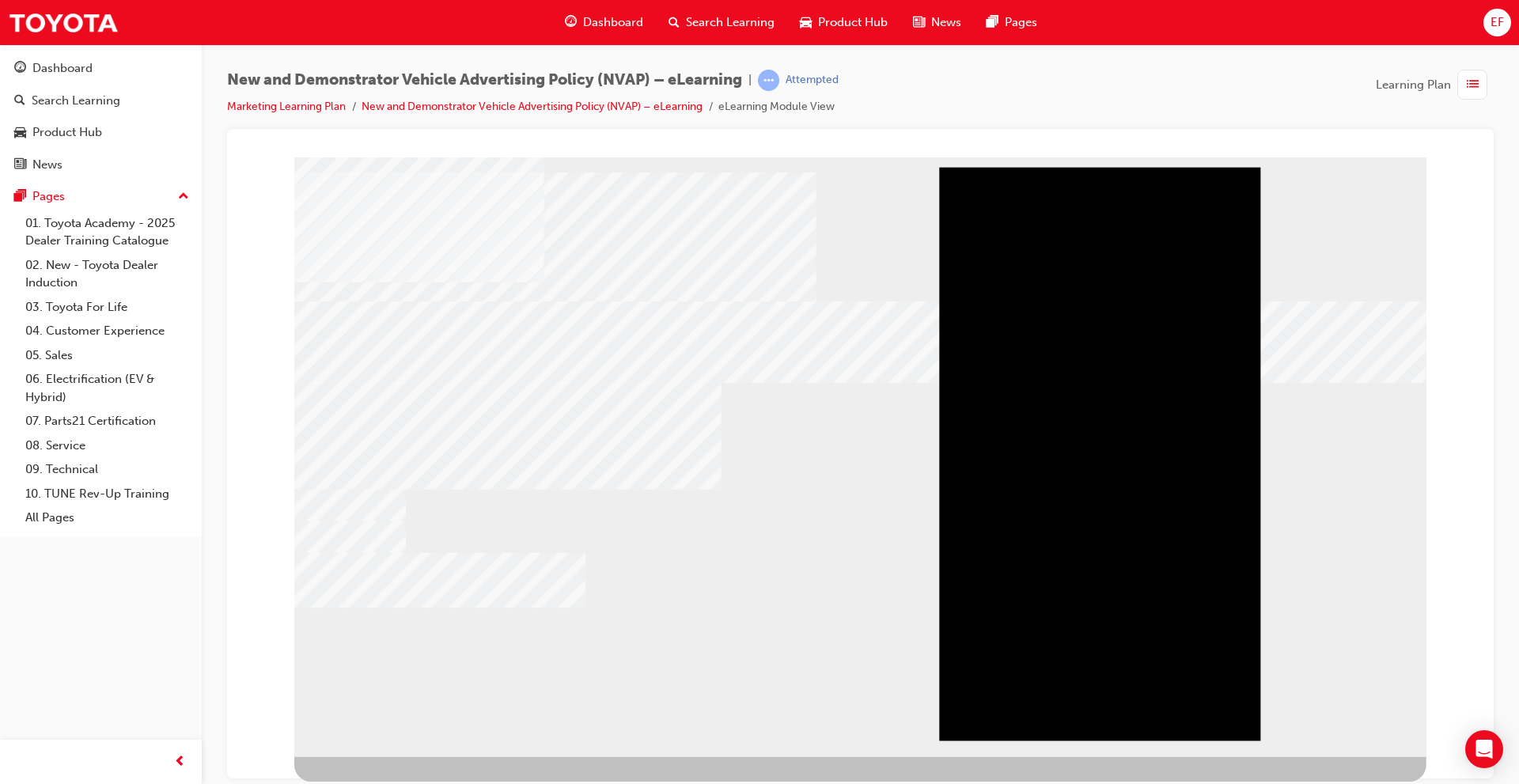 click at bounding box center [347, 1206] 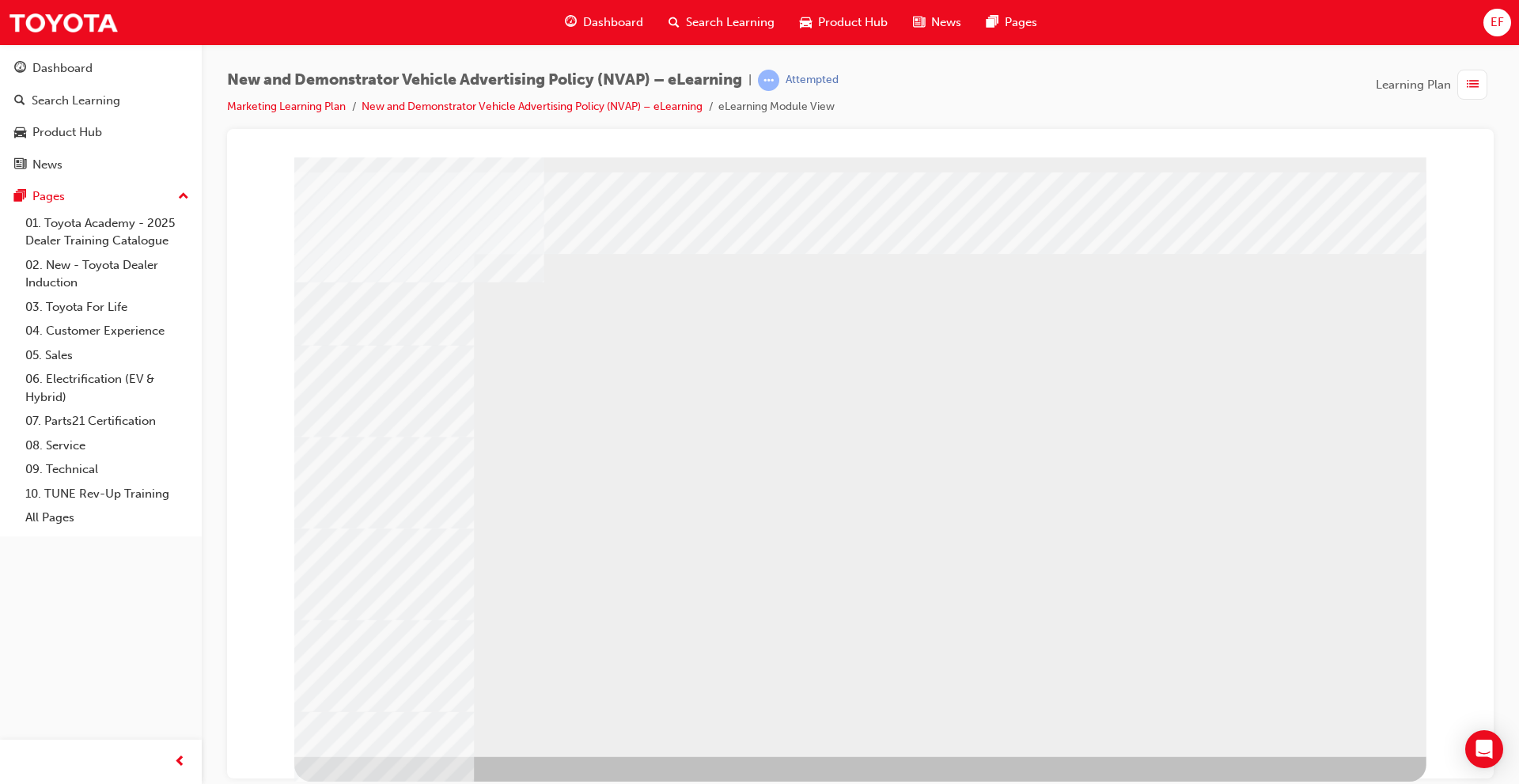 click at bounding box center [347, 1932] 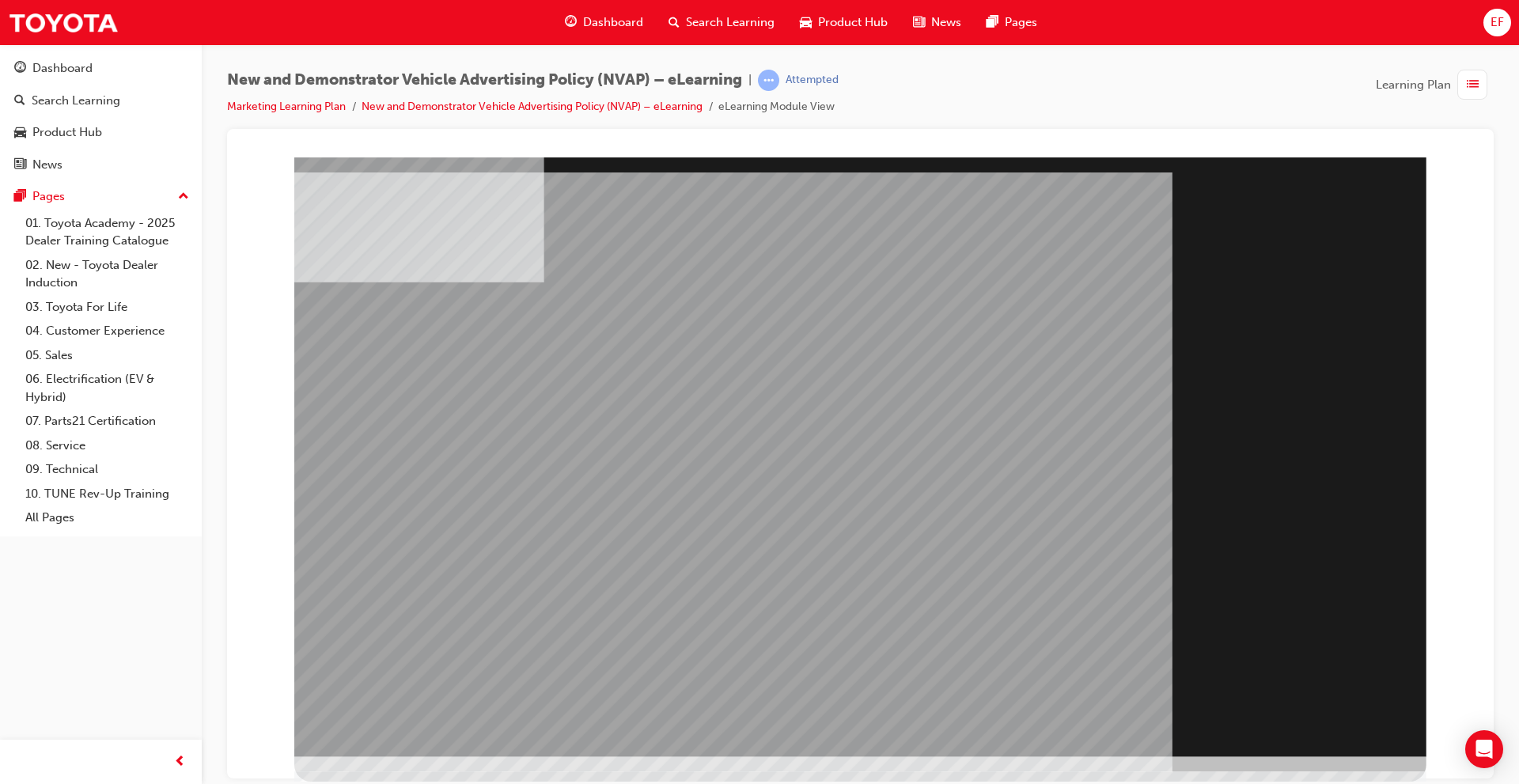 click at bounding box center [347, 1515] 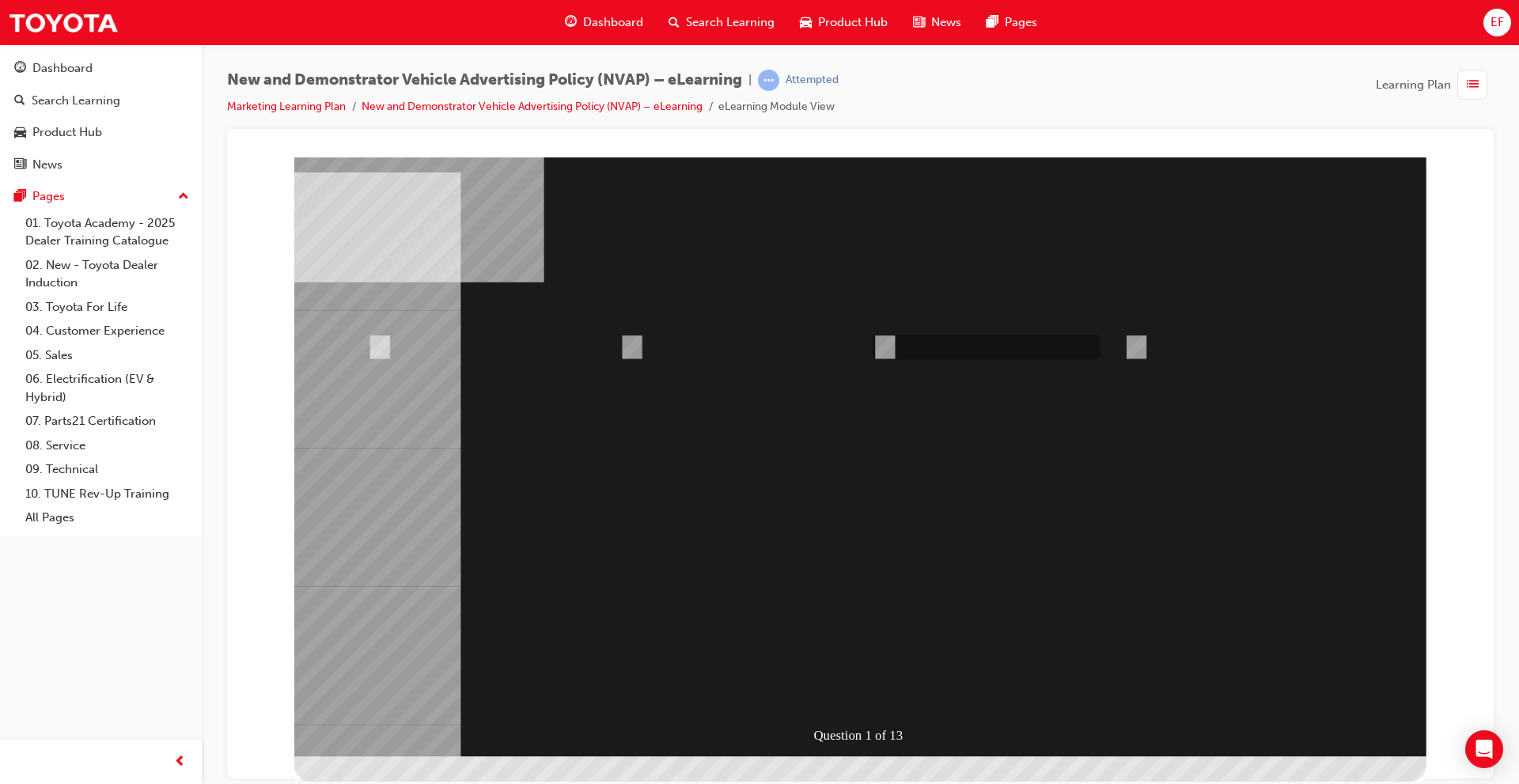 click at bounding box center [881, 1746] 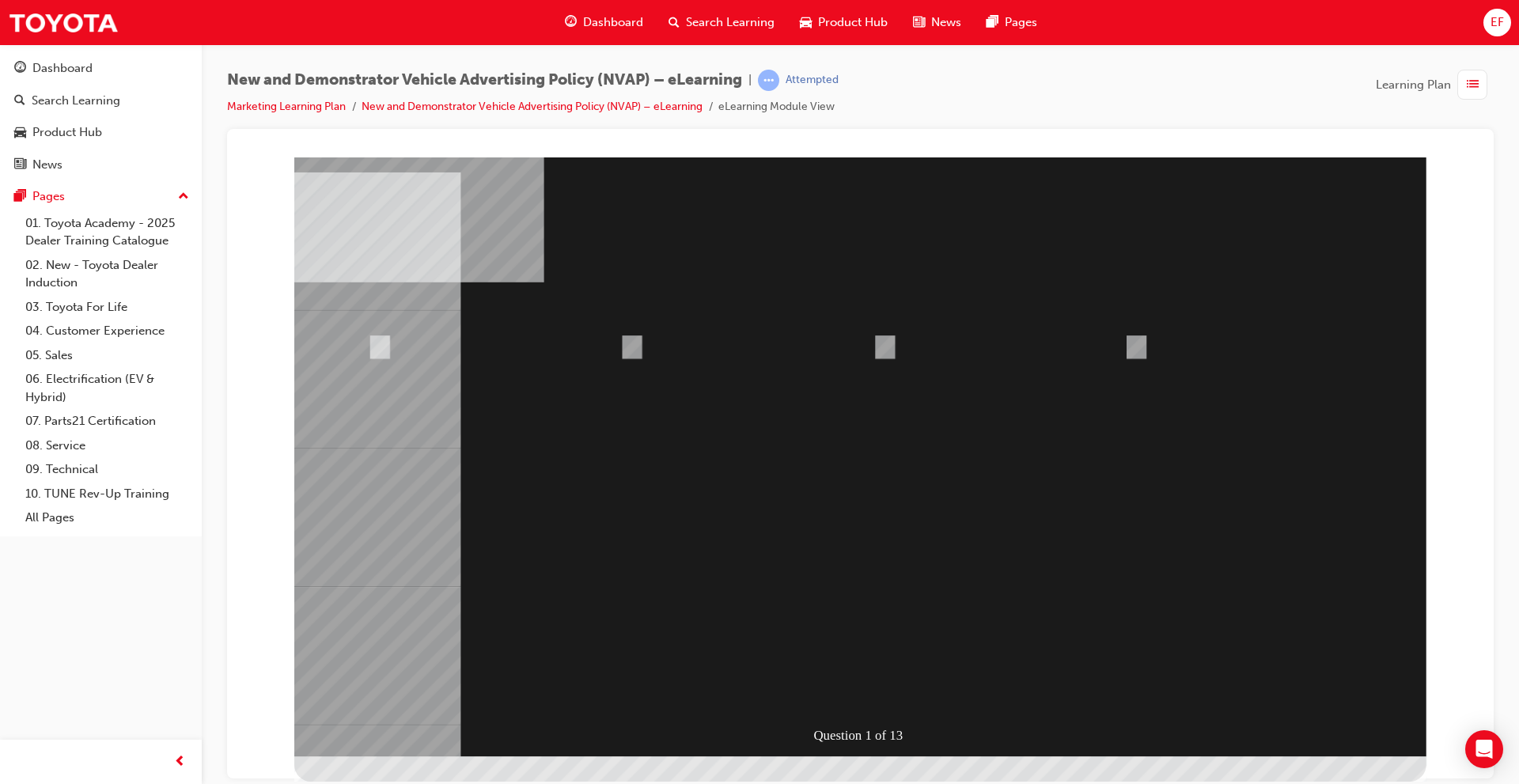 click at bounding box center (354, 1591) 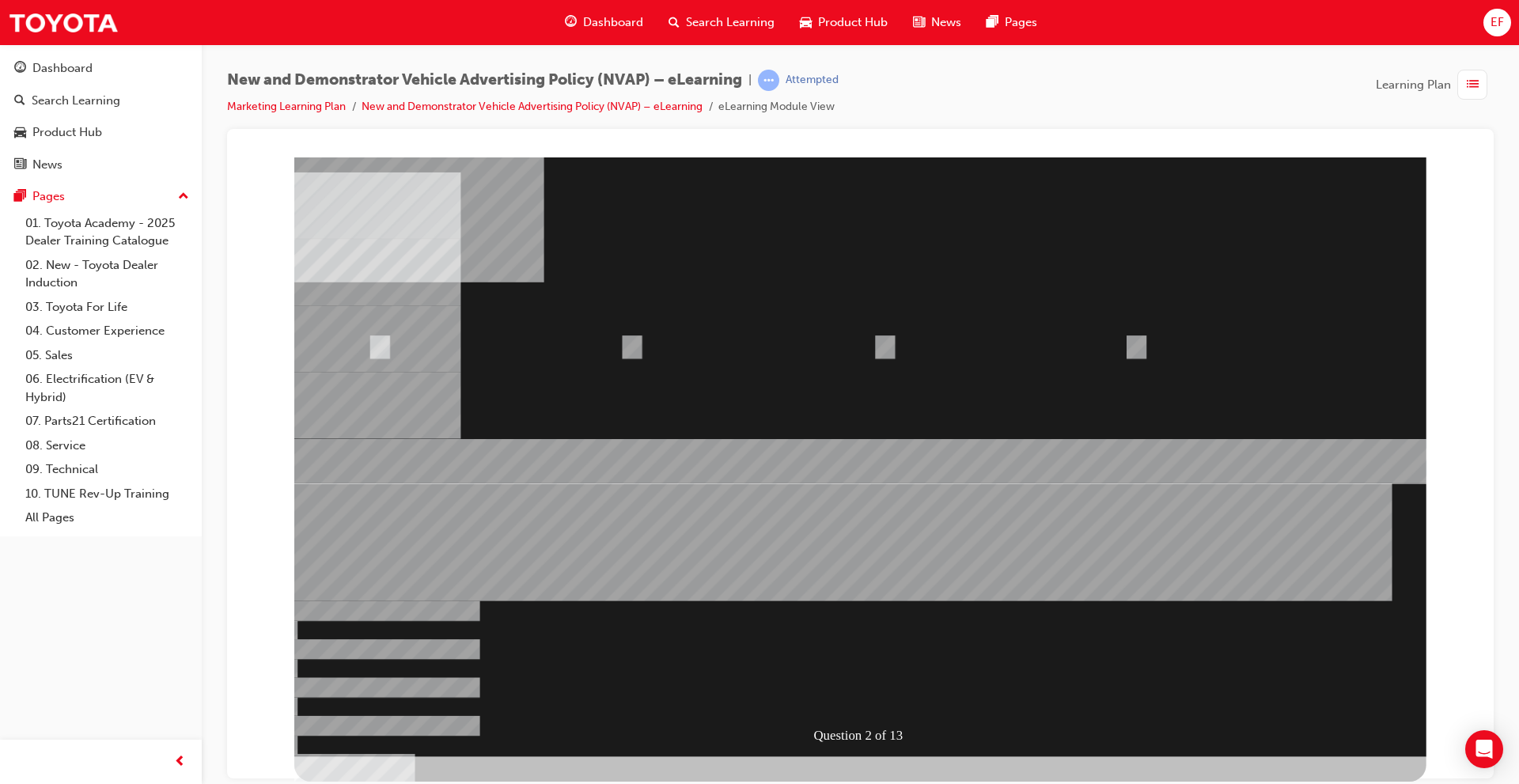 click at bounding box center (843, 1124) 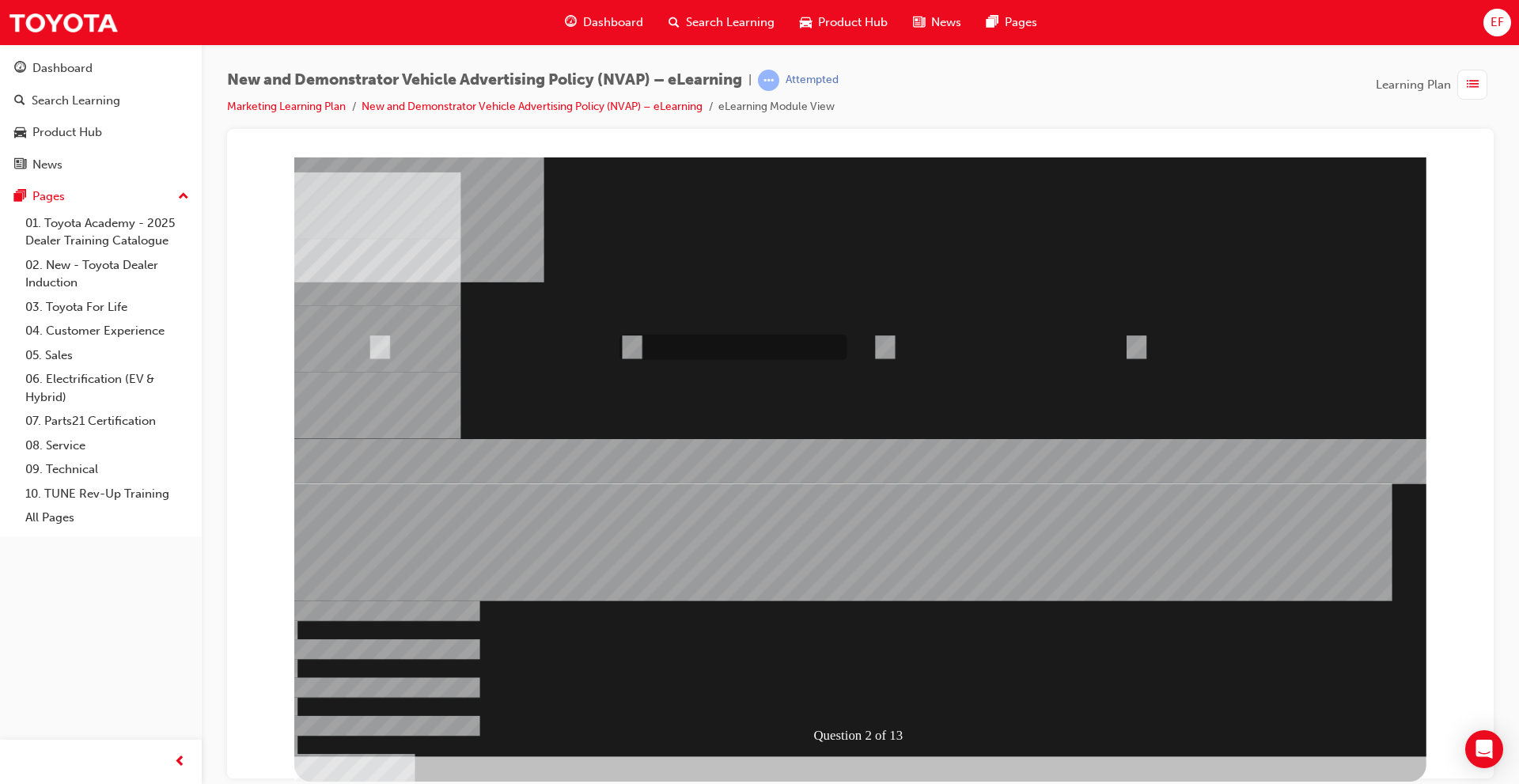 click at bounding box center [729, 1411] 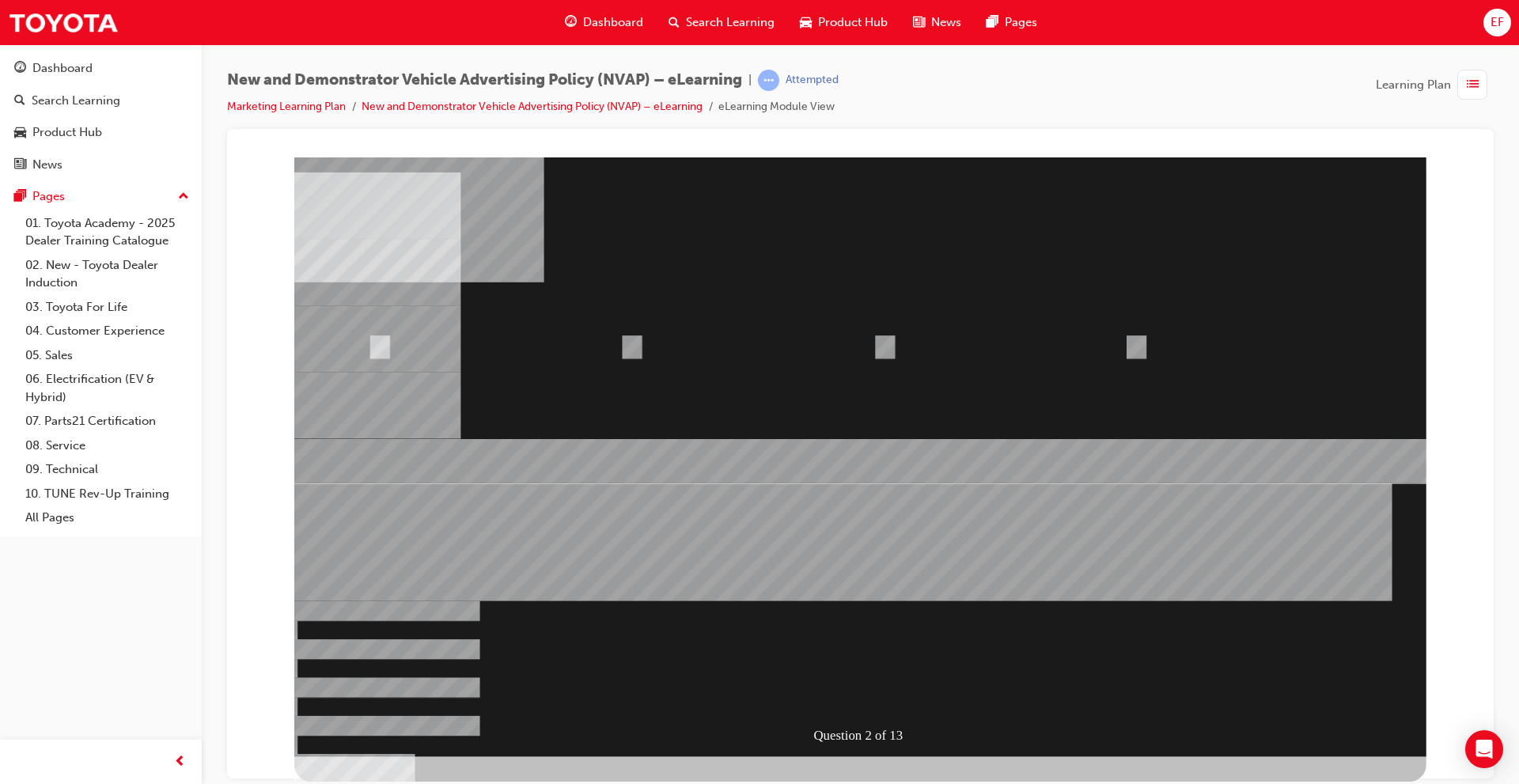 click at bounding box center [354, 1273] 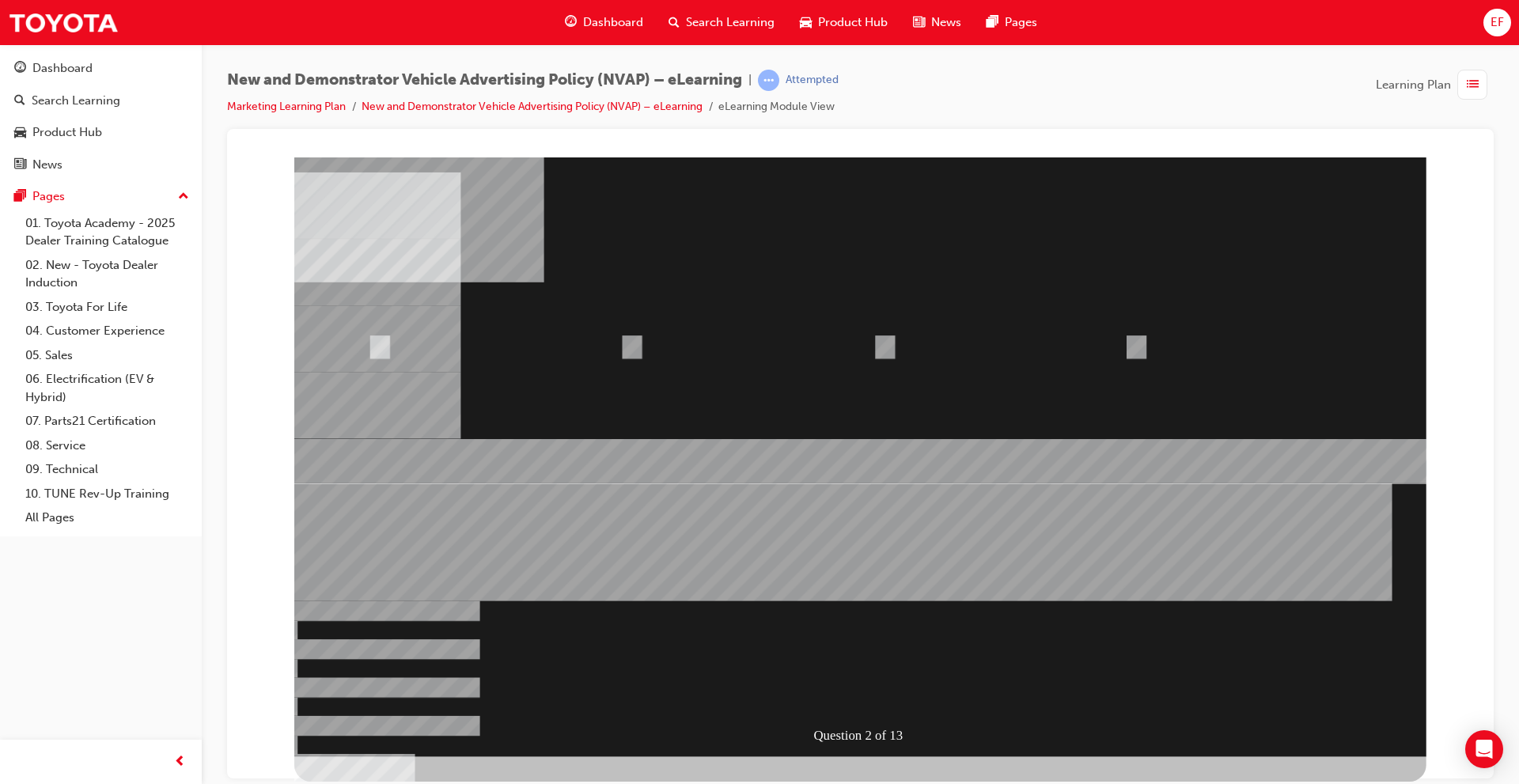 click at bounding box center [860, 456] 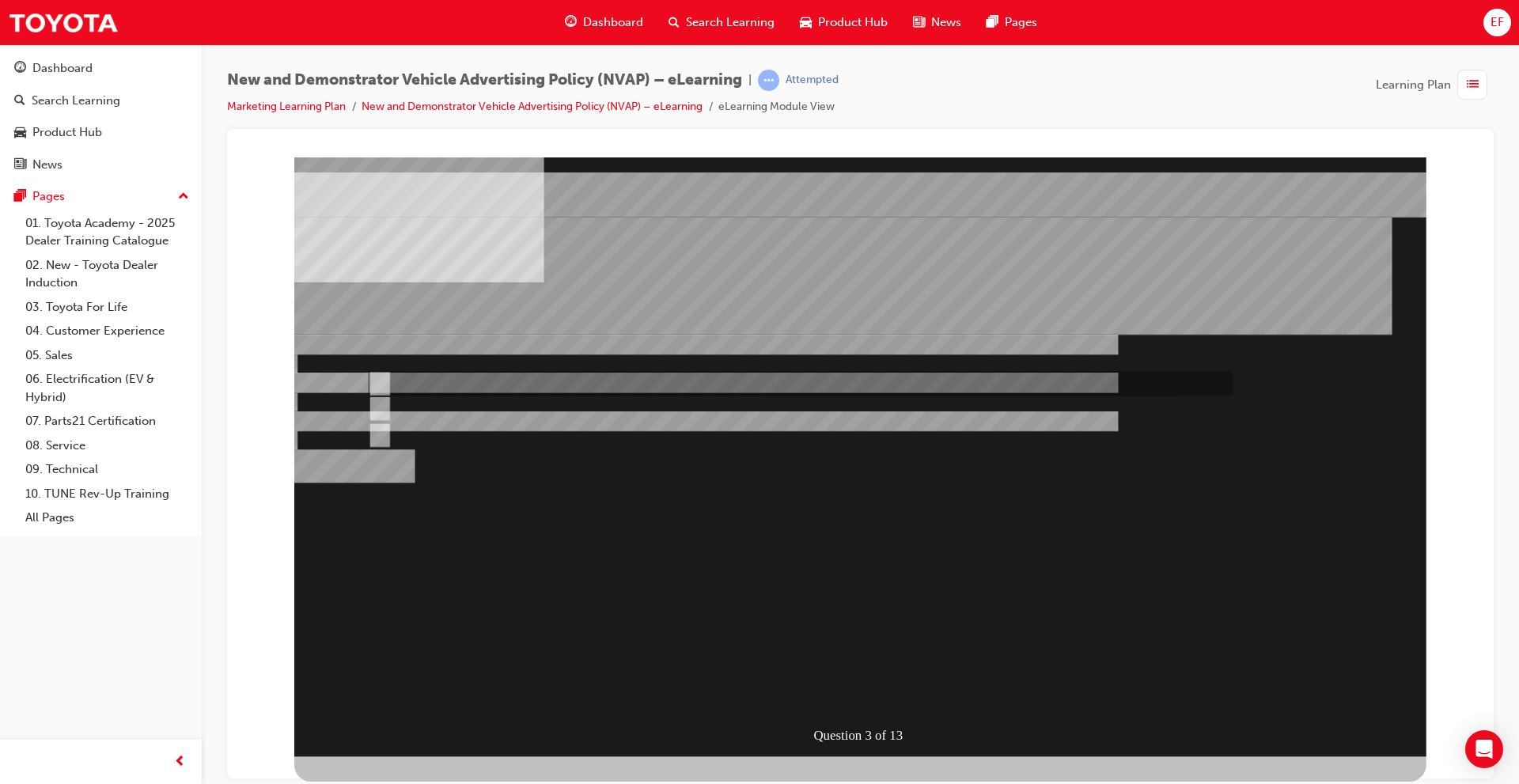 click at bounding box center (797, 1162) 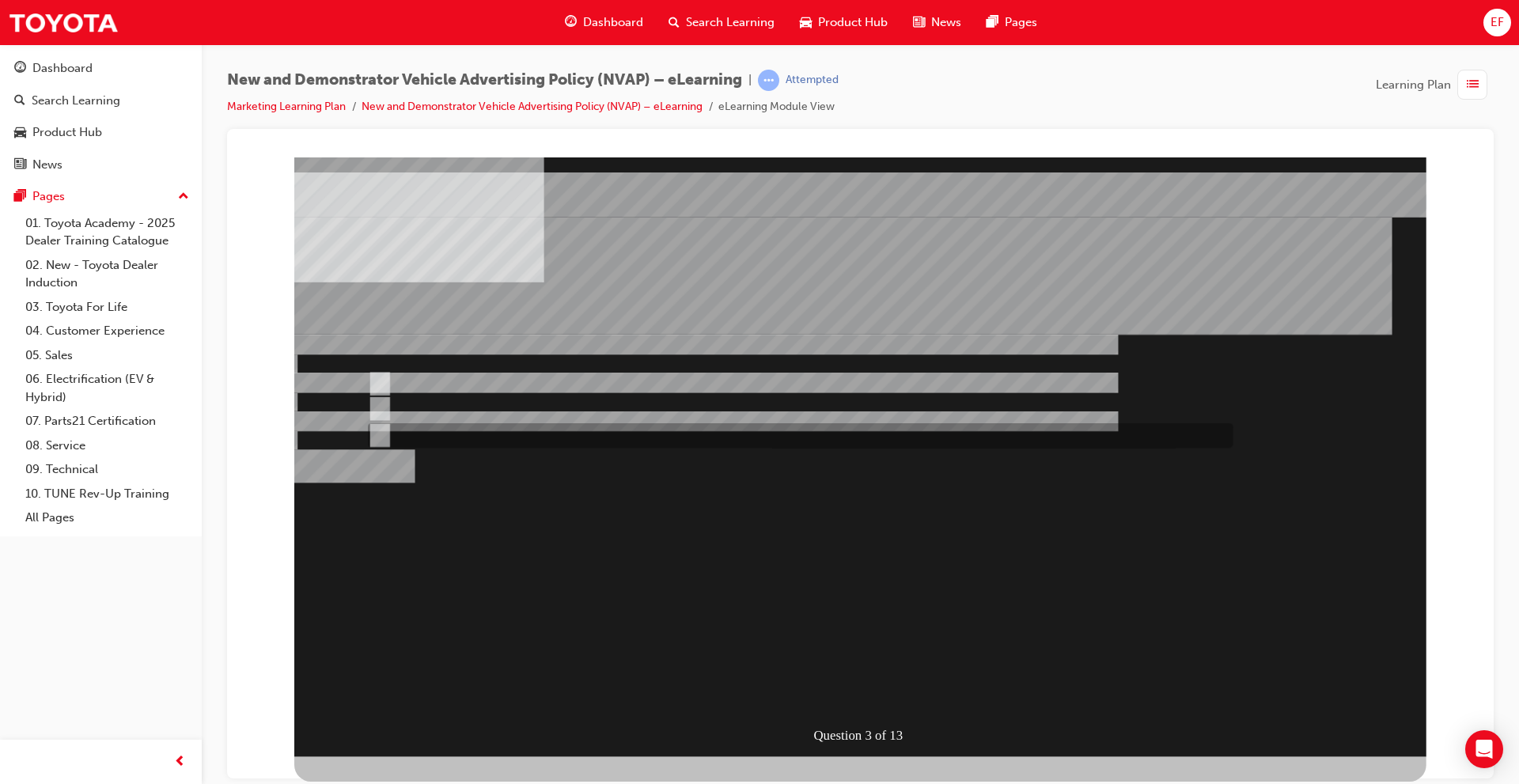 click at bounding box center (797, 1251) 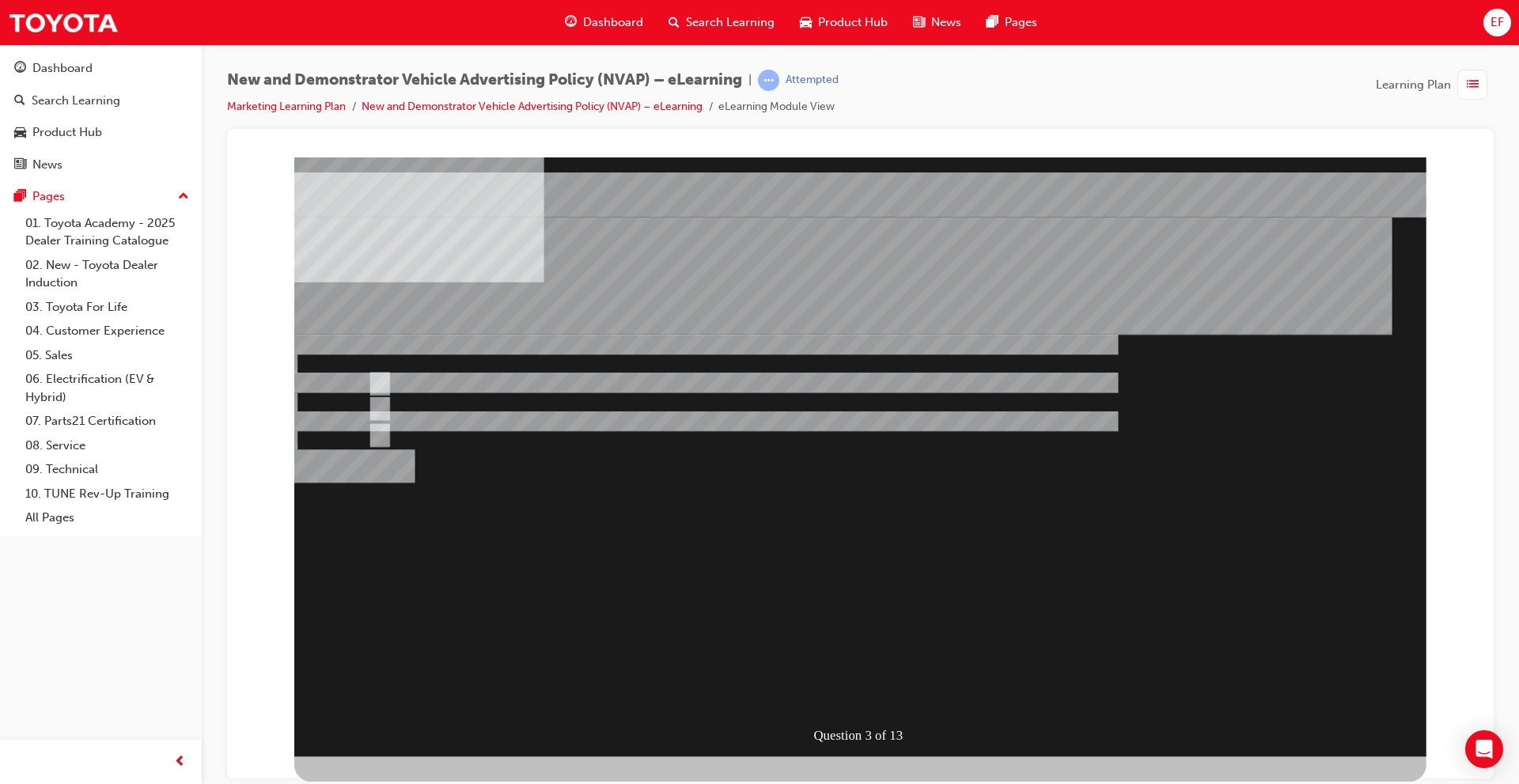 click at bounding box center [354, 988] 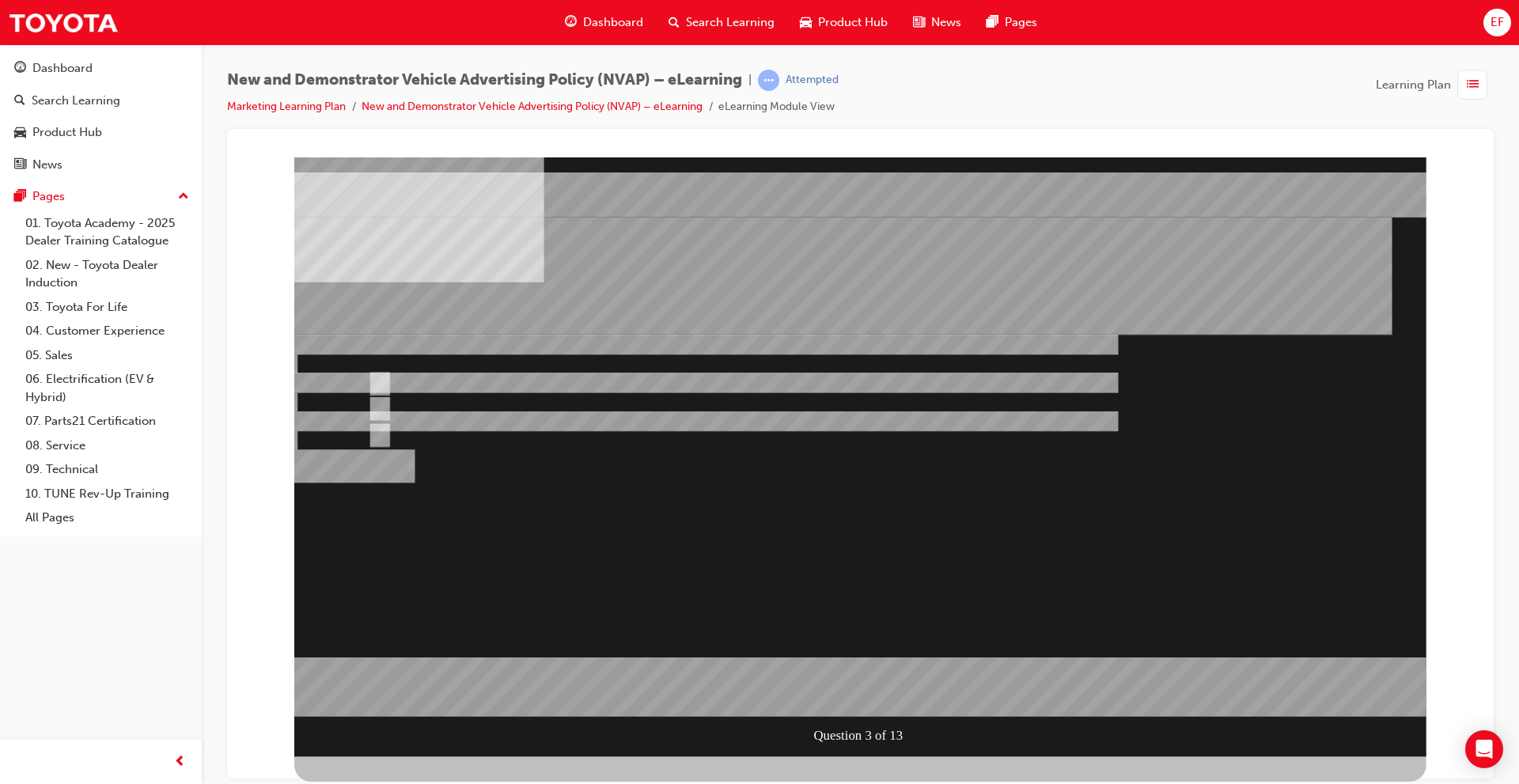 drag, startPoint x: 870, startPoint y: 684, endPoint x: 877, endPoint y: 561, distance: 123.19903 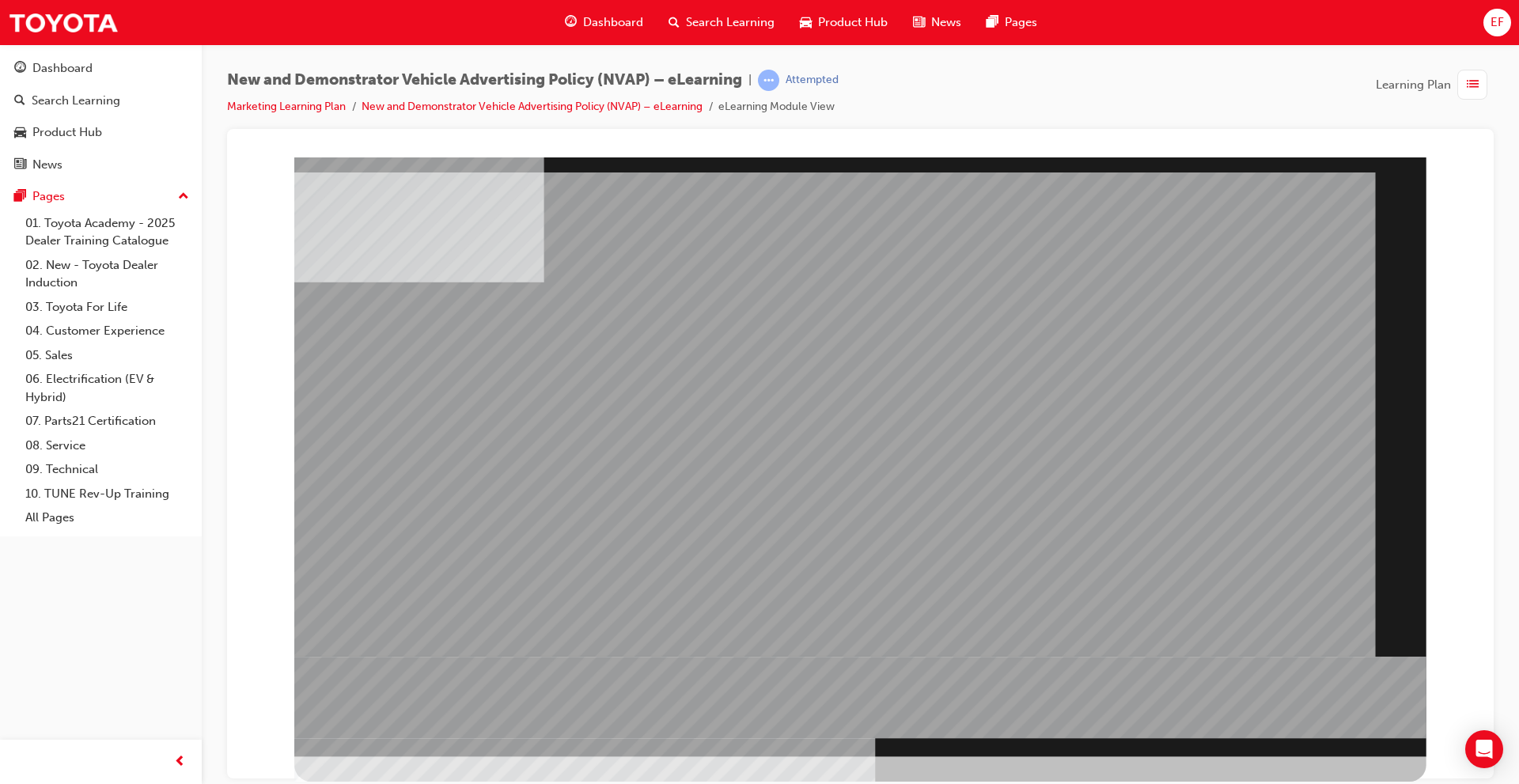 click at bounding box center (347, 2397) 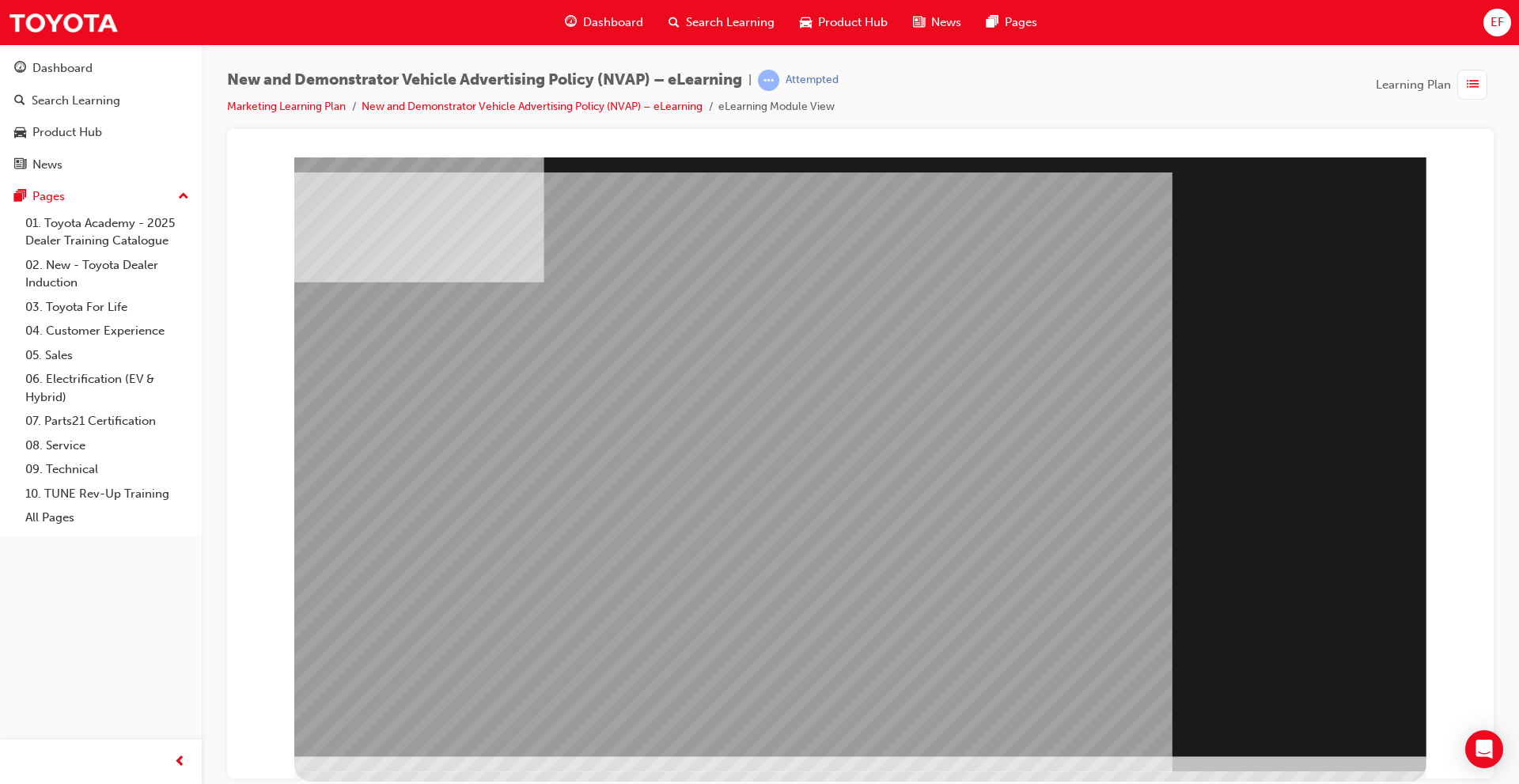 click at bounding box center (347, 1515) 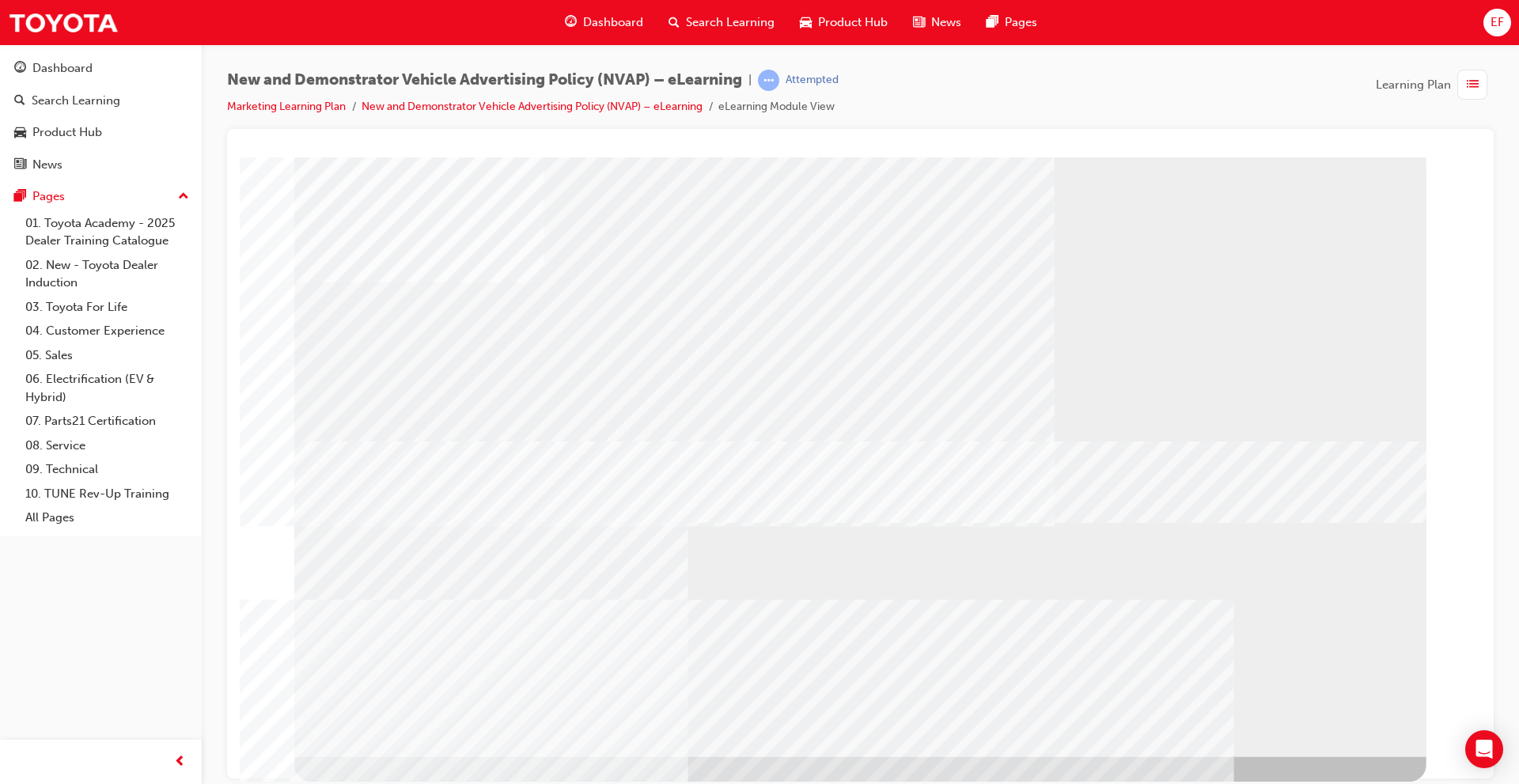 click at bounding box center [347, 1541] 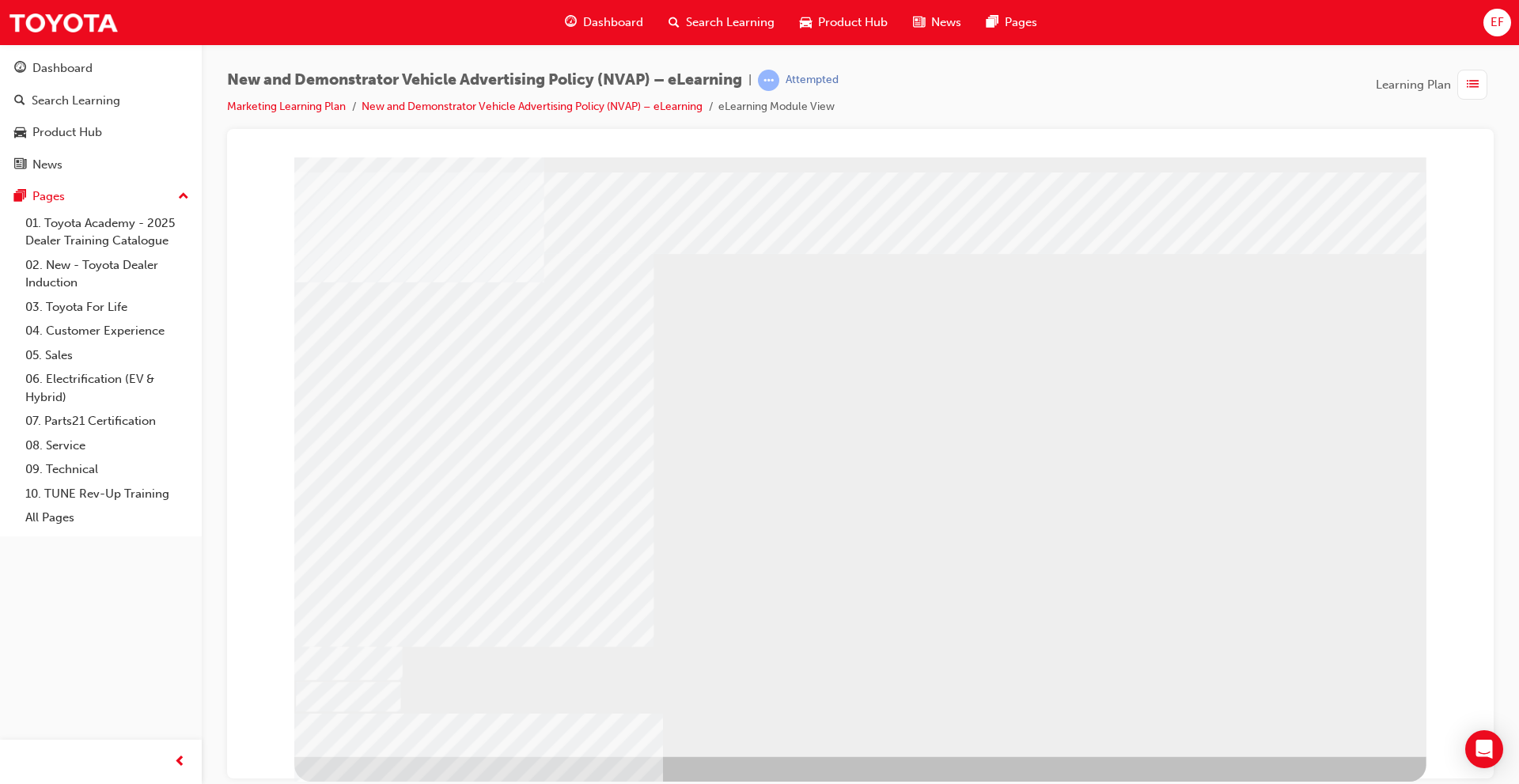 click at bounding box center [347, 1275] 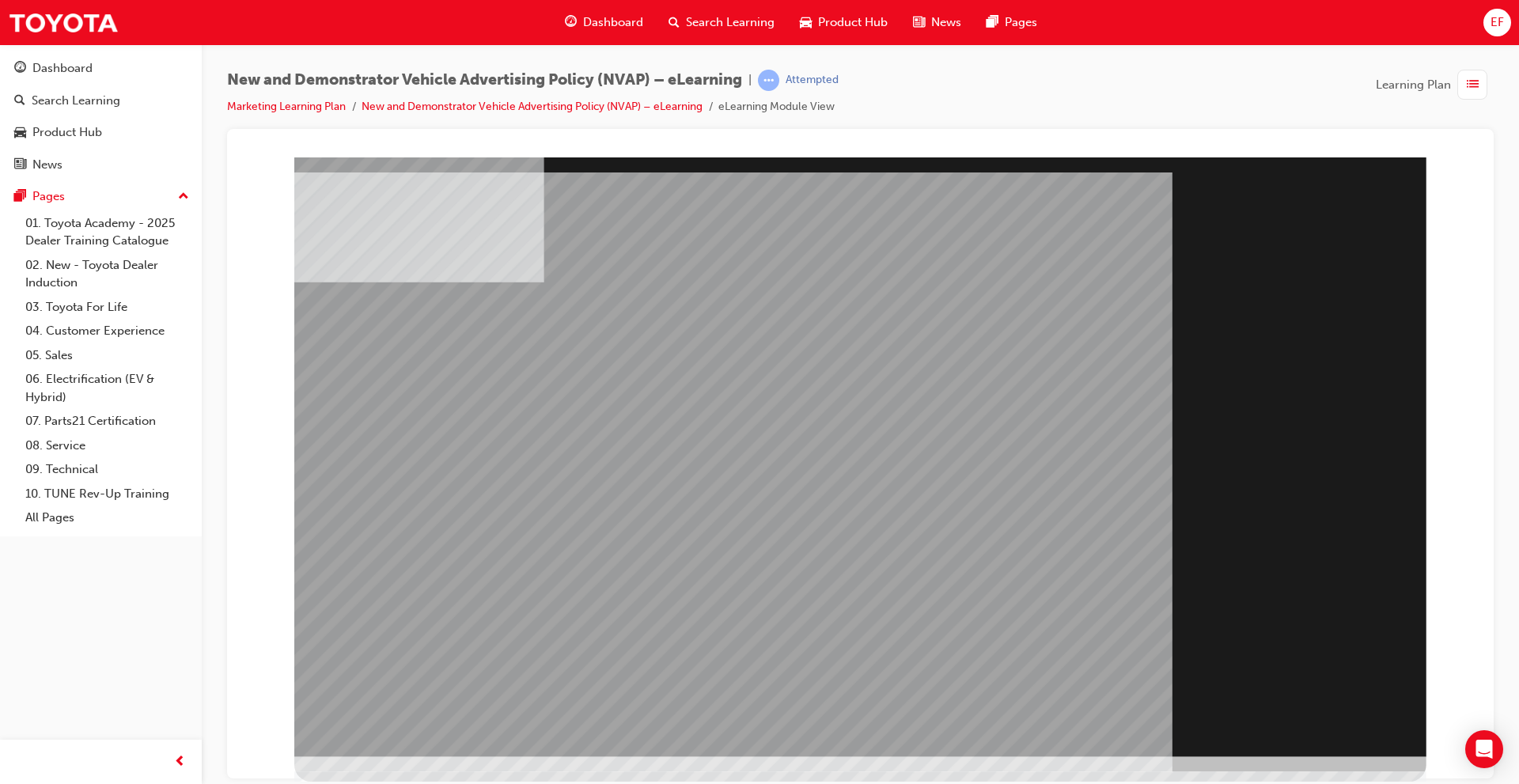 click at bounding box center [347, 1515] 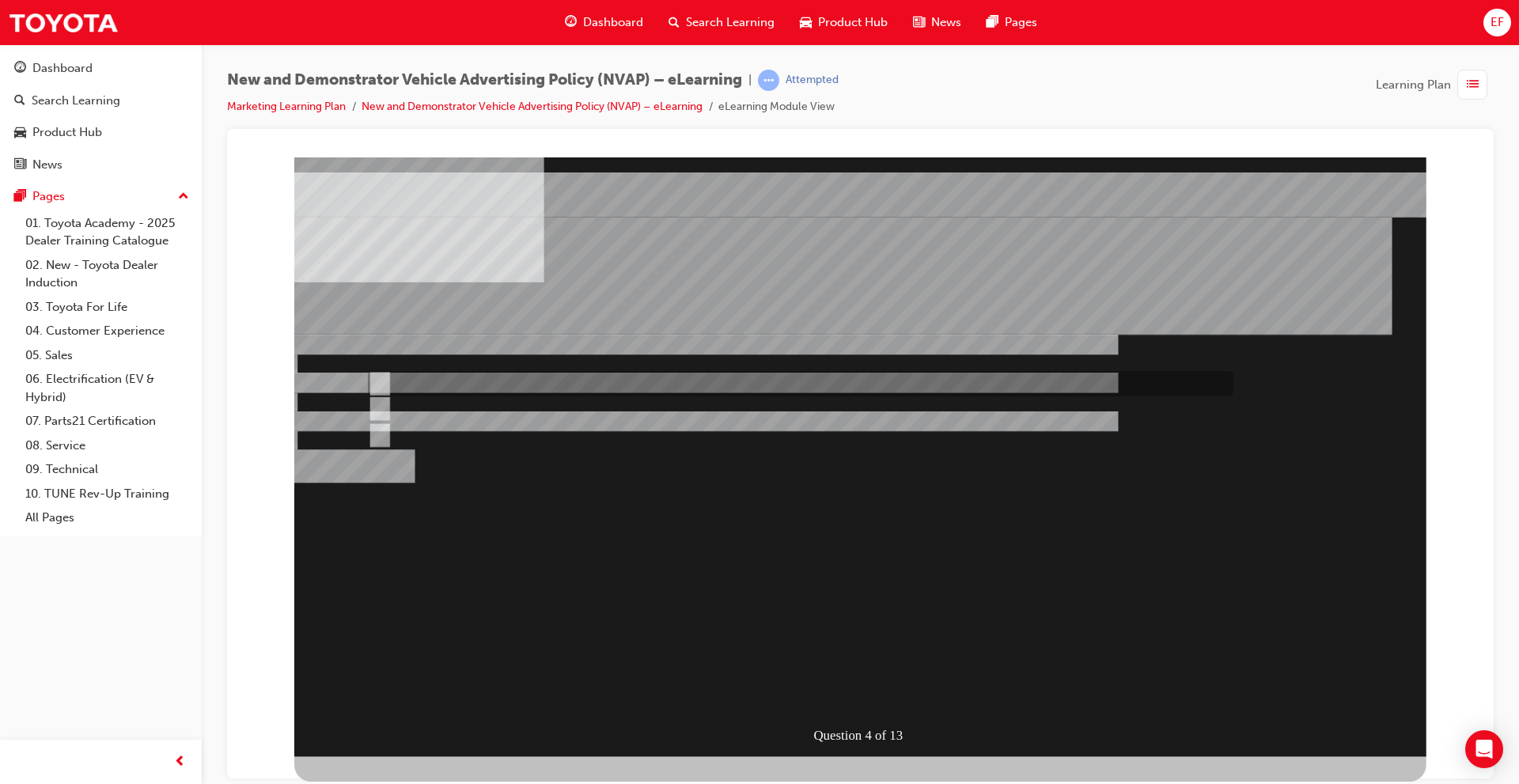 click at bounding box center (797, 1162) 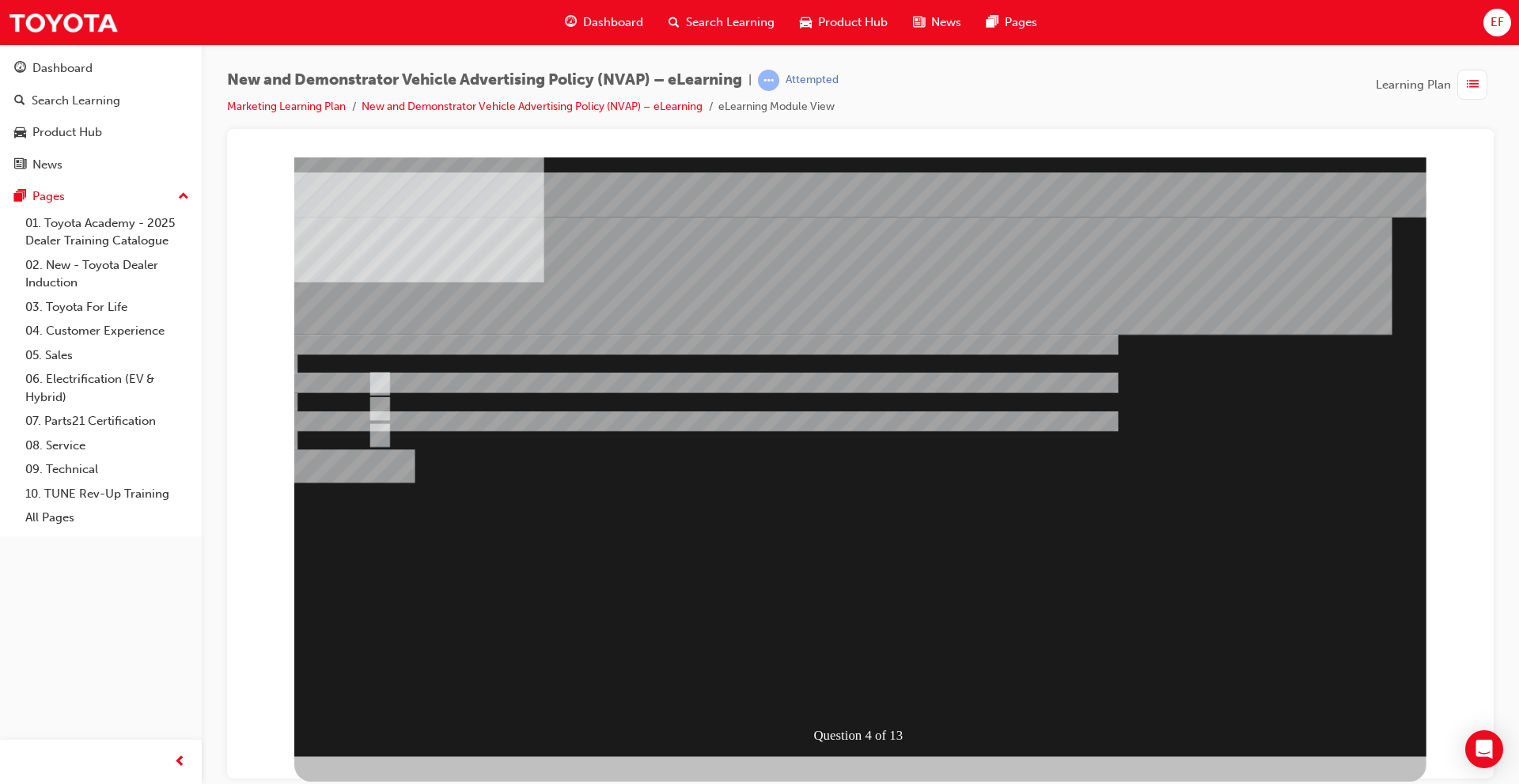 click at bounding box center (354, 988) 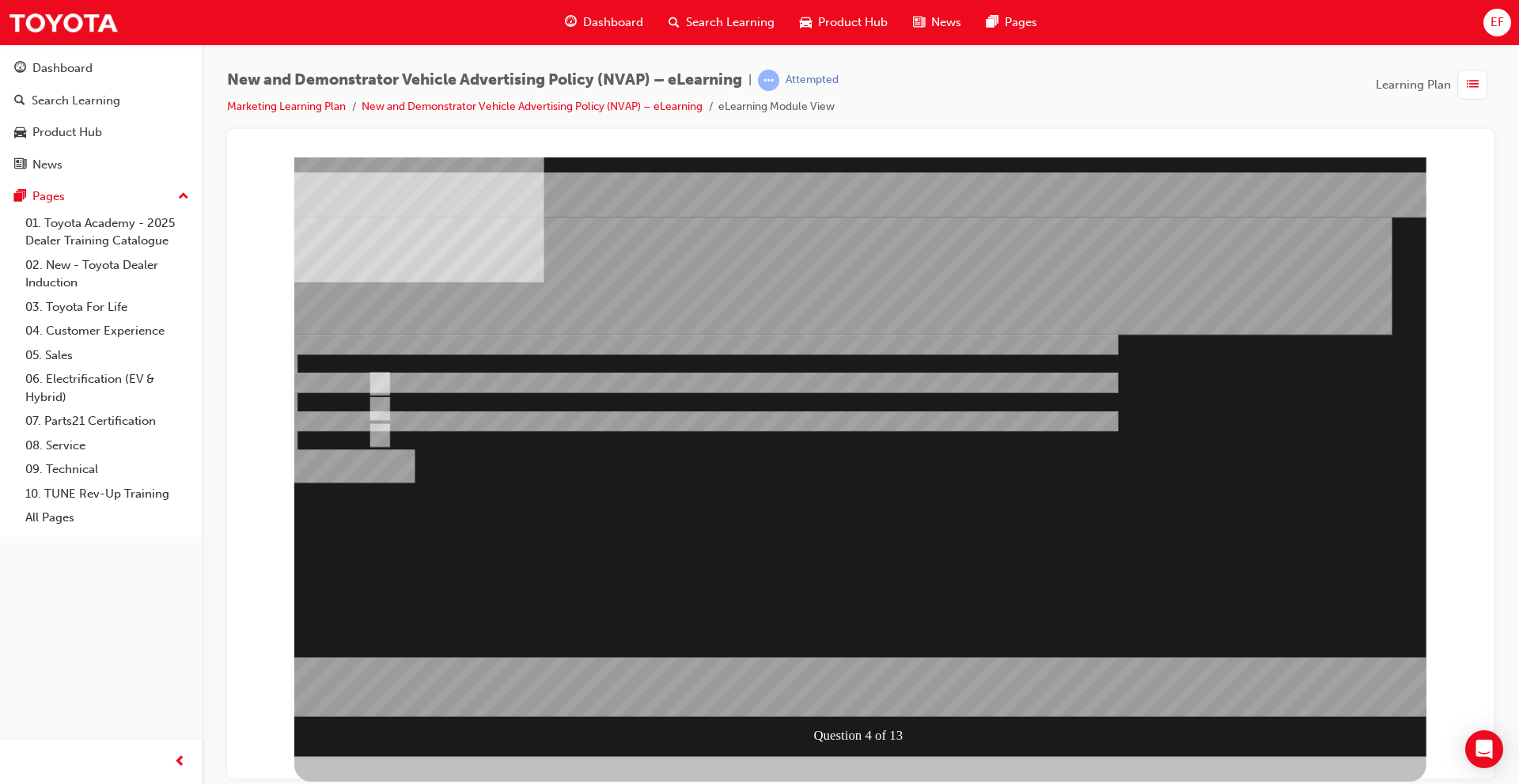 click at bounding box center (860, 456) 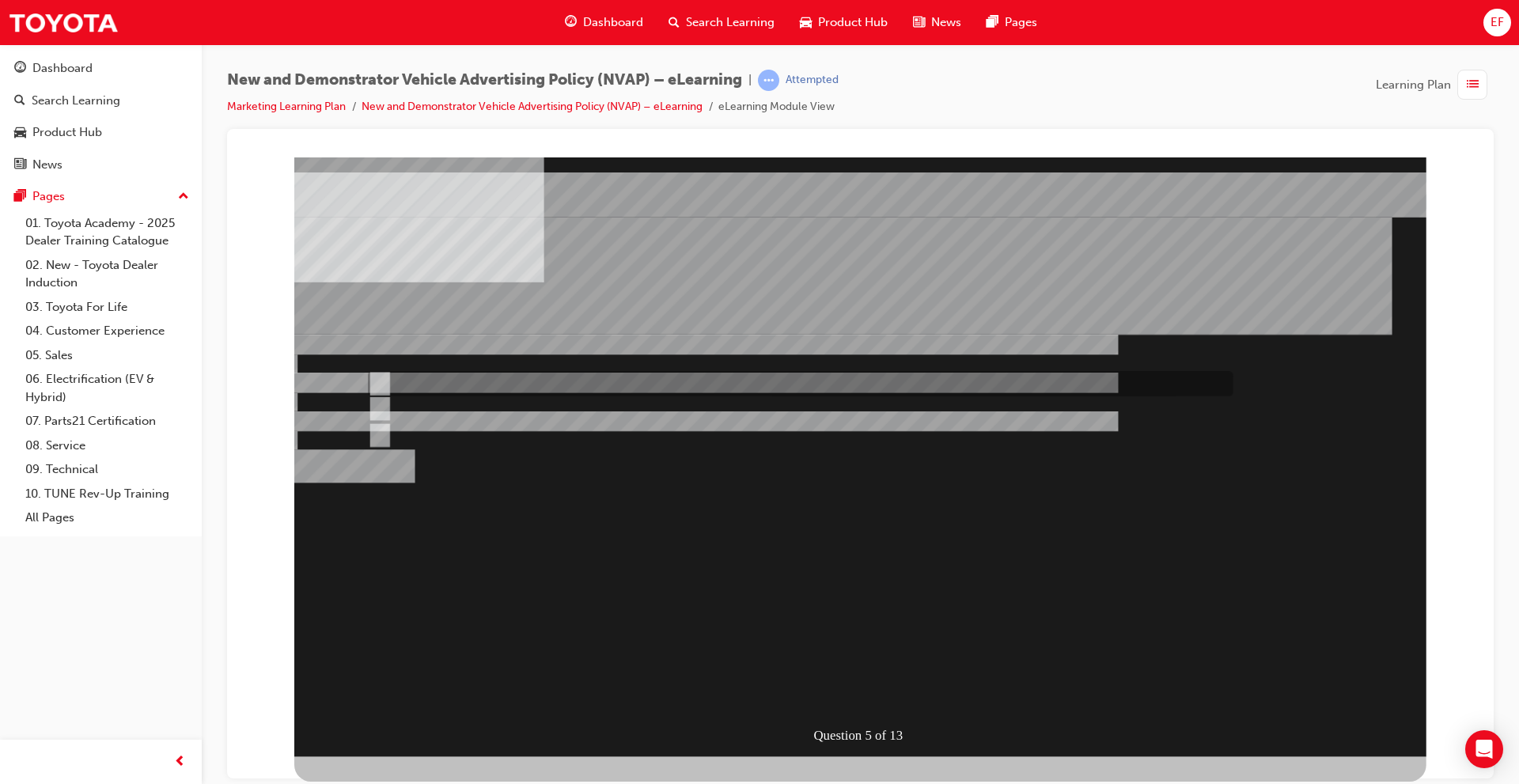 click at bounding box center [797, 1162] 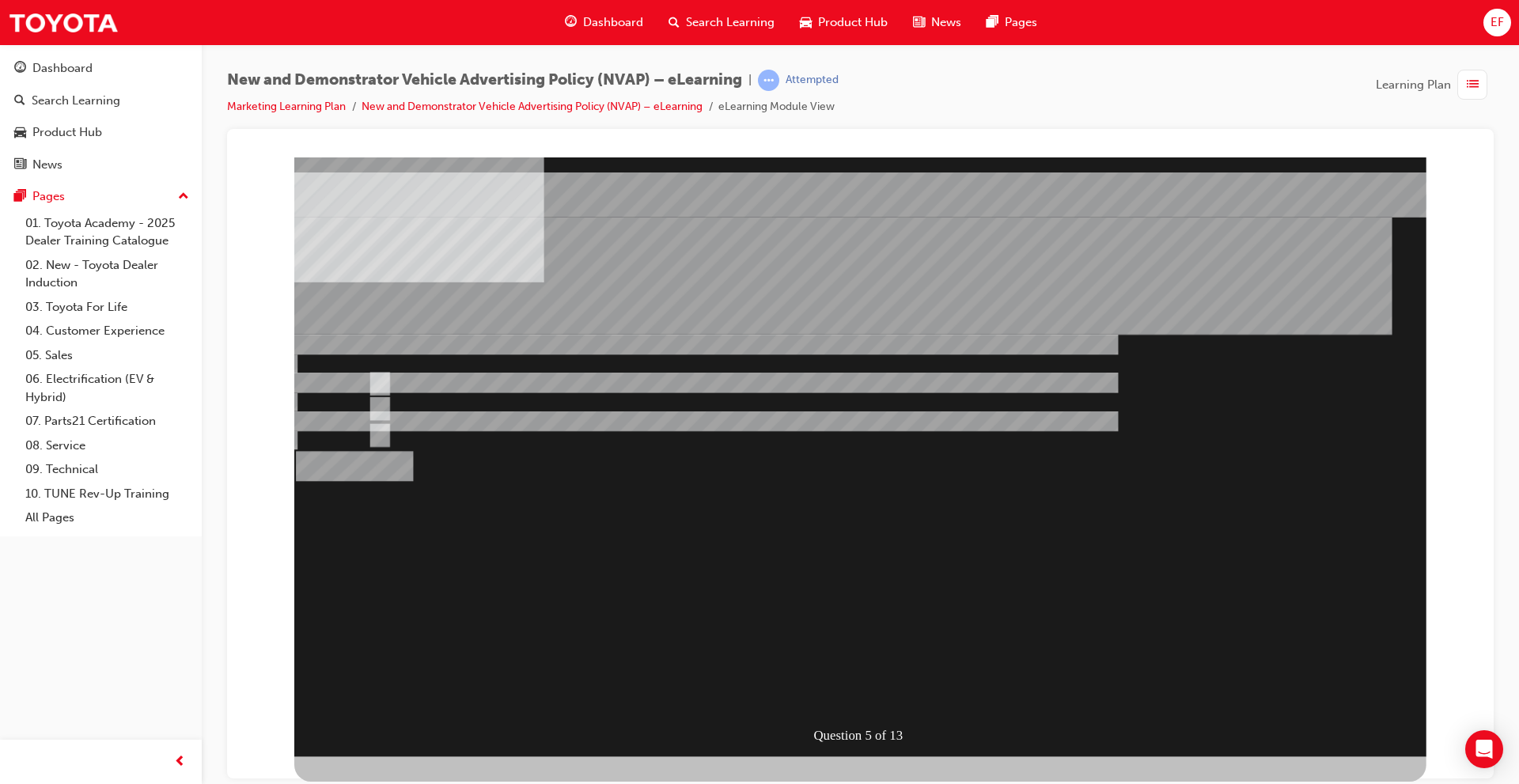 click at bounding box center [354, 988] 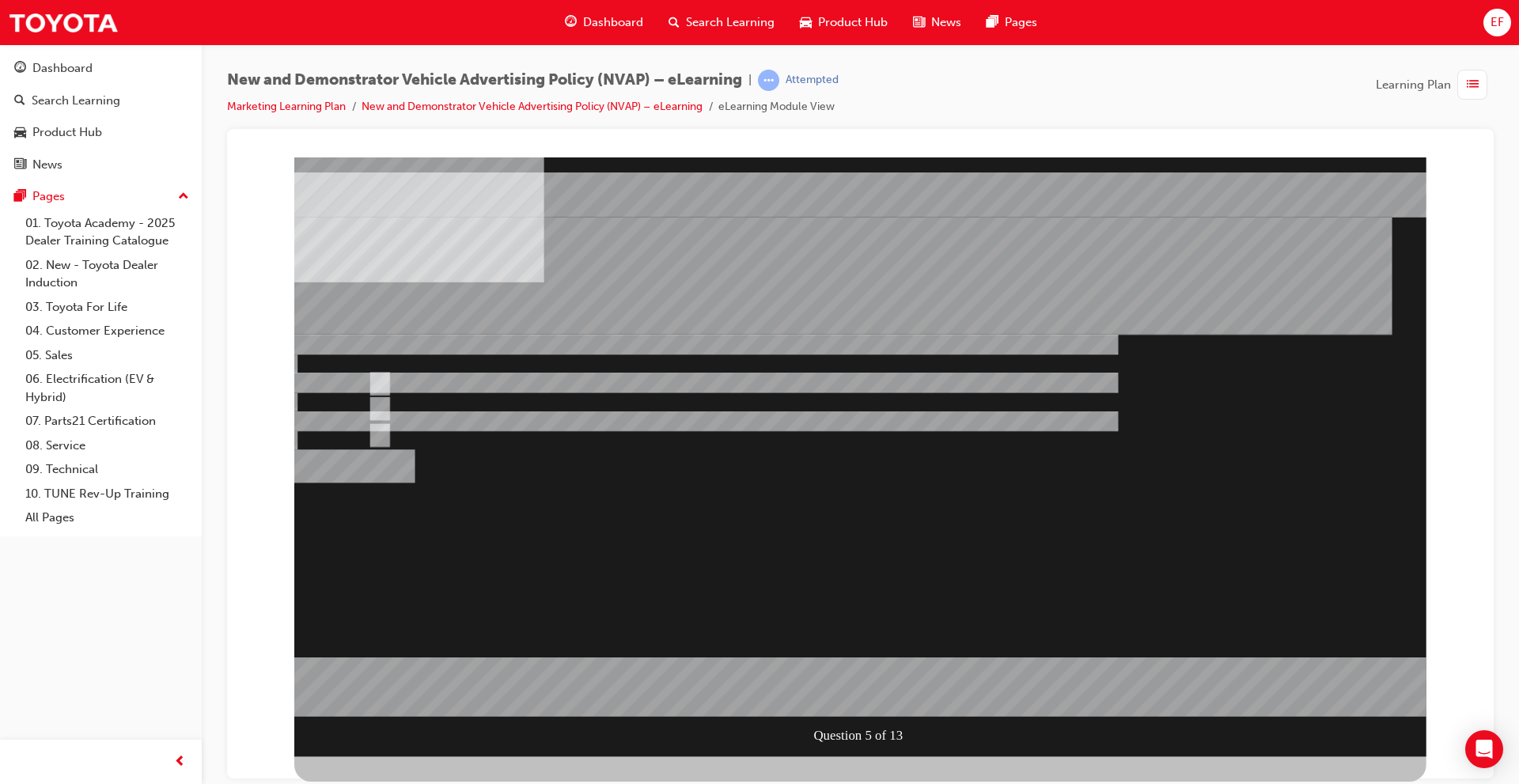 click at bounding box center [860, 456] 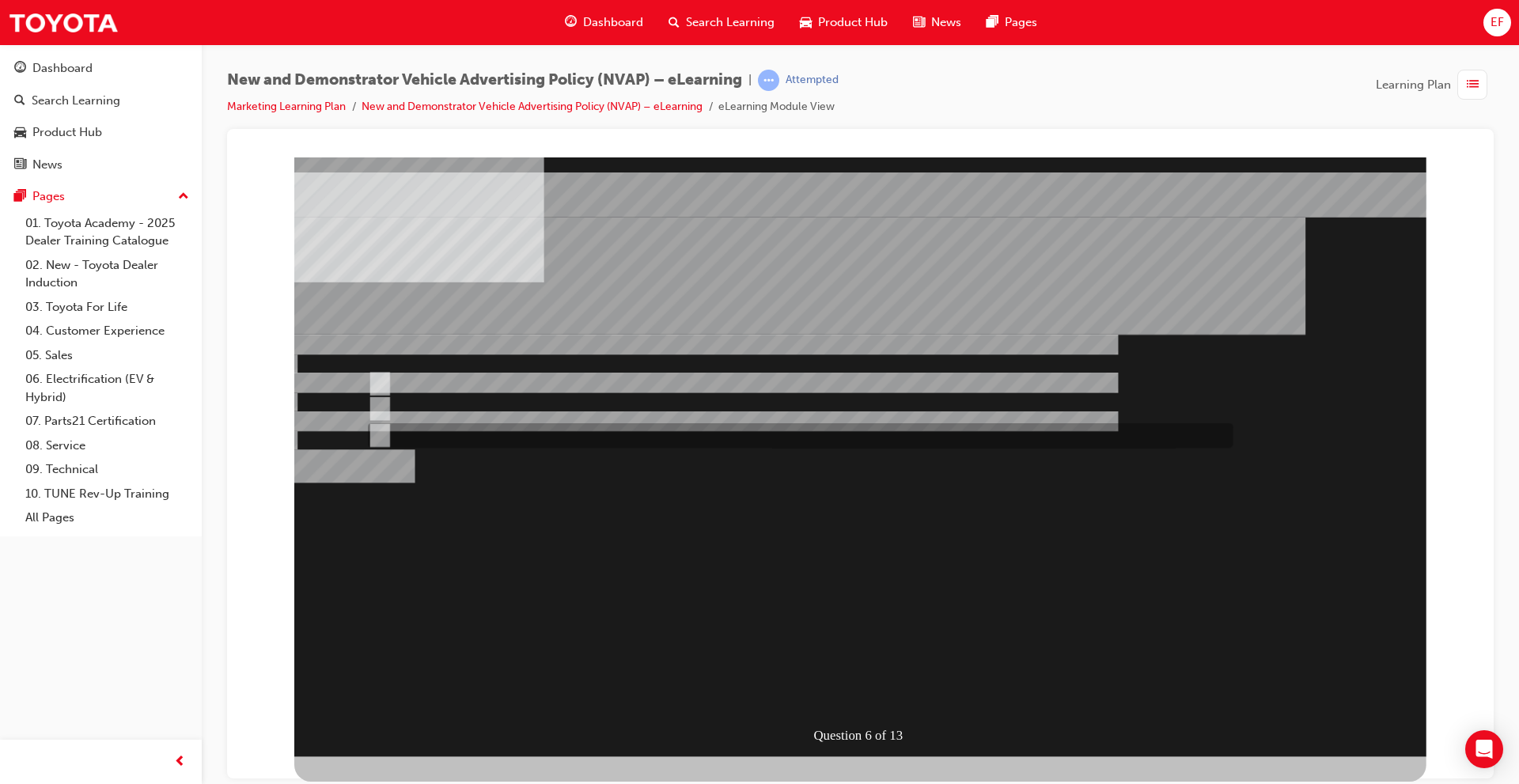 click at bounding box center [797, 1251] 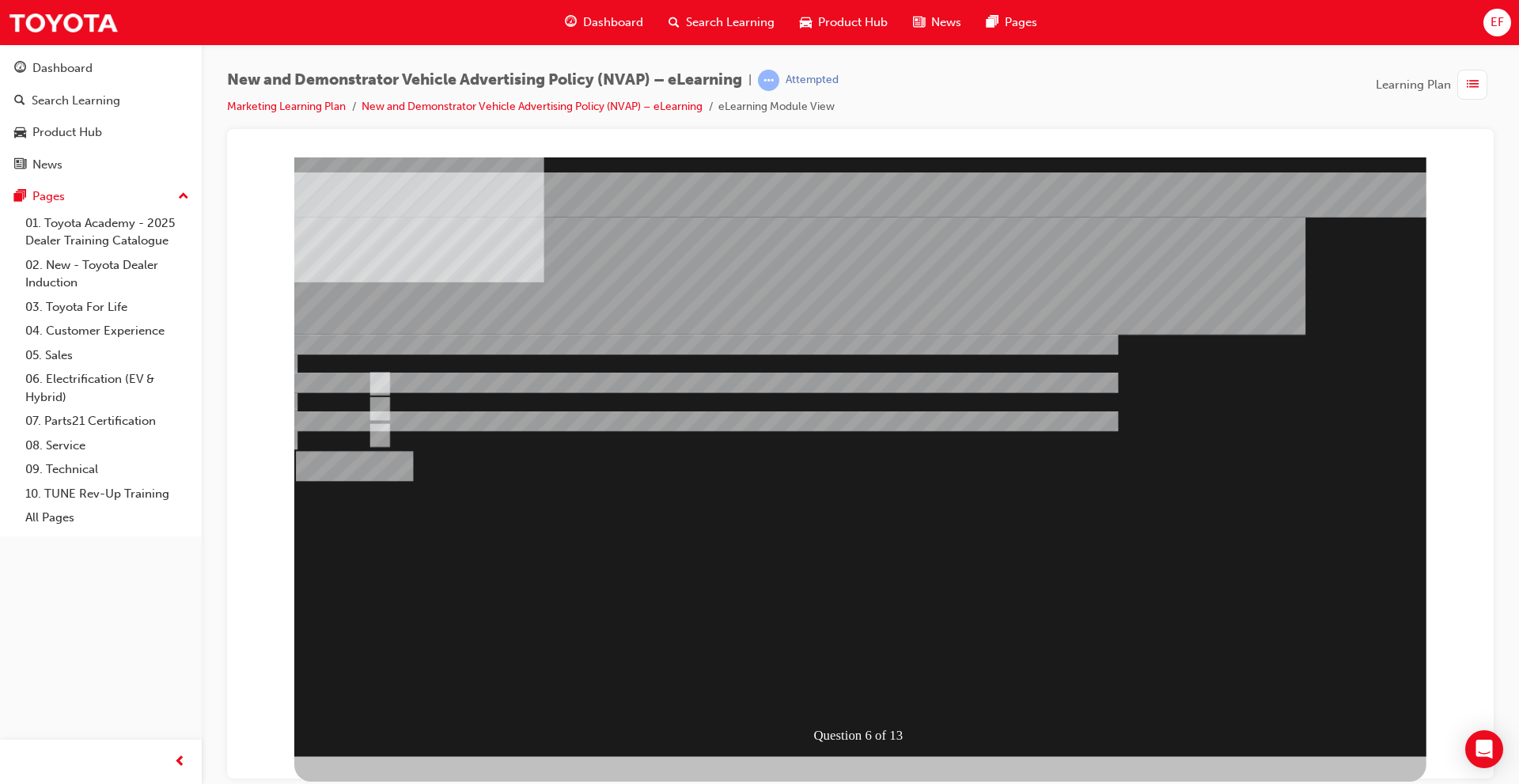click at bounding box center (354, 988) 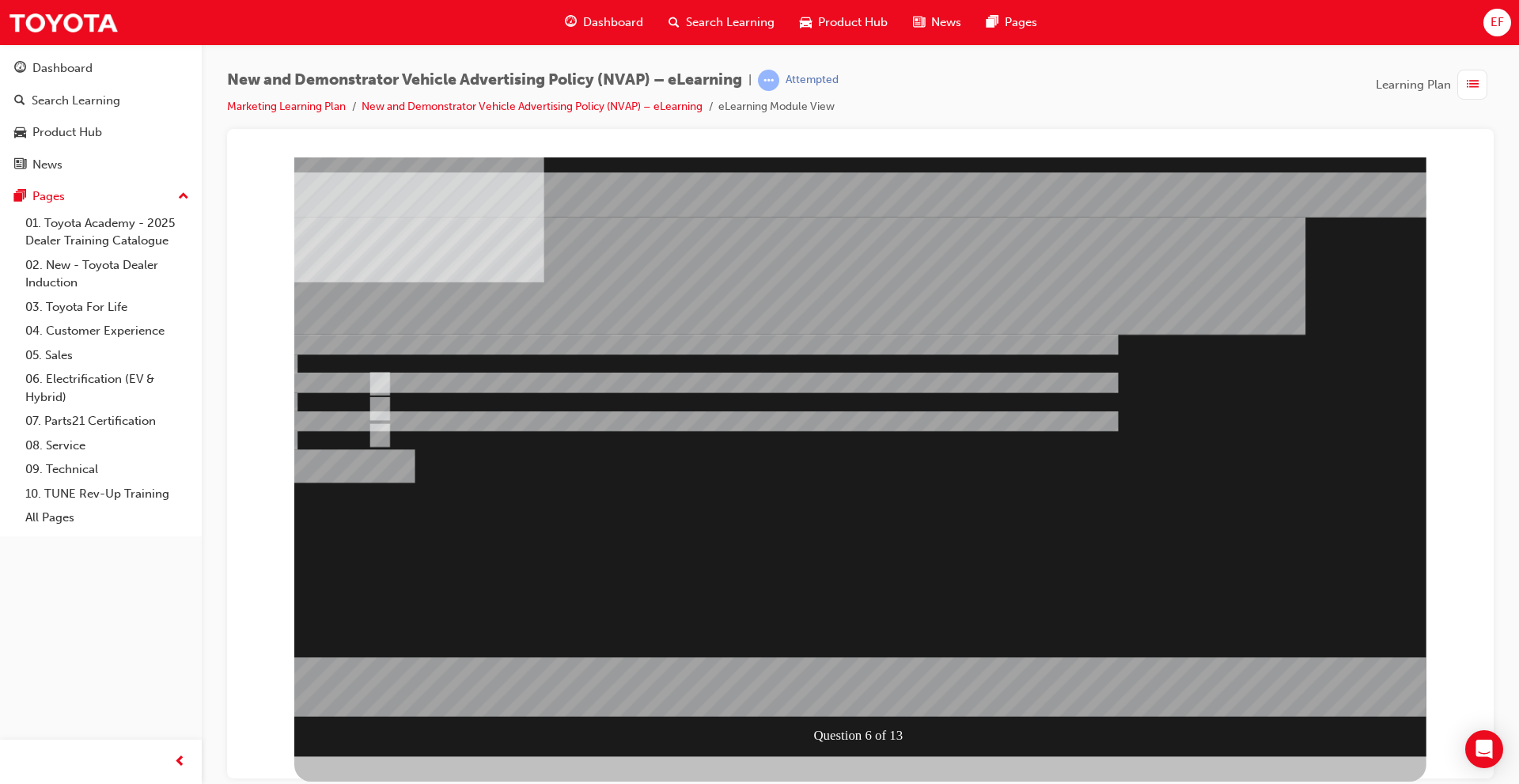click at bounding box center (860, 456) 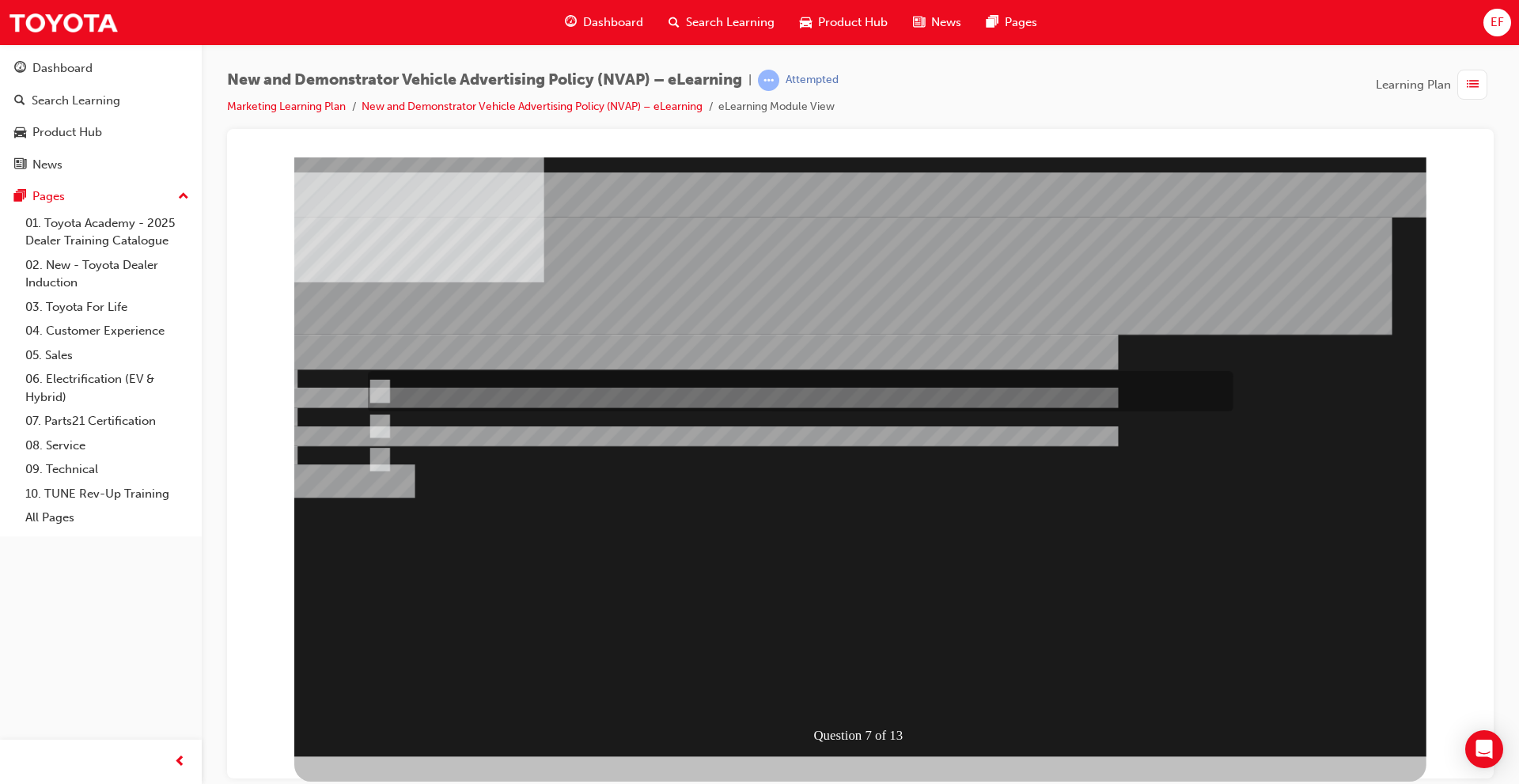 click at bounding box center [797, 1169] 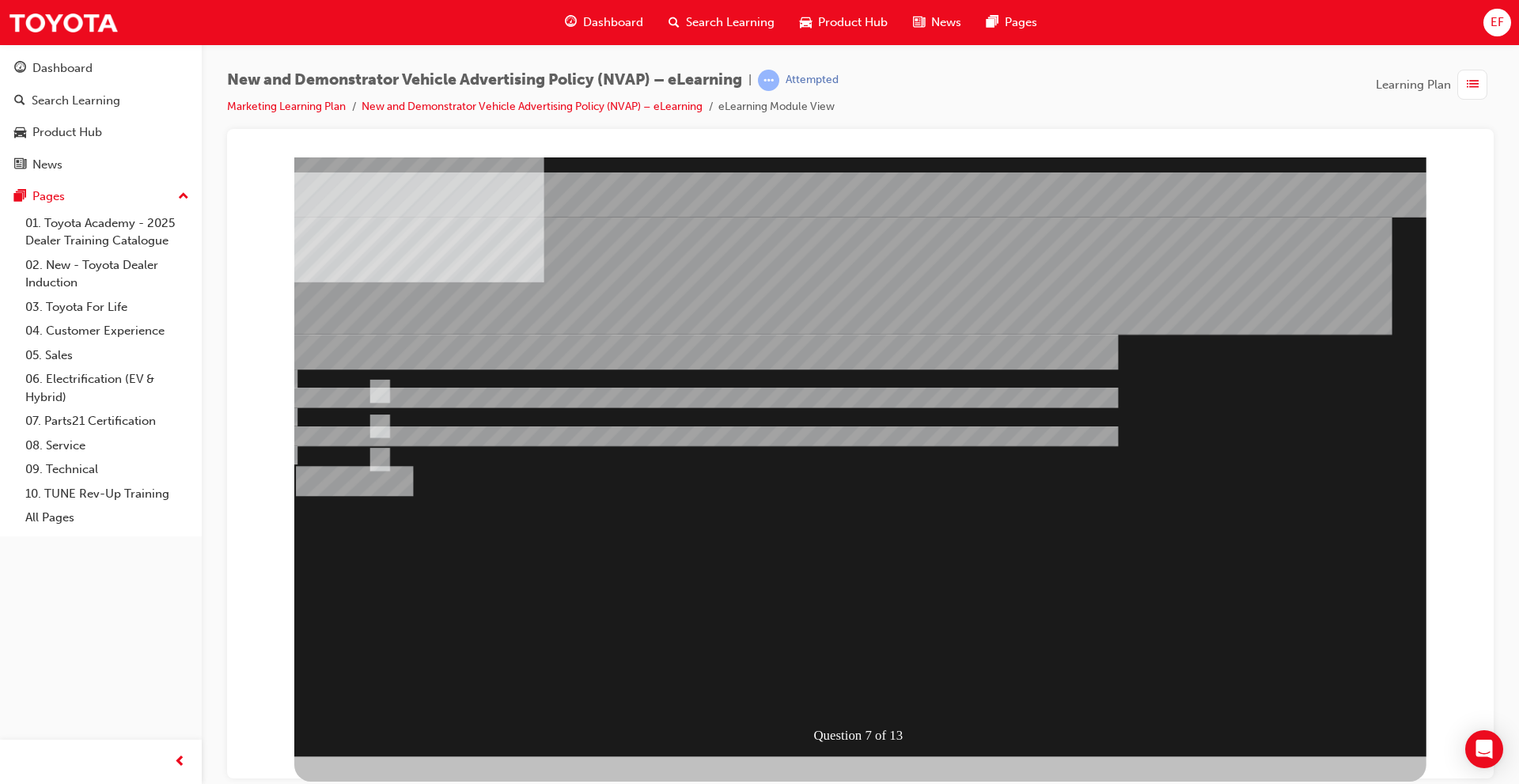 click at bounding box center (354, 988) 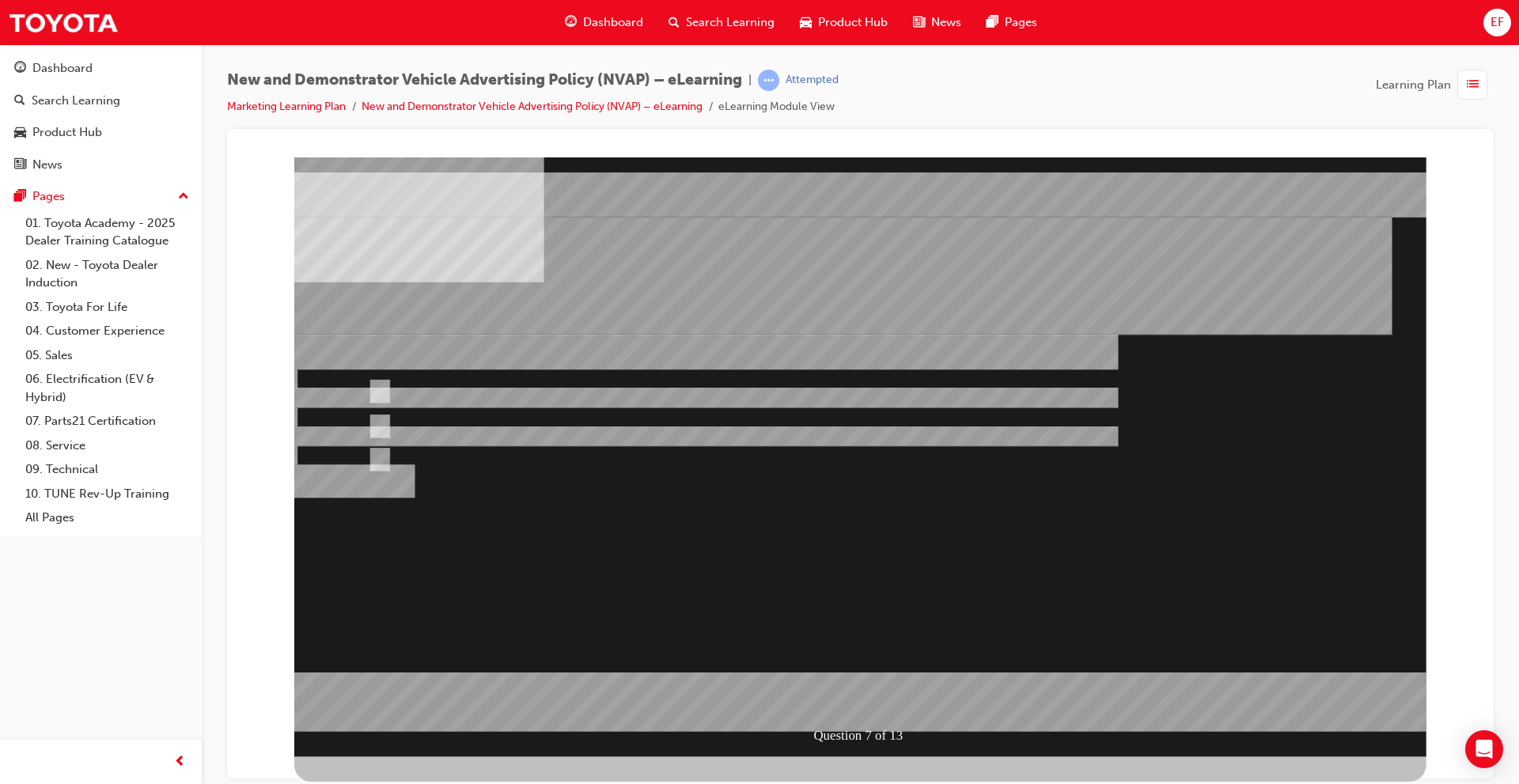 click at bounding box center [860, 456] 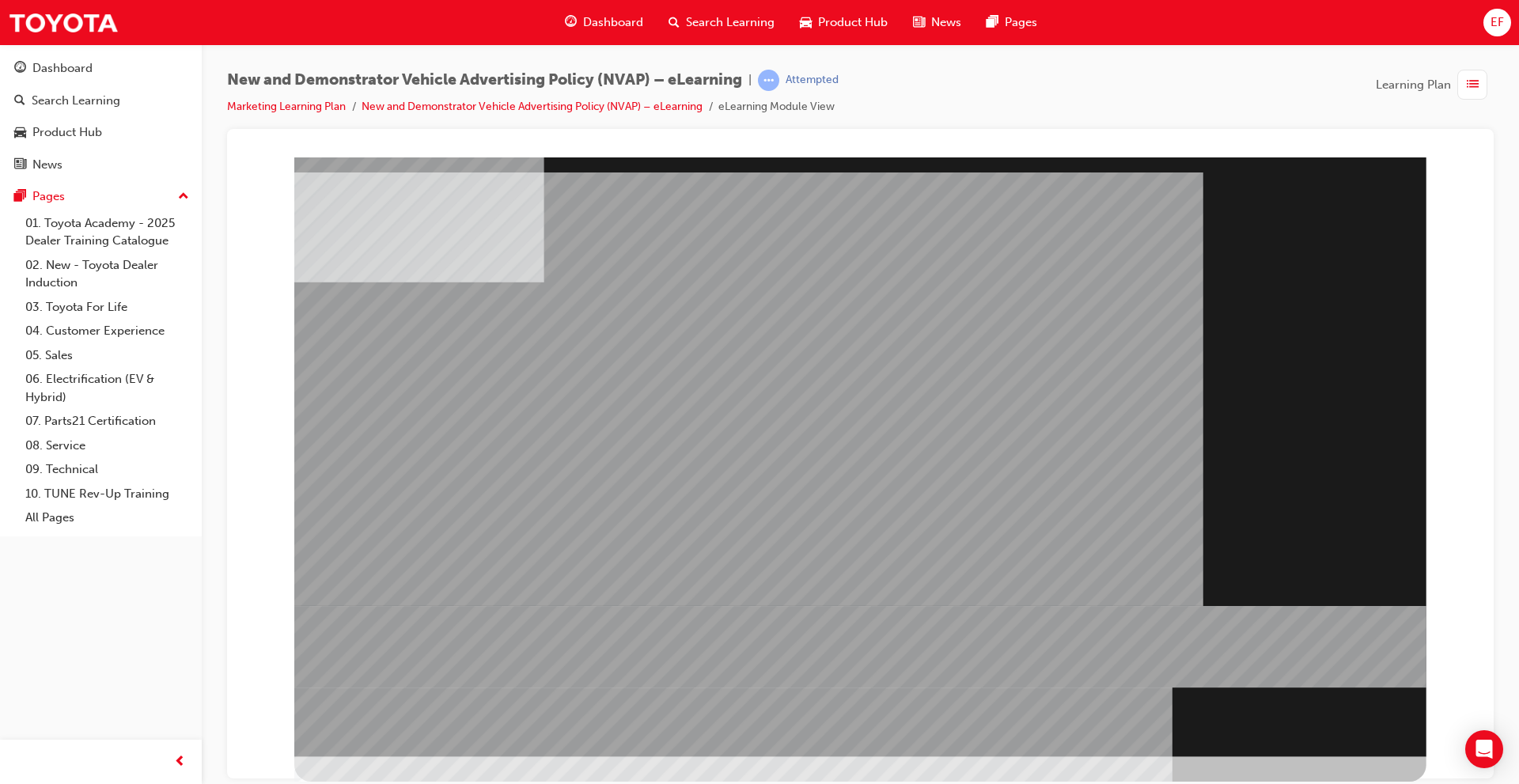 click at bounding box center (748, 972) 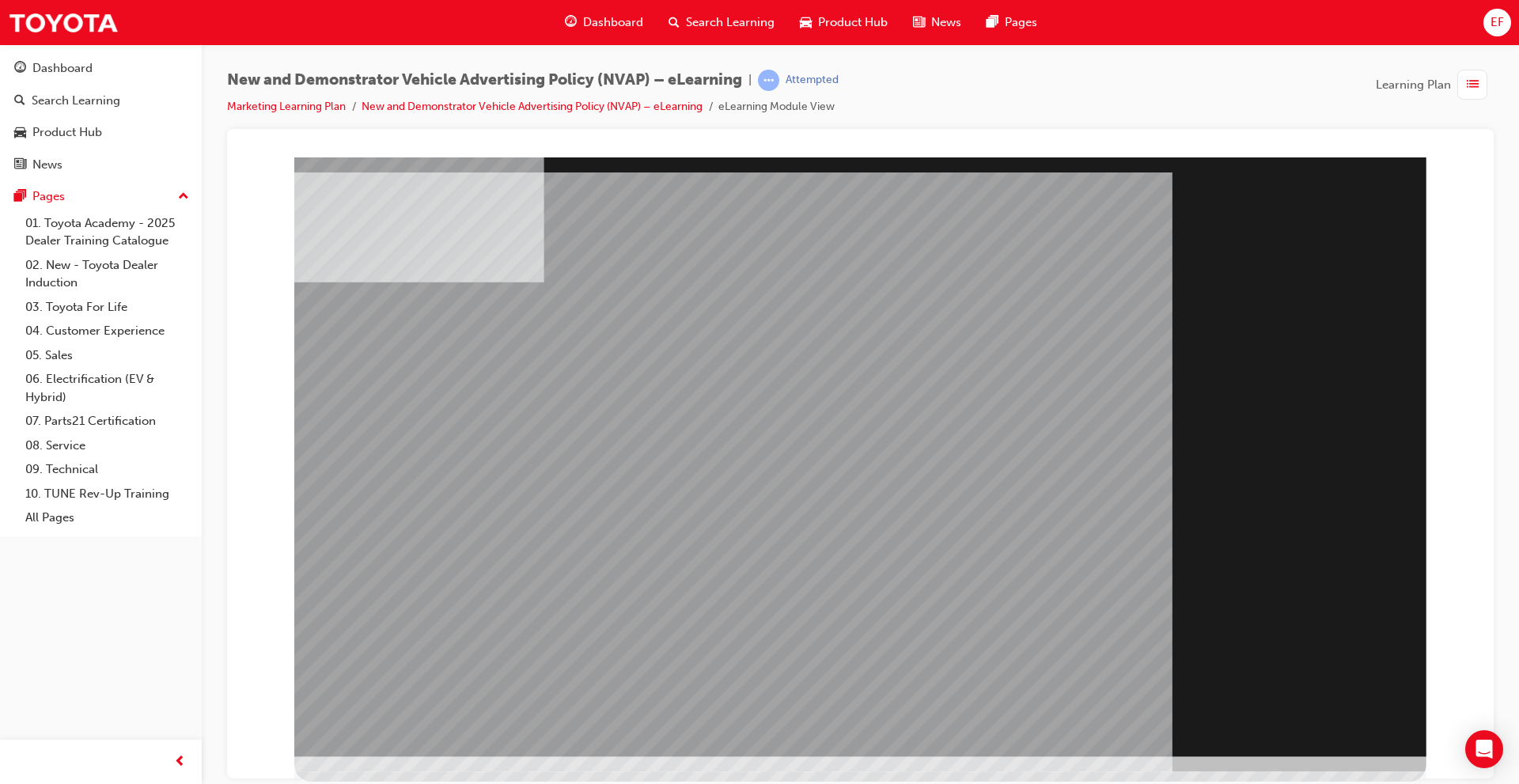 click at bounding box center (347, 1515) 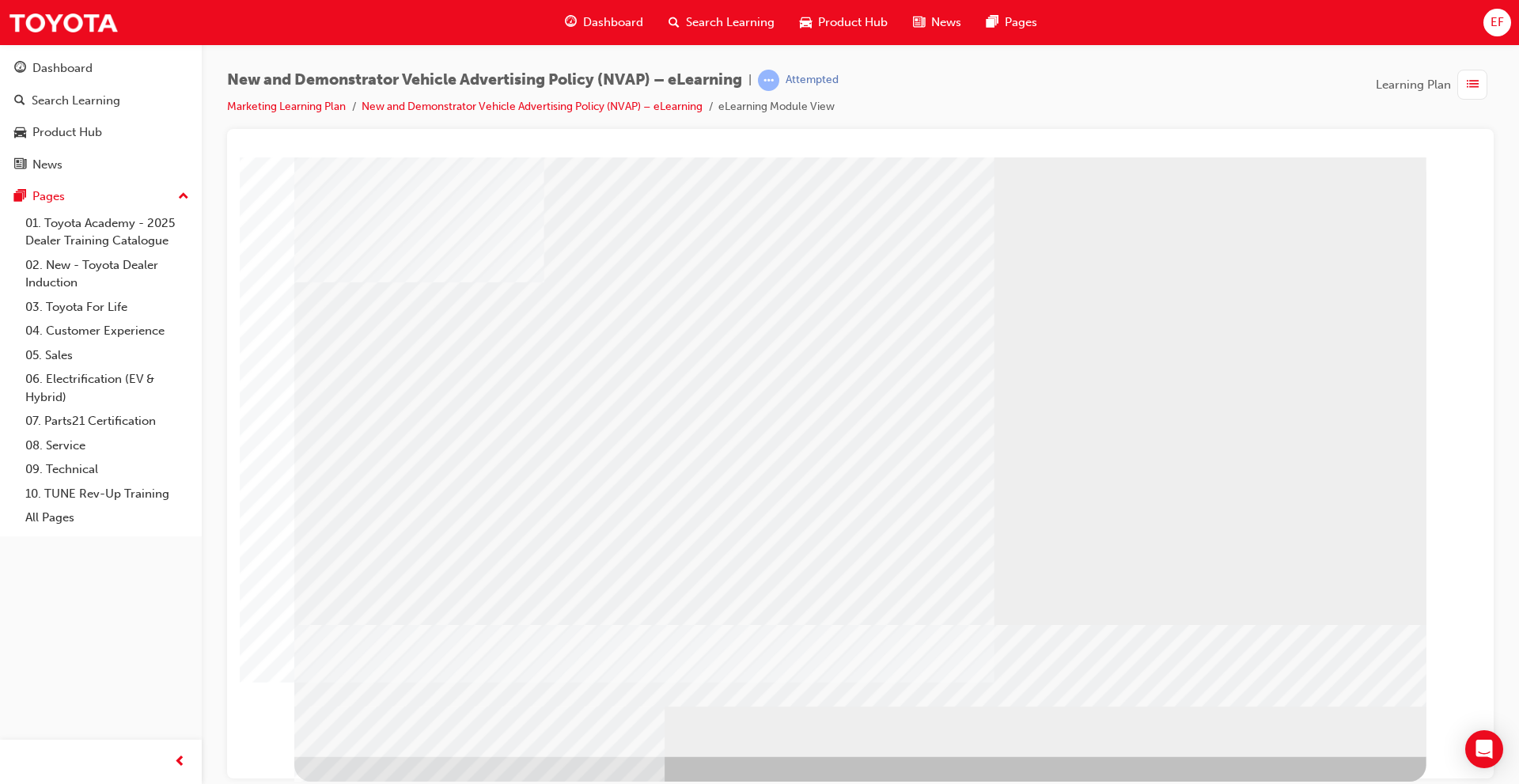 click at bounding box center (456, 1615) 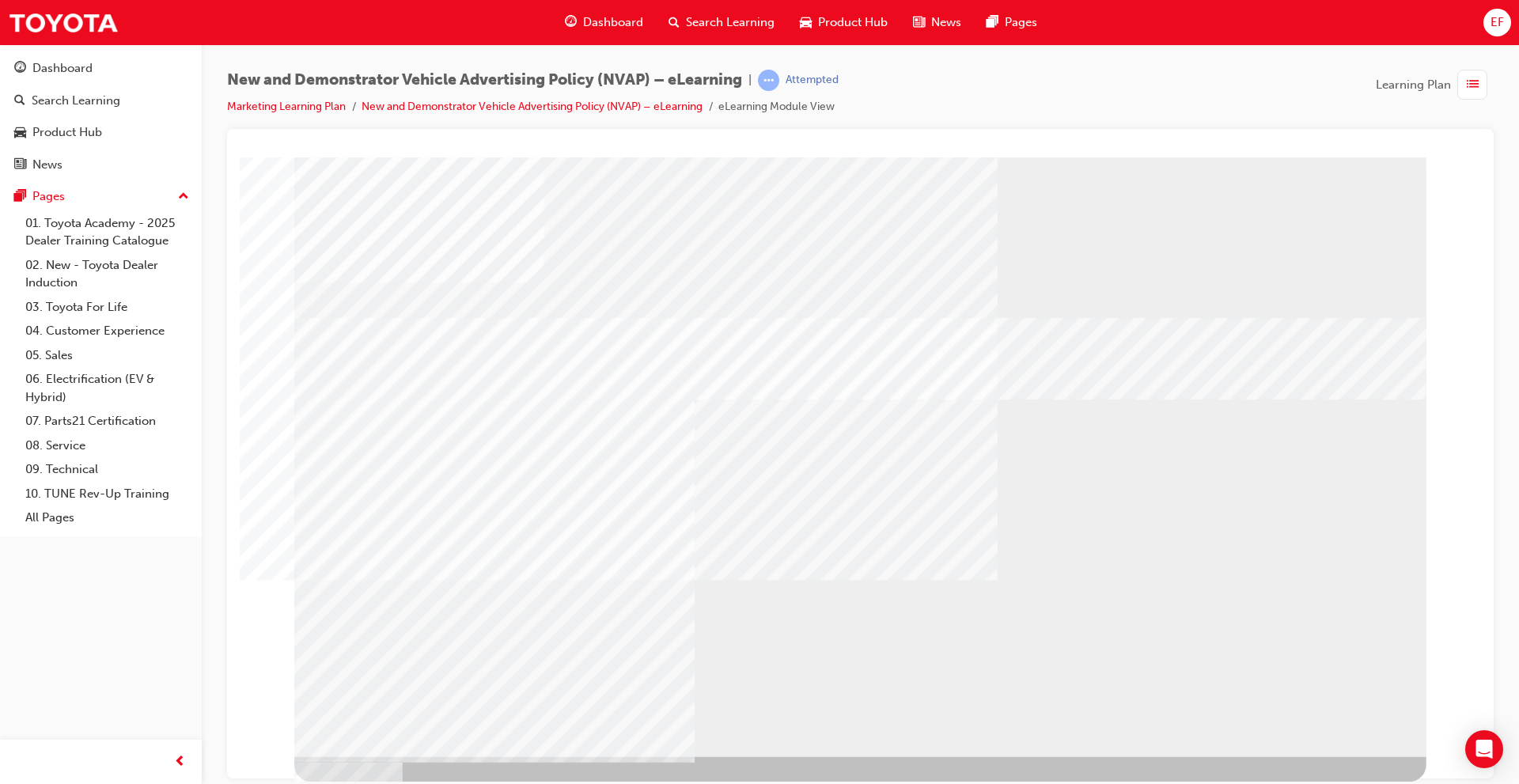 click at bounding box center [473, 1430] 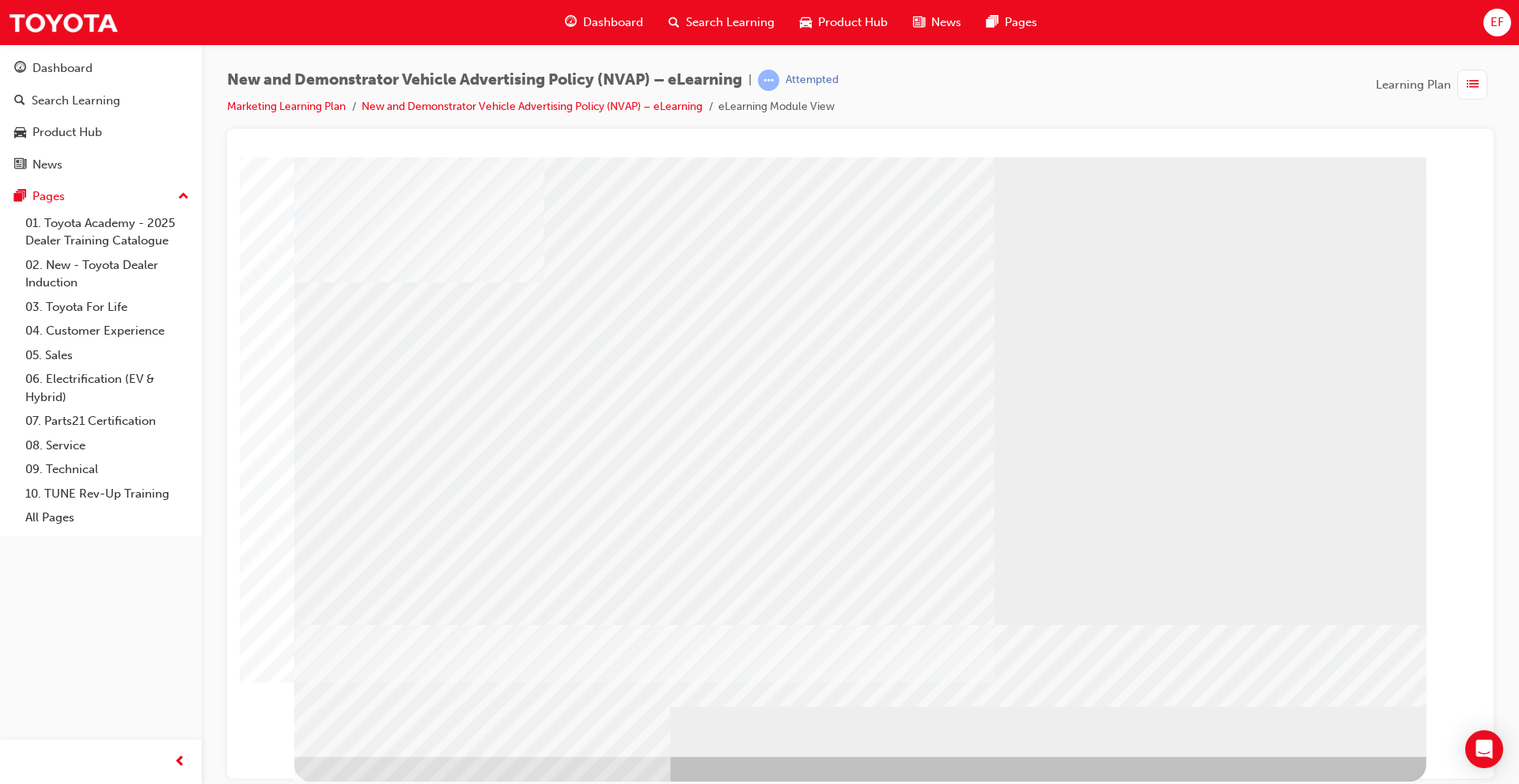 click at bounding box center (348, 1049) 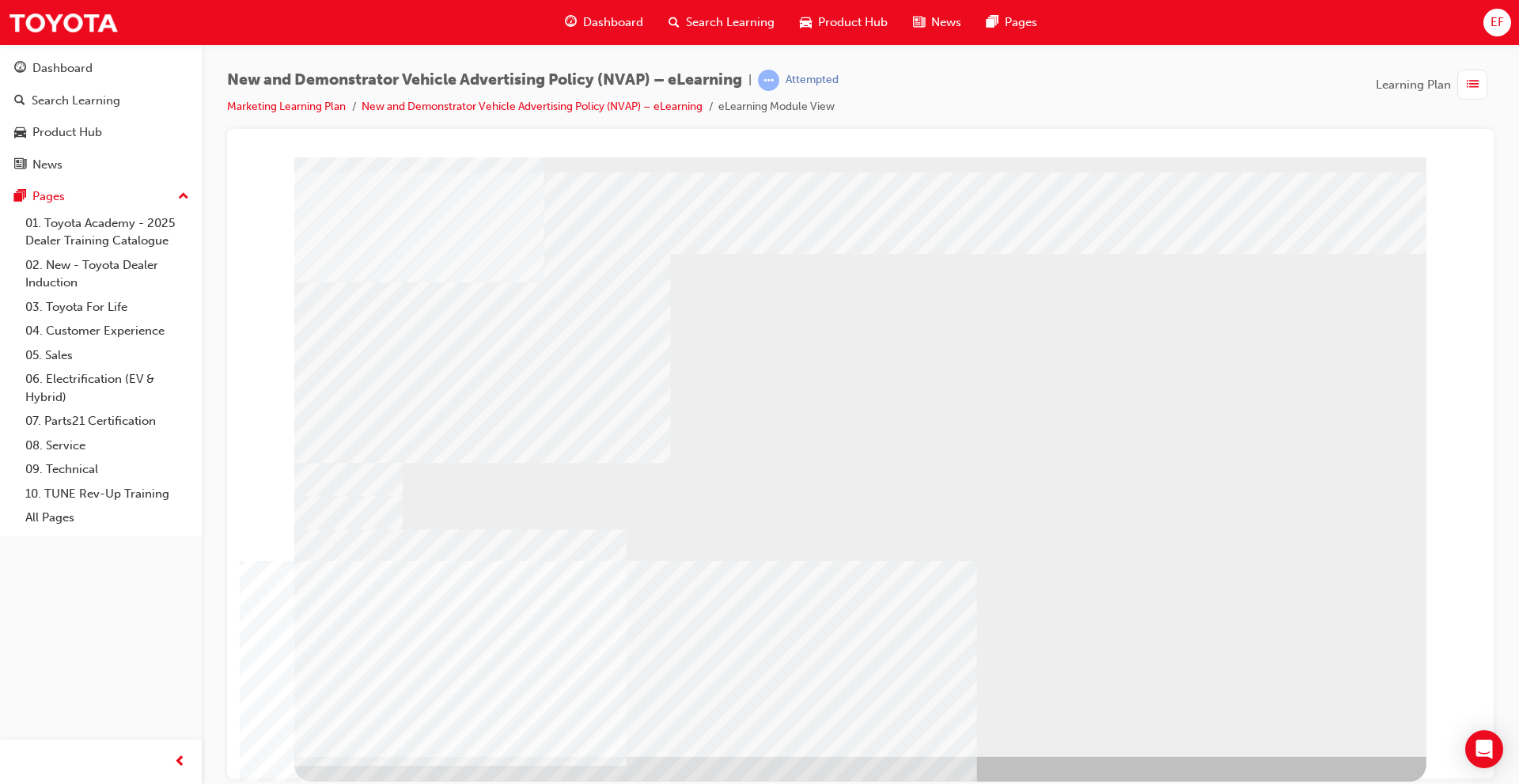 click at bounding box center (627, 1453) 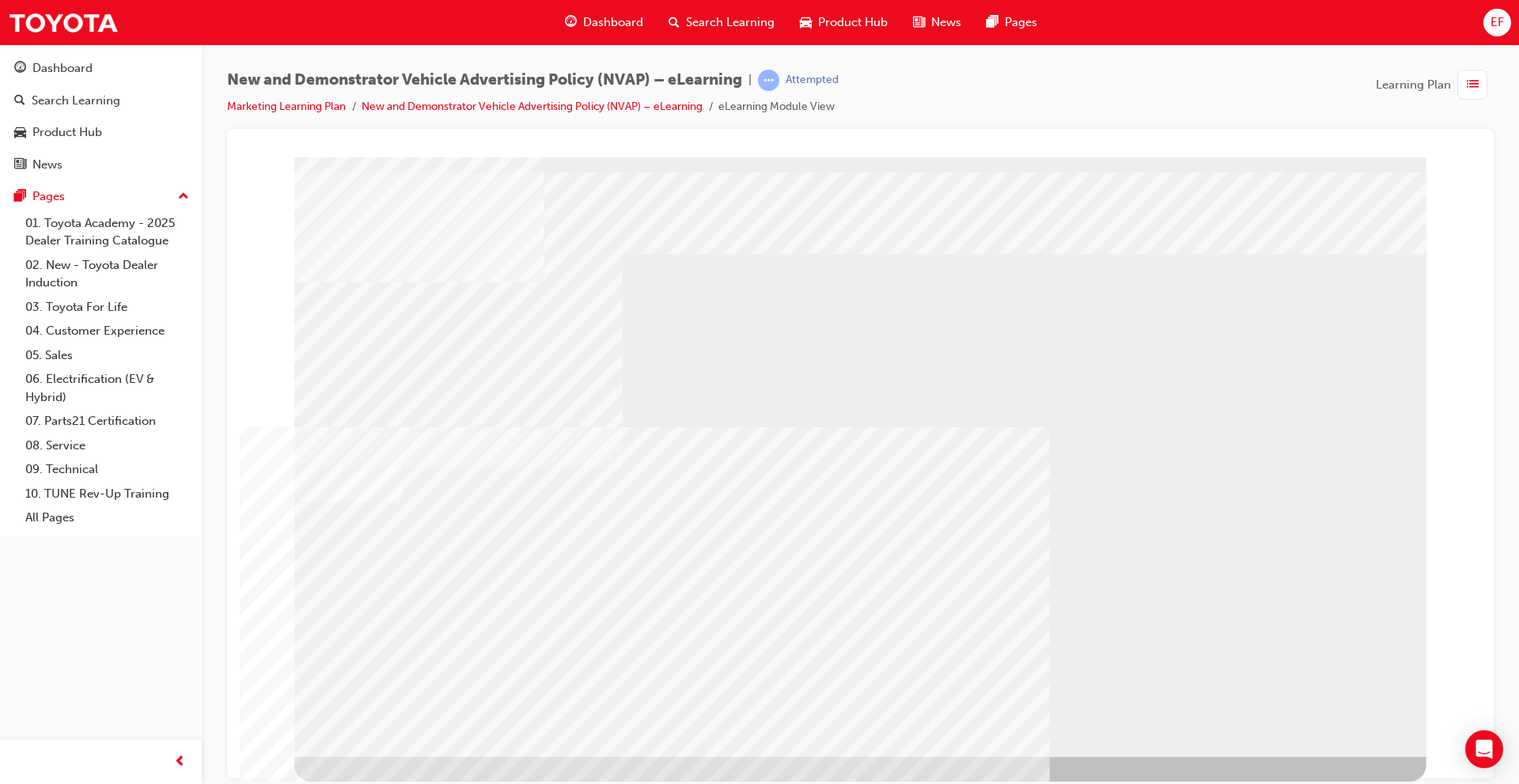 drag, startPoint x: 790, startPoint y: 680, endPoint x: 780, endPoint y: 671, distance: 13.45362 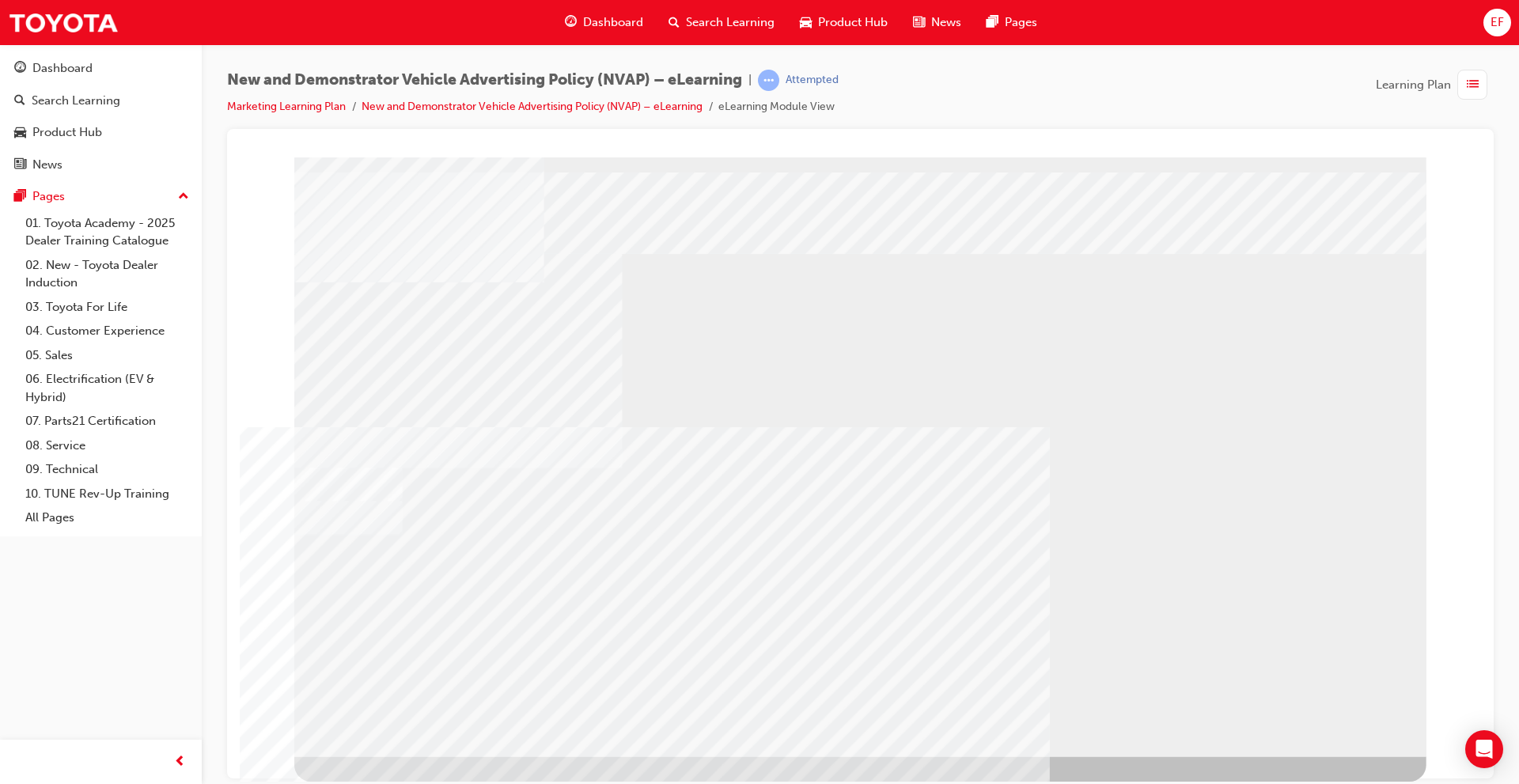 click on "multistate" at bounding box center [860, 456] 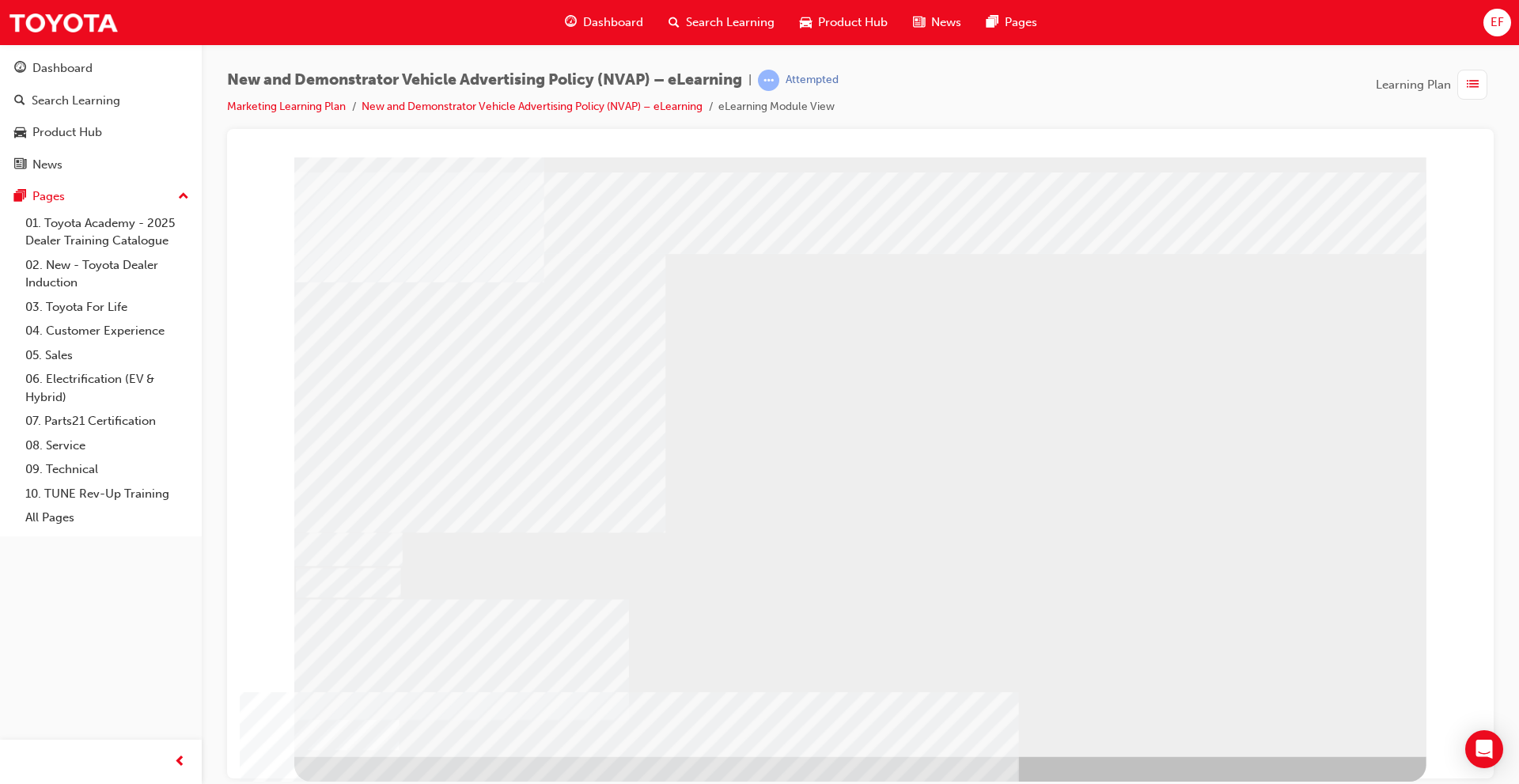 click at bounding box center (347, 1161) 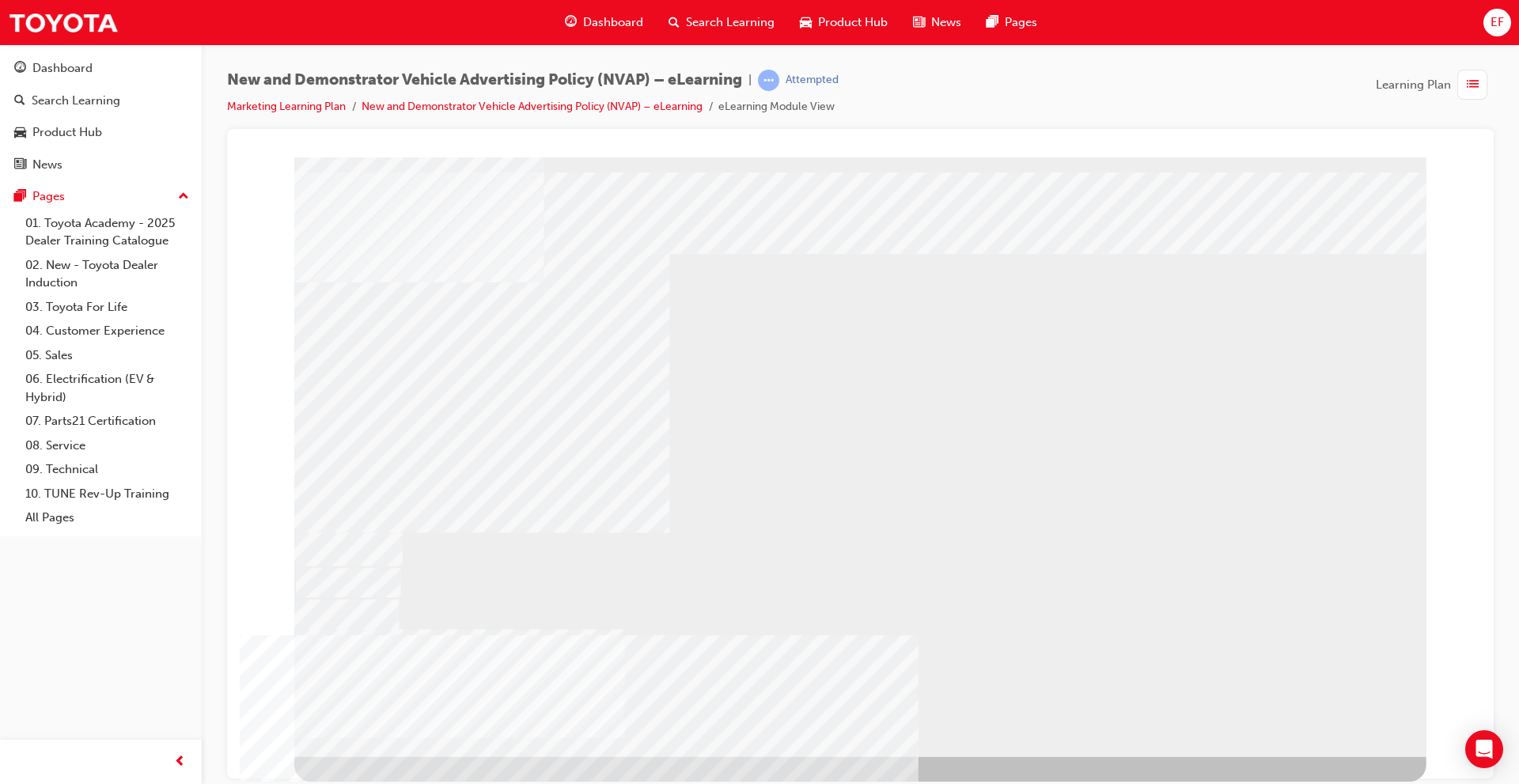 click at bounding box center [347, 1161] 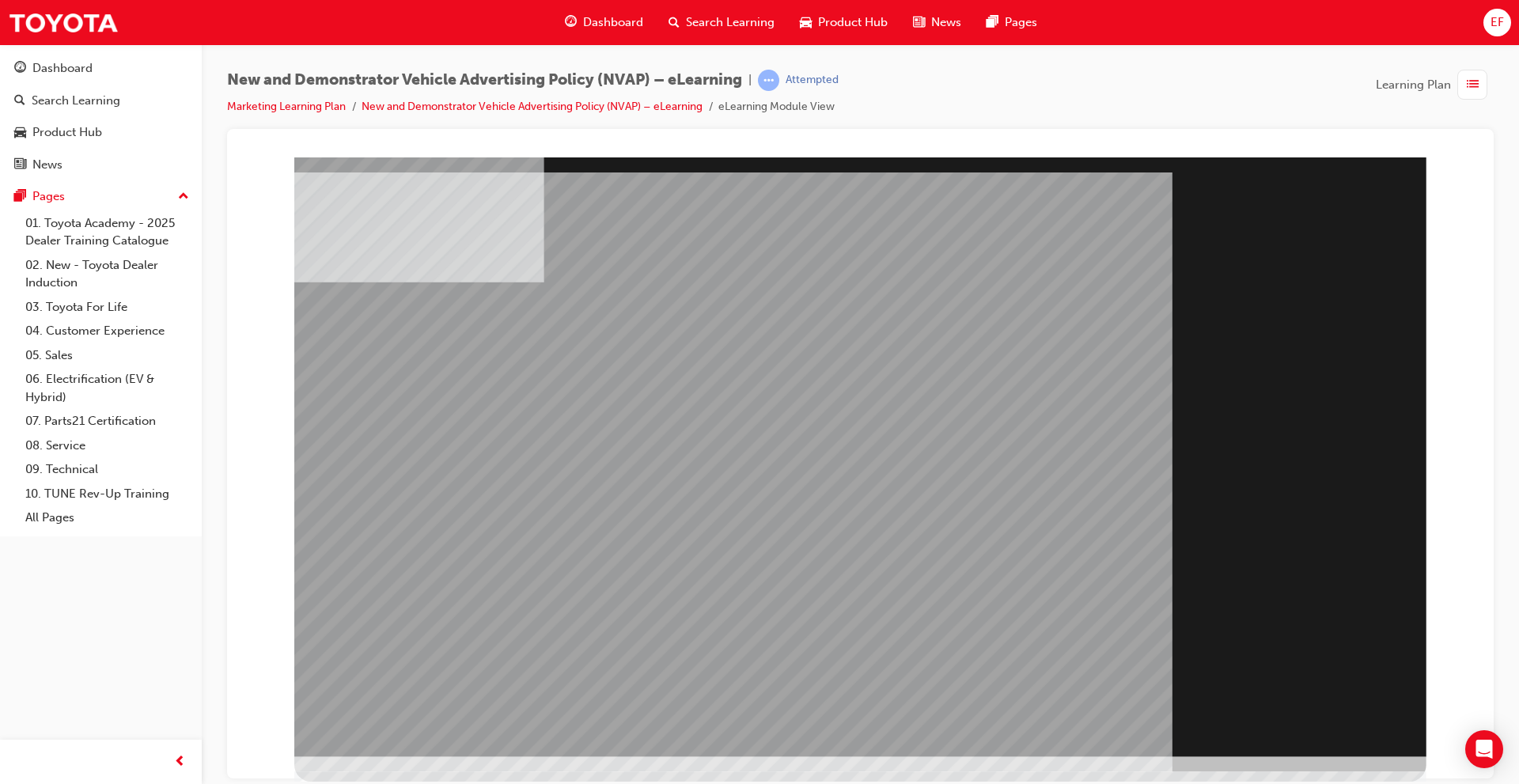 click at bounding box center (347, 1515) 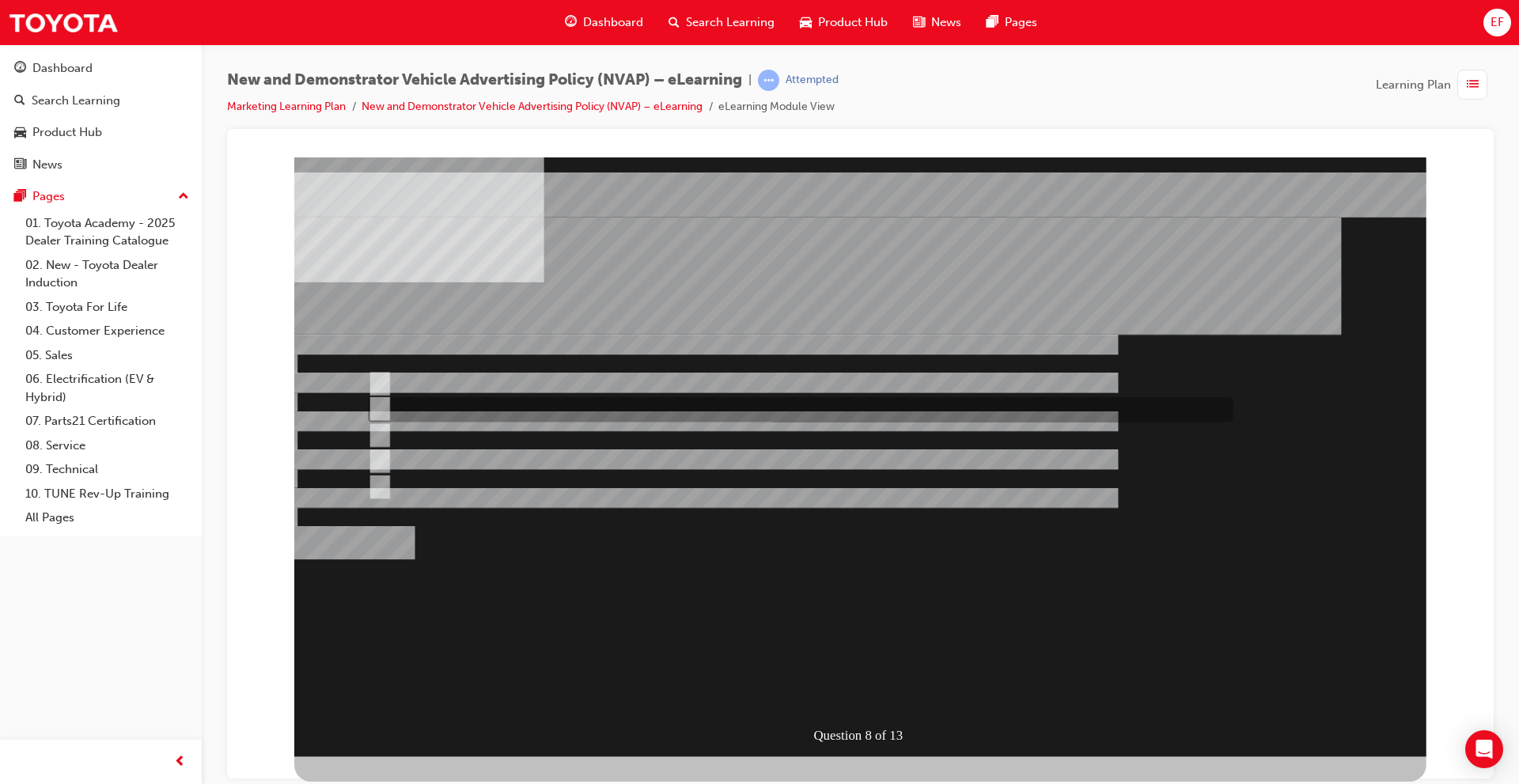 click at bounding box center [797, 1206] 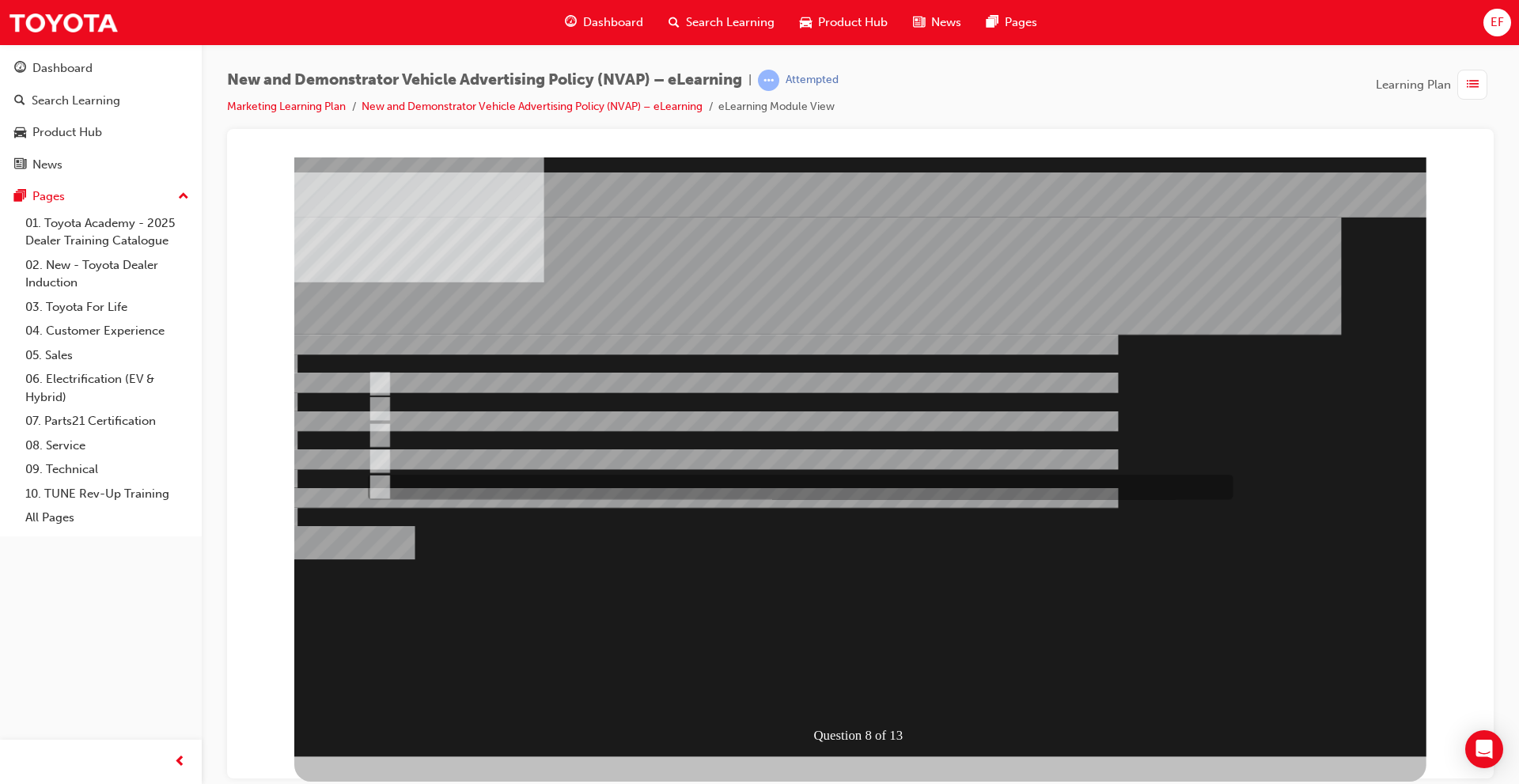 click at bounding box center (797, 1339) 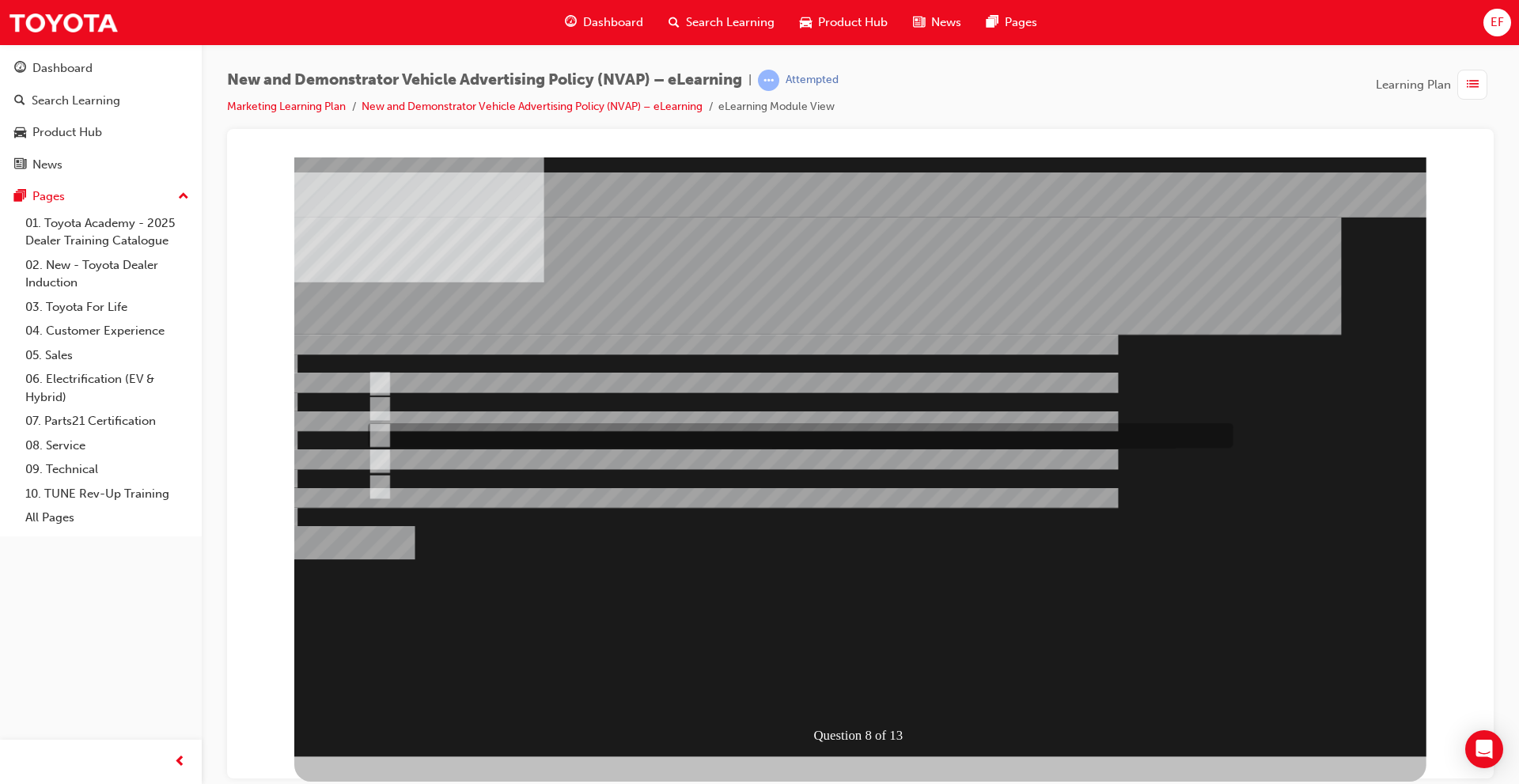click at bounding box center [797, 1251] 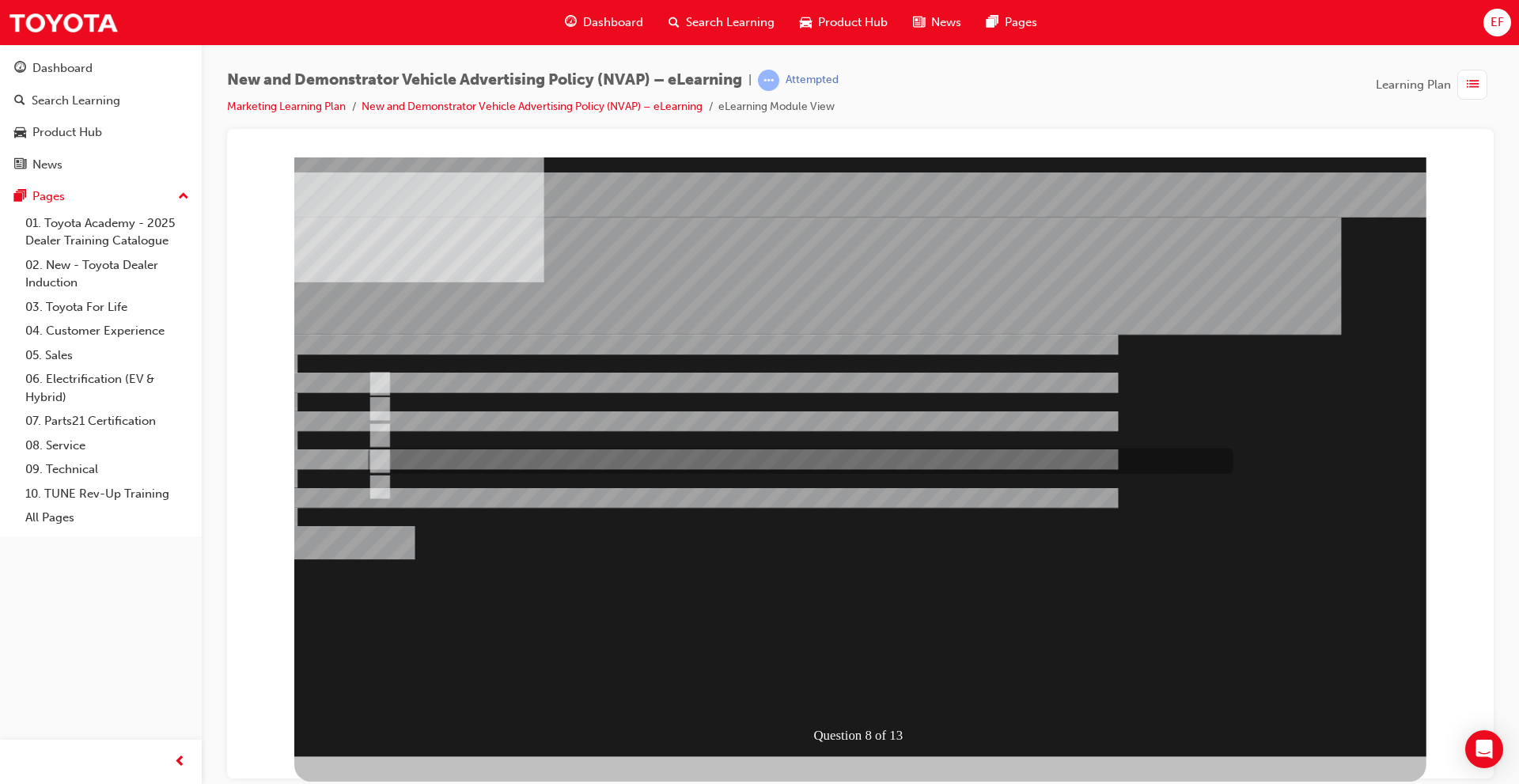 click at bounding box center [797, 1294] 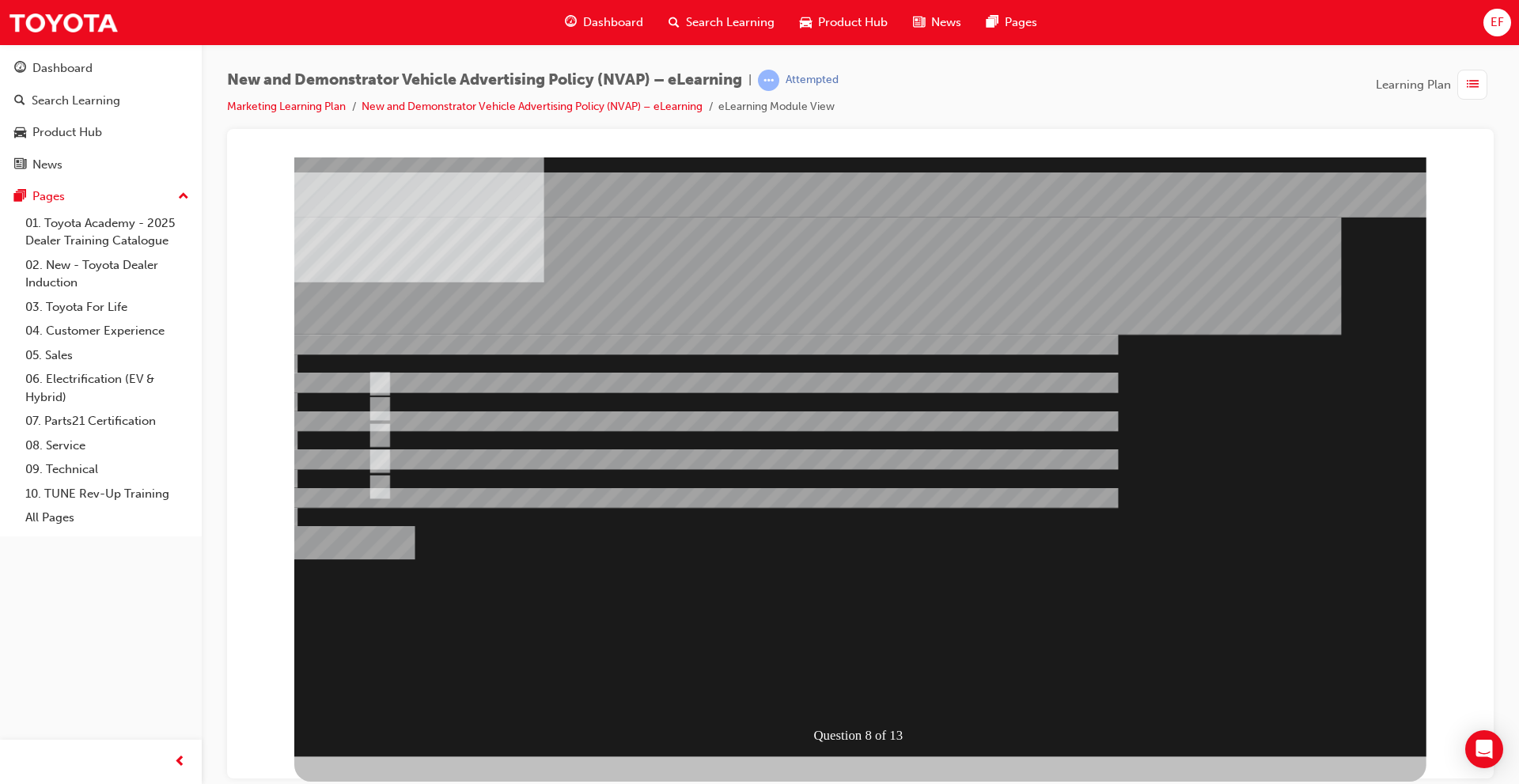click at bounding box center [354, 1025] 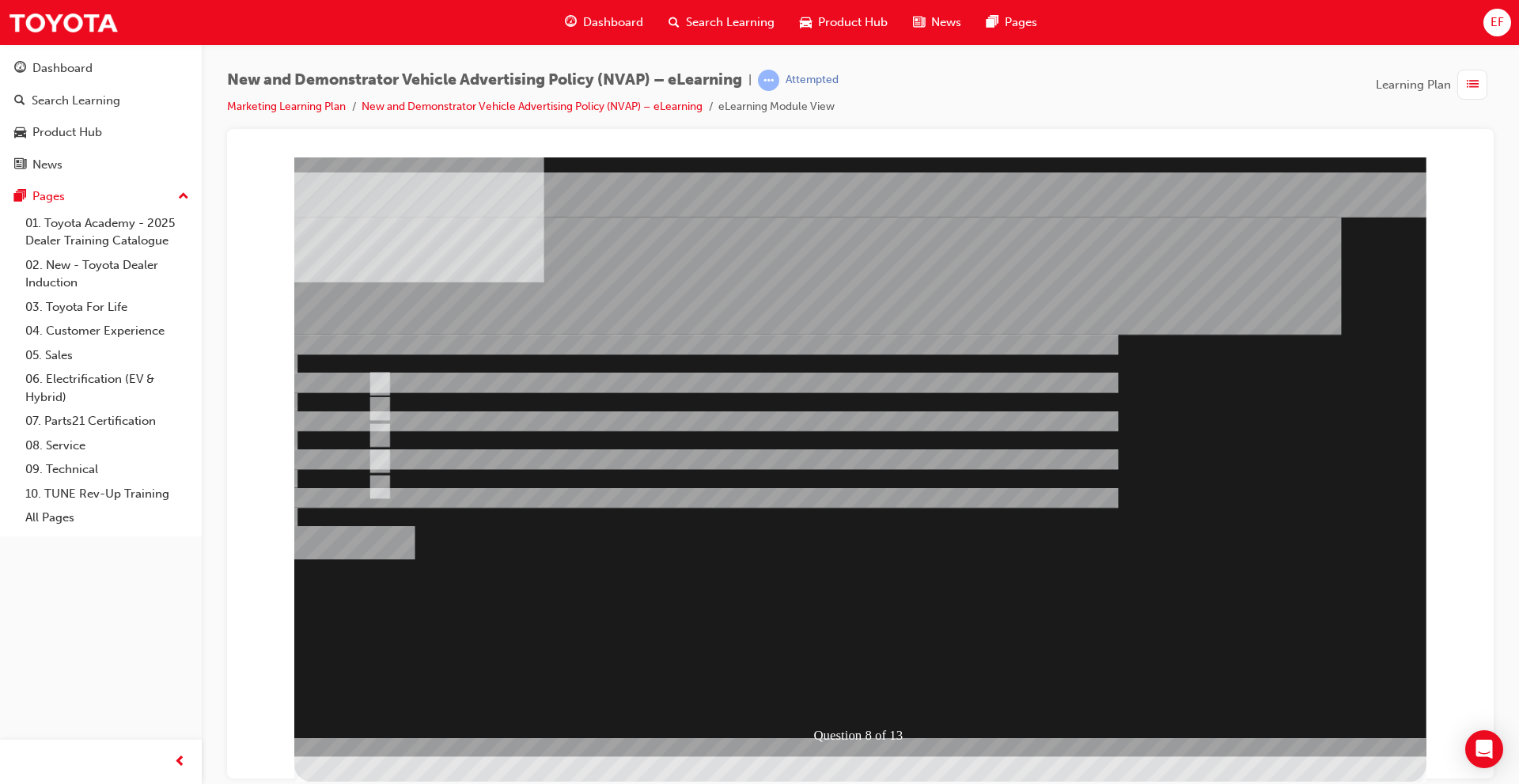 click at bounding box center [860, 456] 